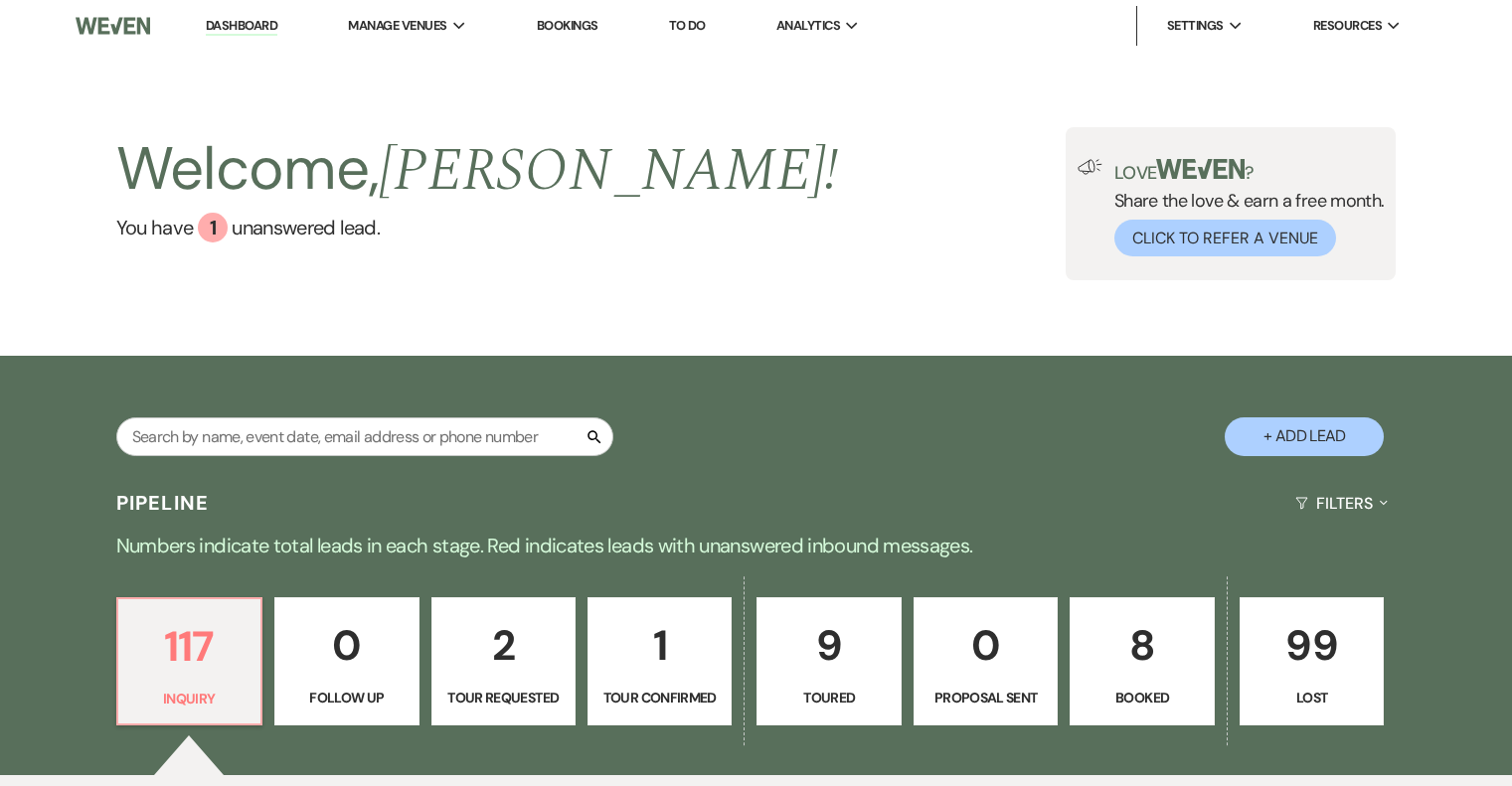 scroll, scrollTop: 0, scrollLeft: 0, axis: both 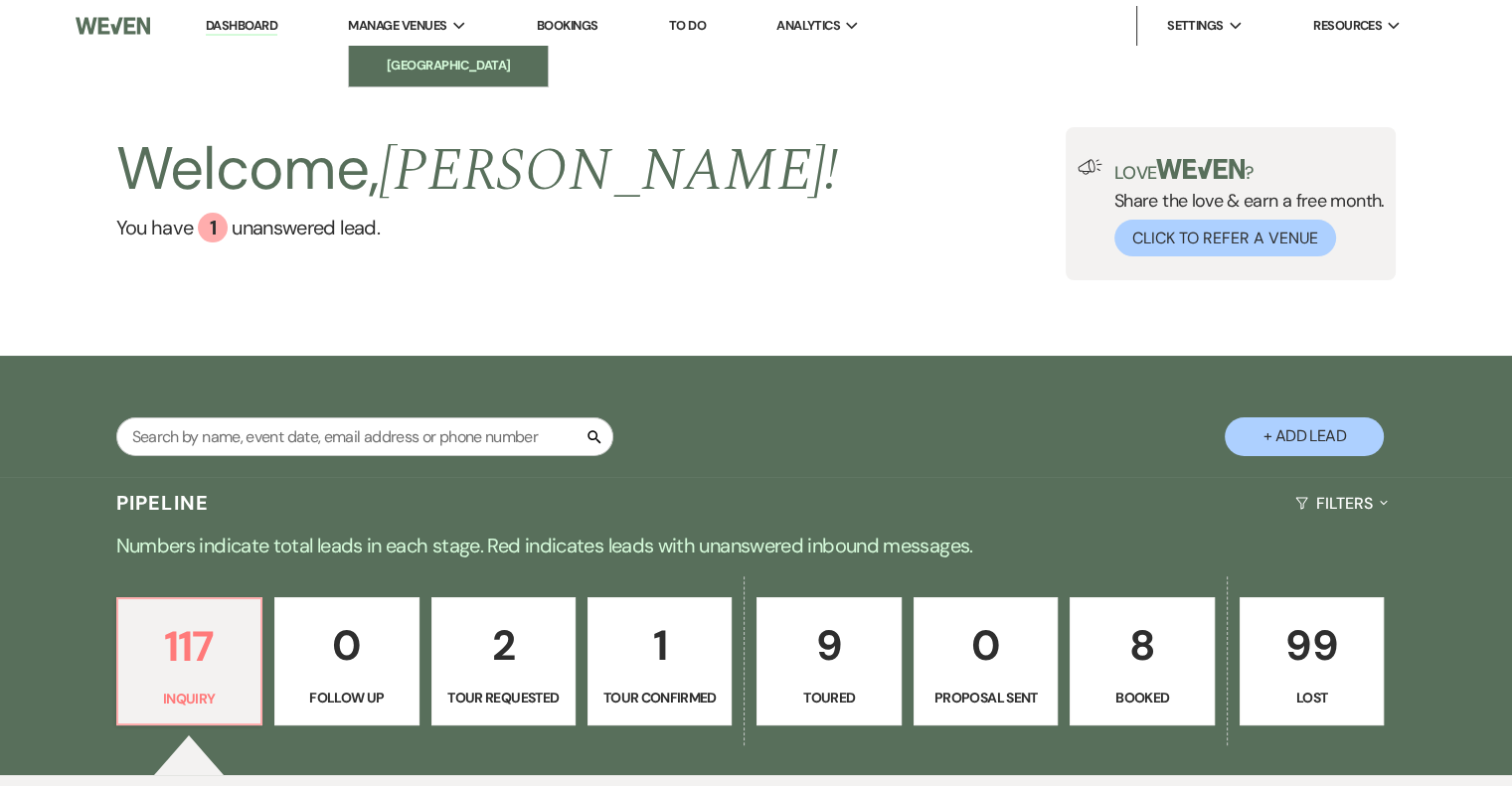 click on "[GEOGRAPHIC_DATA]" at bounding box center (448, 66) 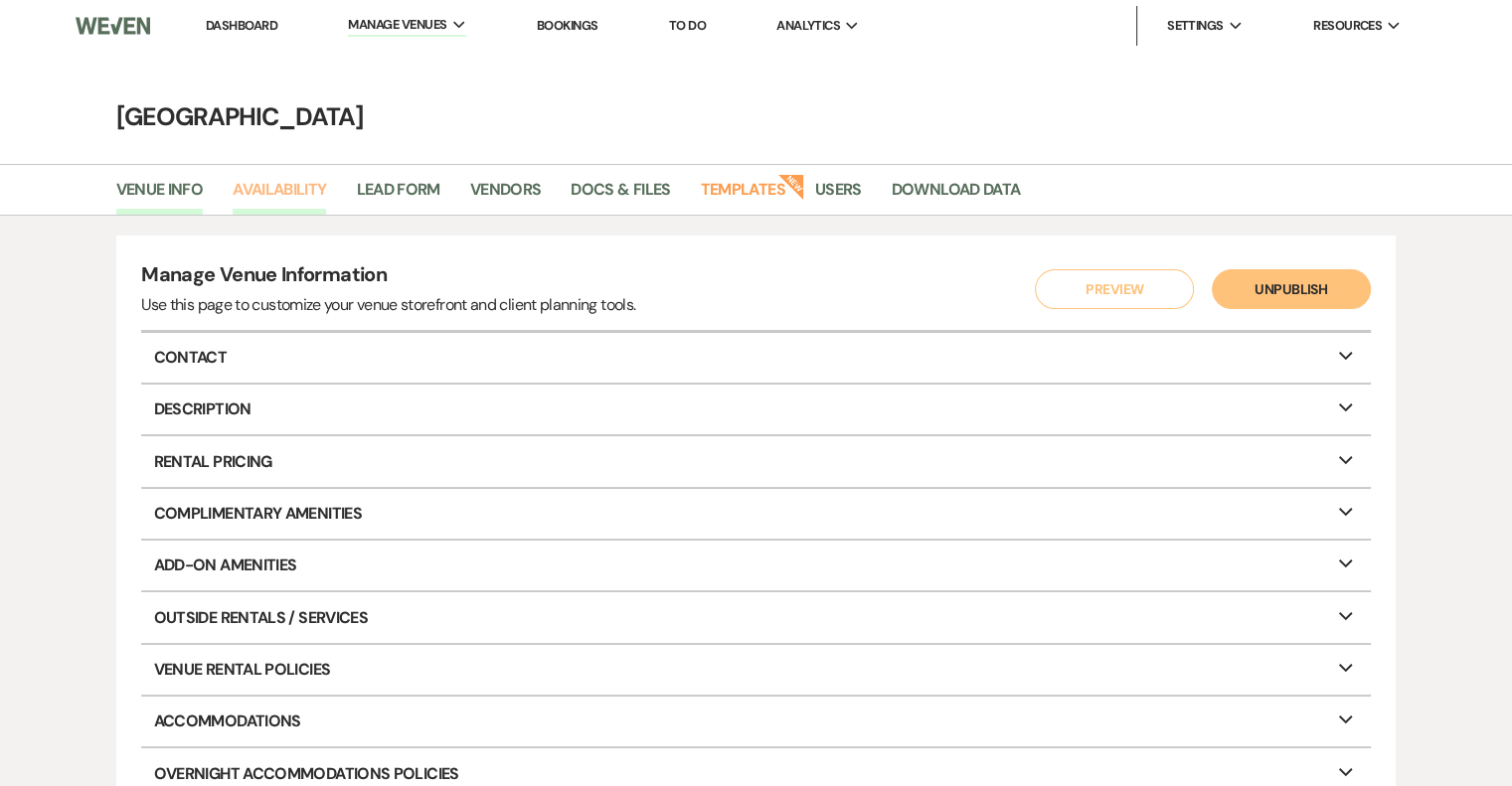 click on "Availability" at bounding box center (279, 196) 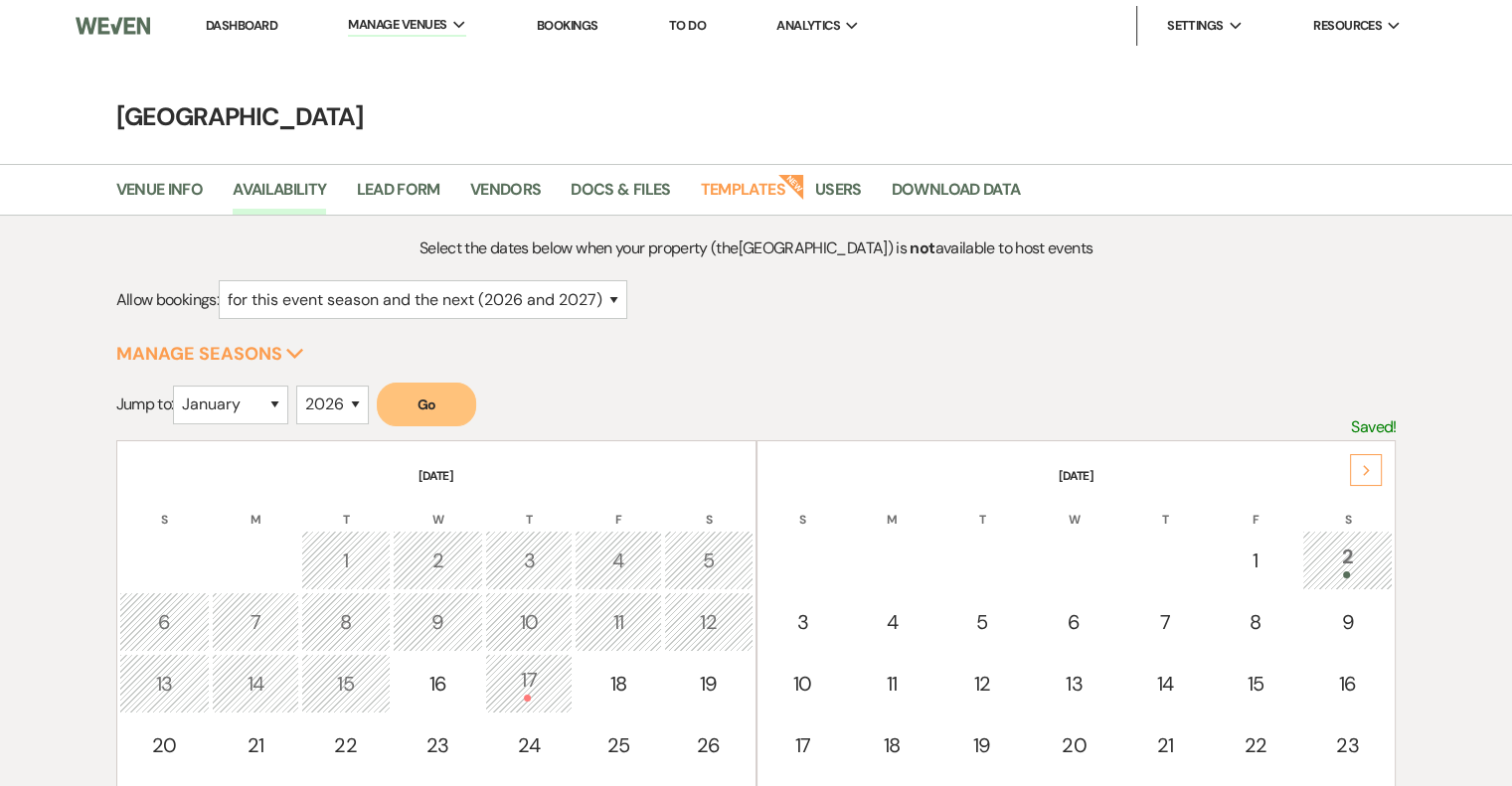 click on "Next" 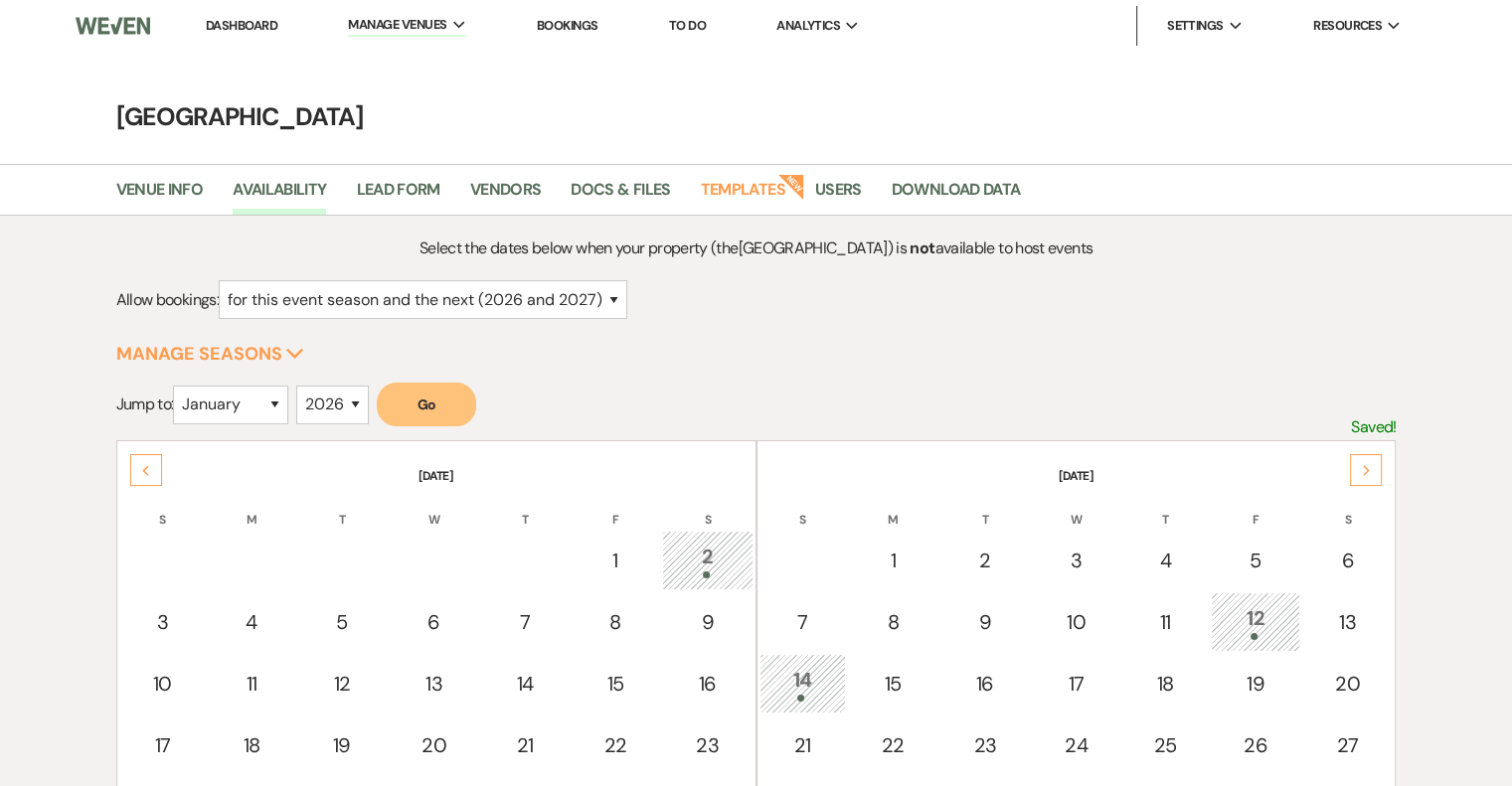 click on "Next" 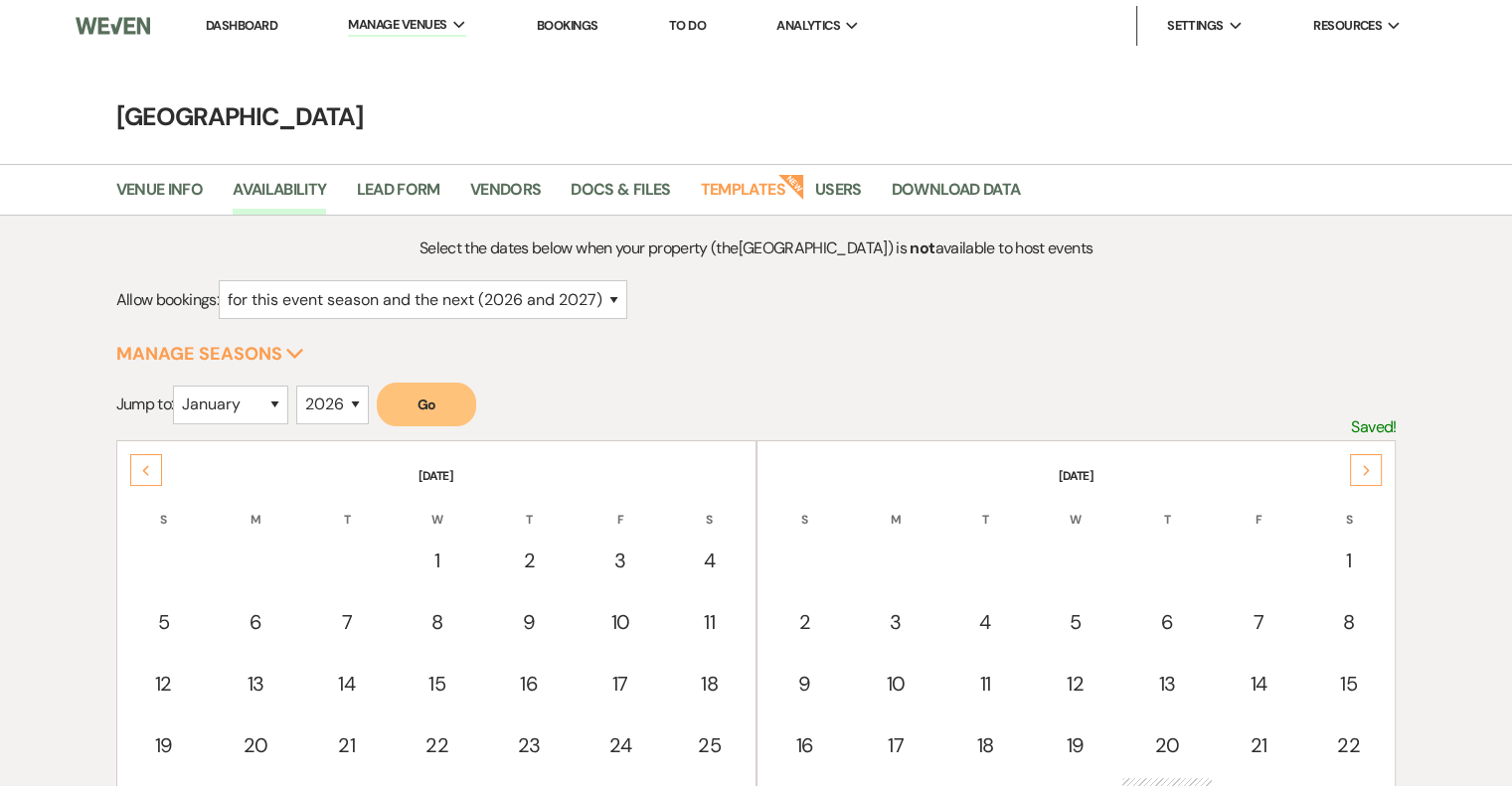 click on "Next" 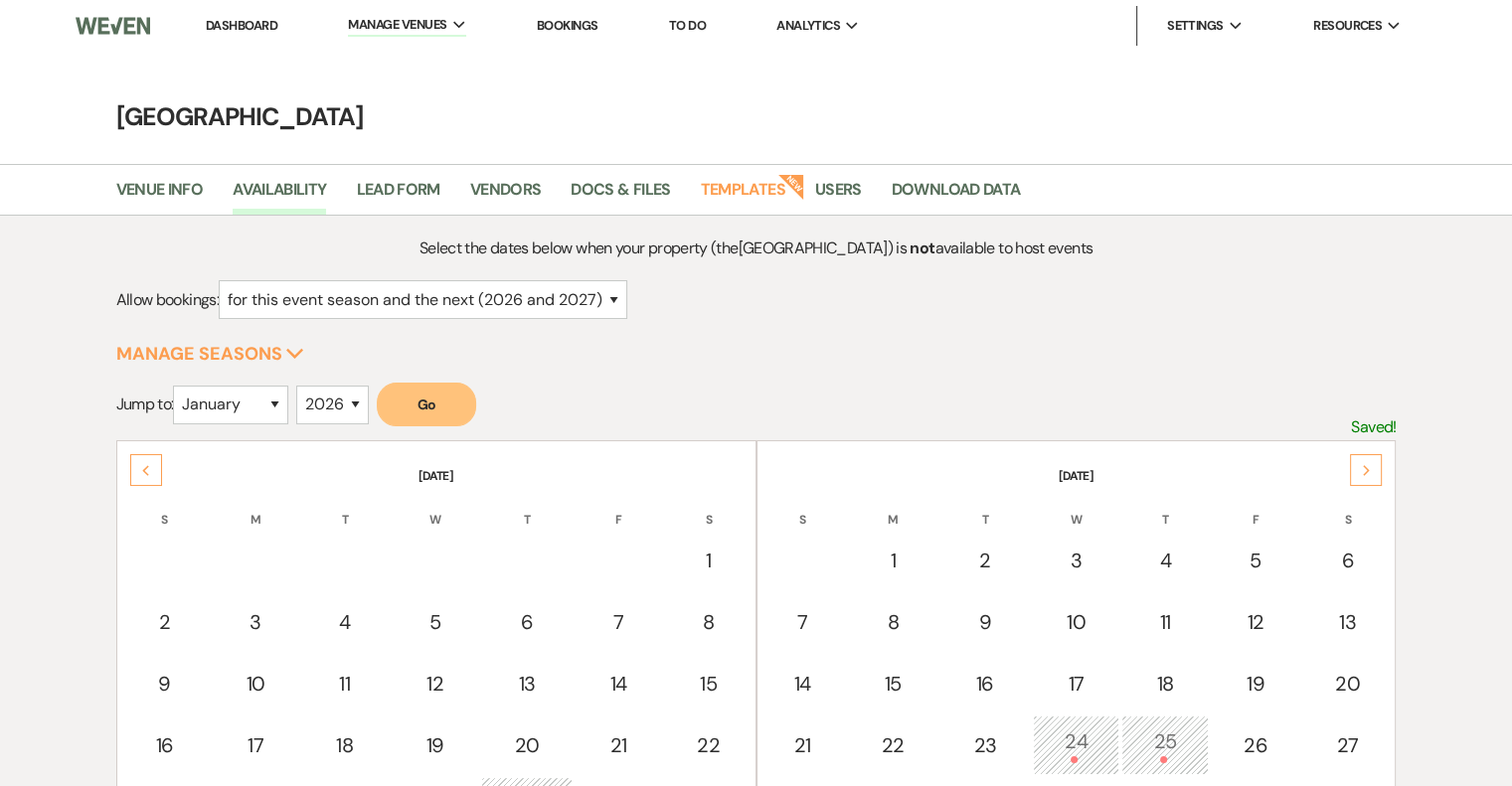 click on "Next" 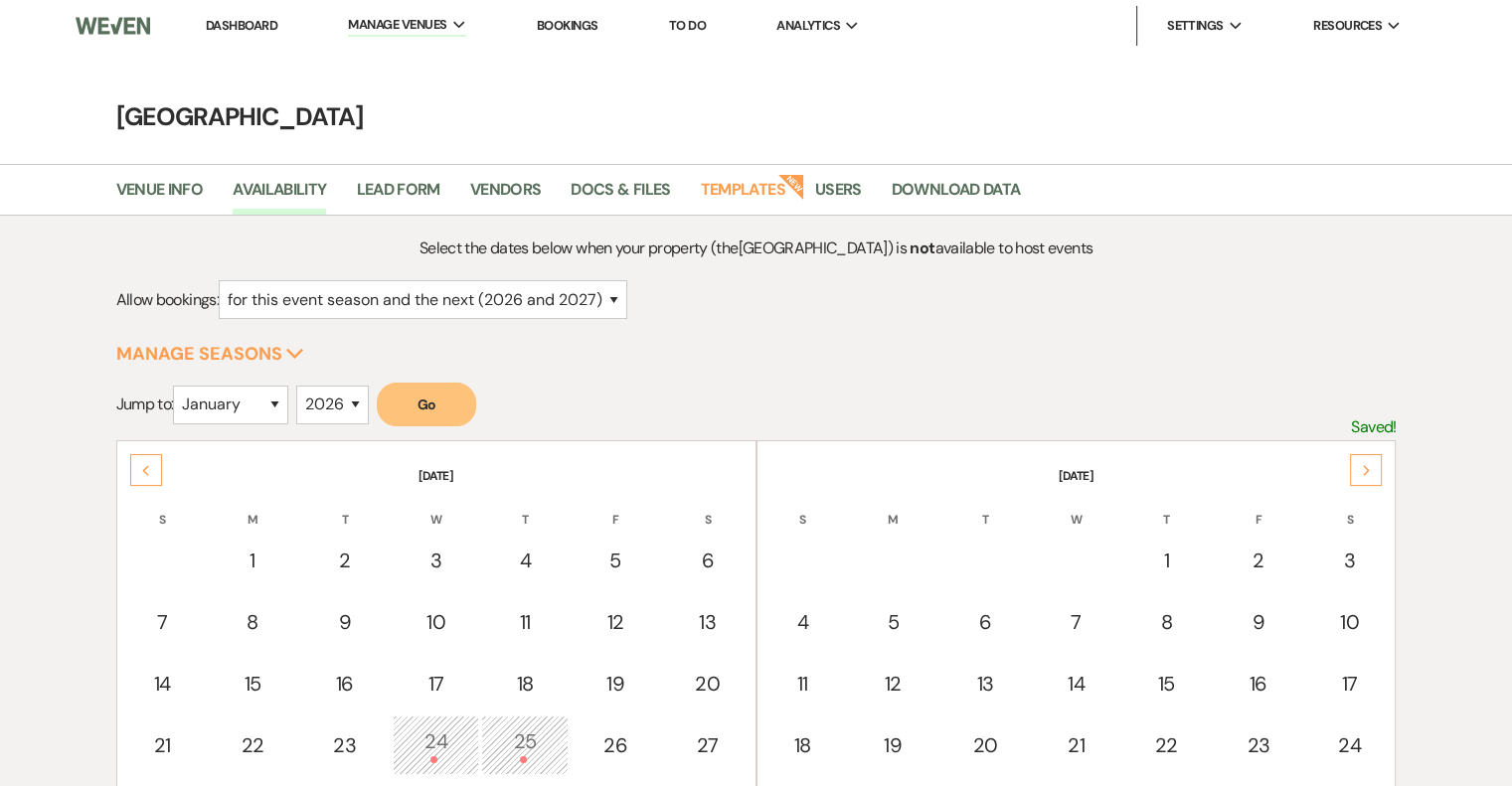 click on "Next" 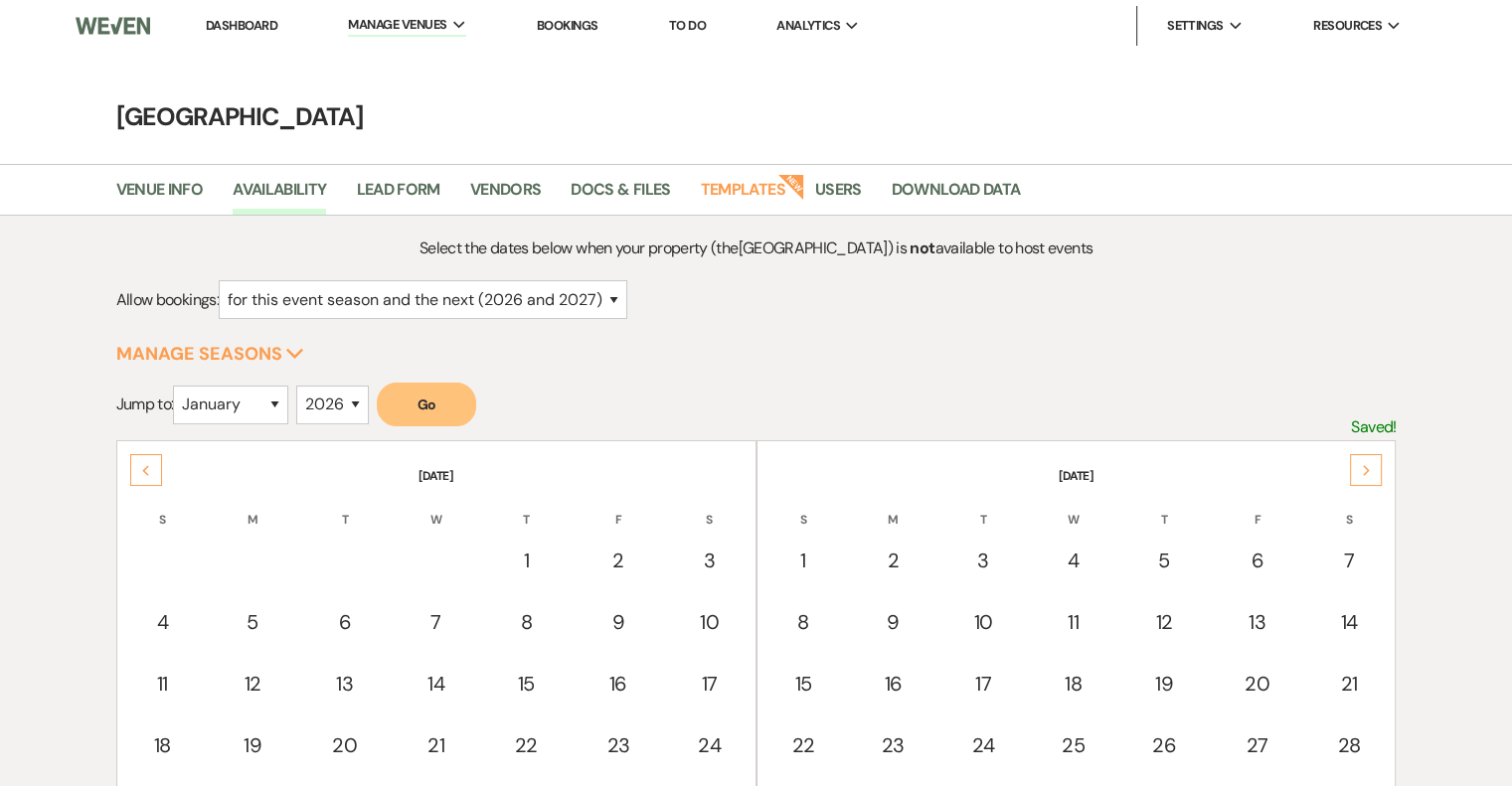 click on "Next" 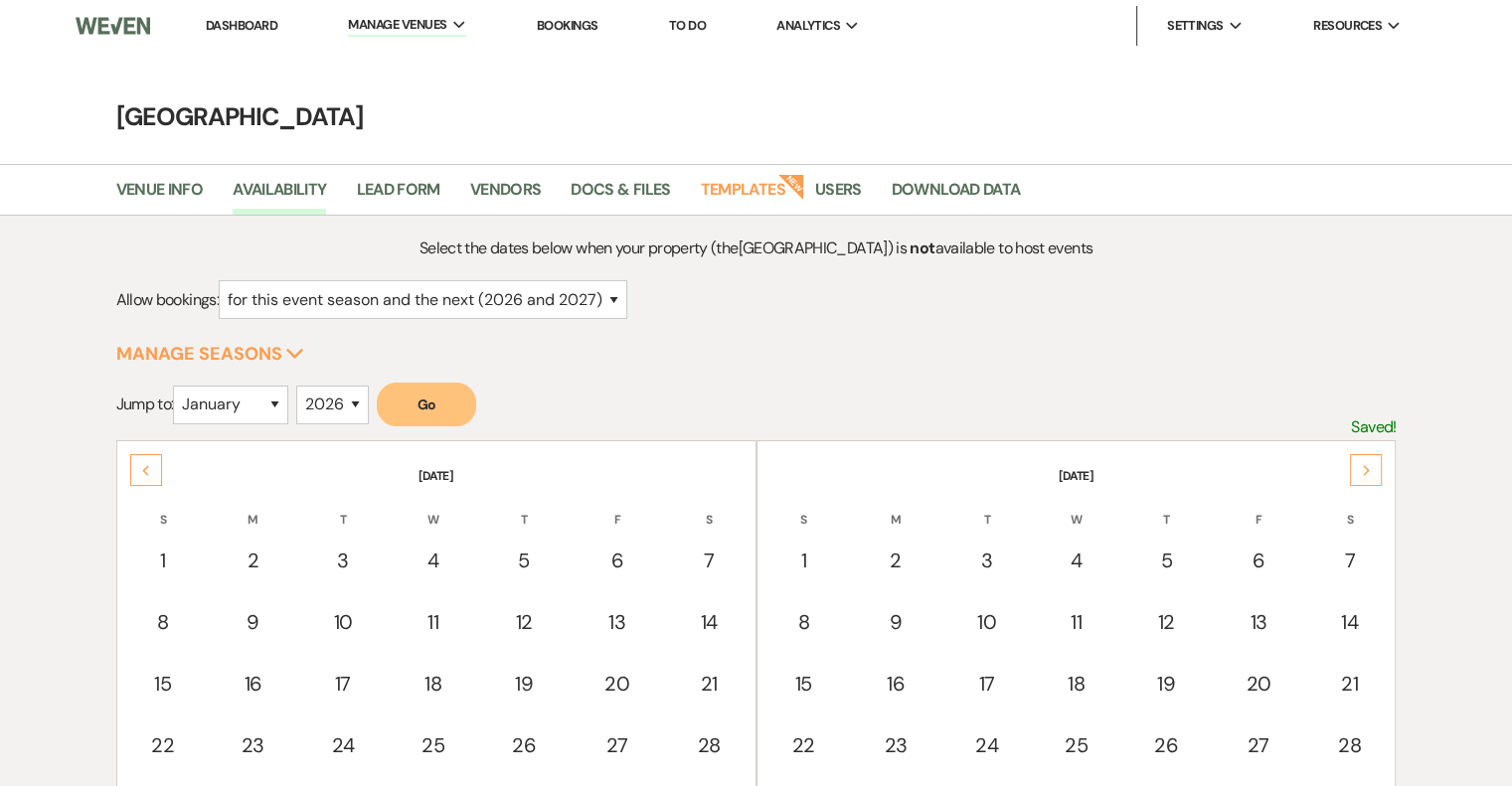 click on "Next" 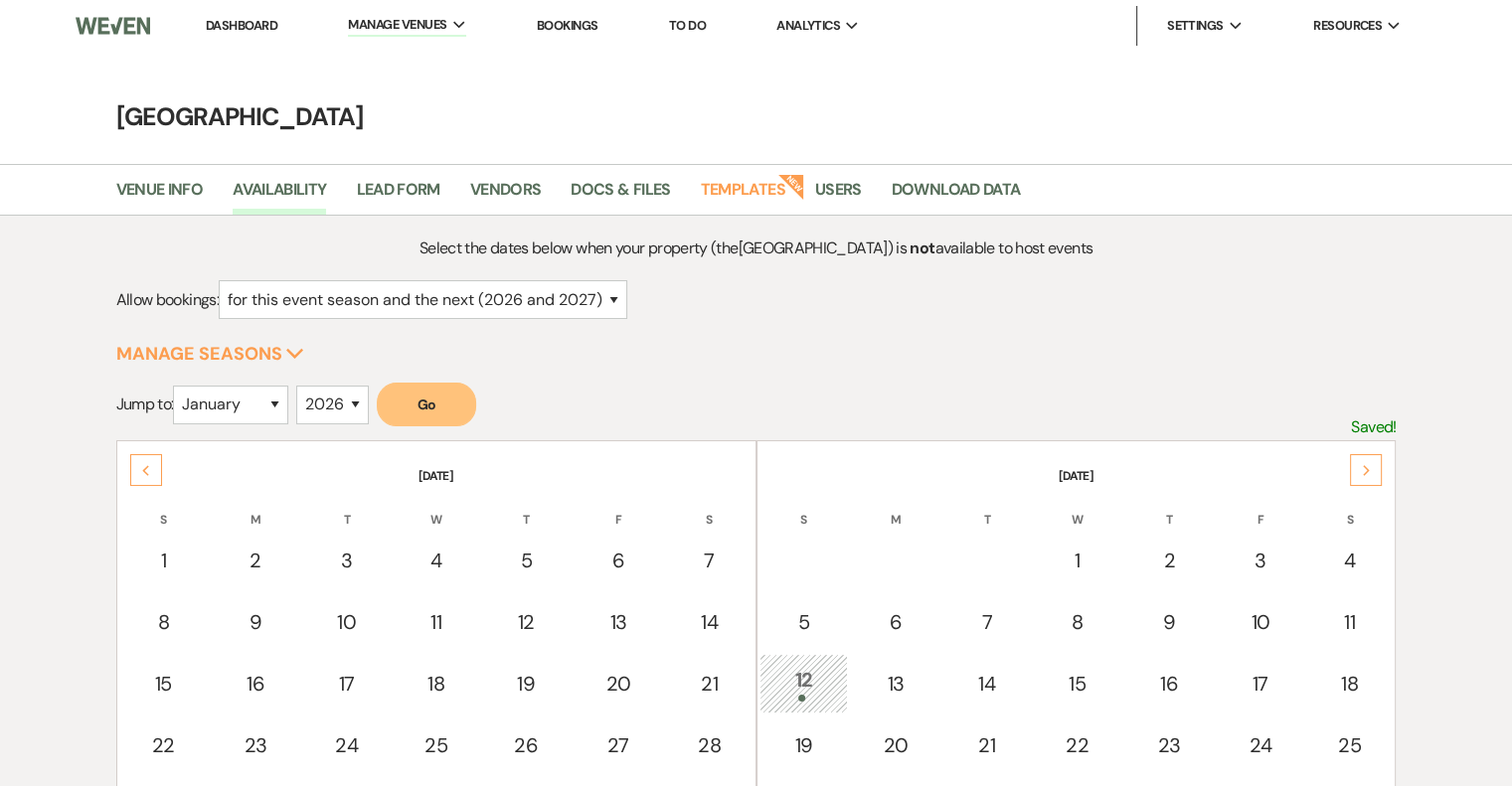 click on "Next" 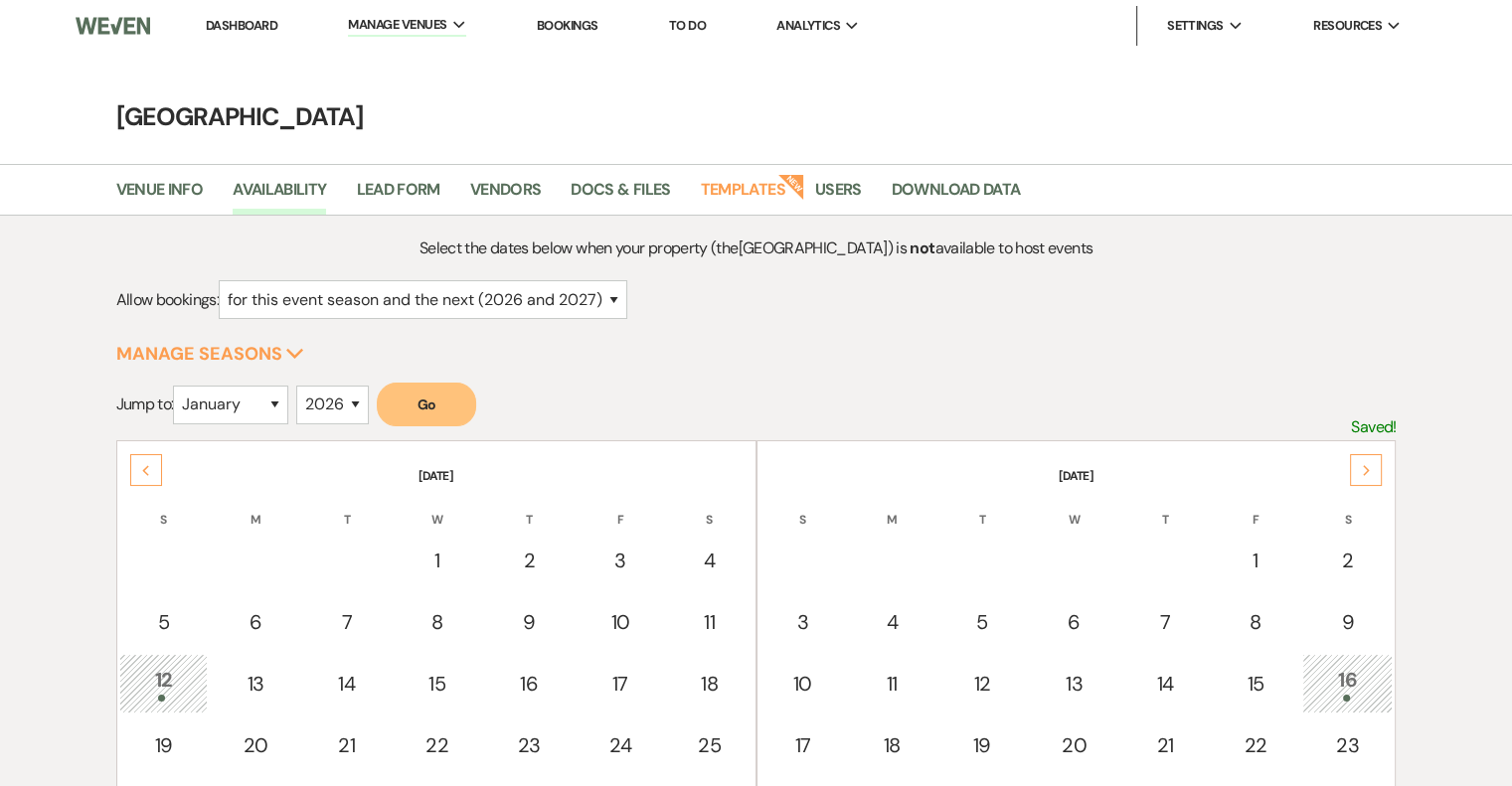 click on "Next" 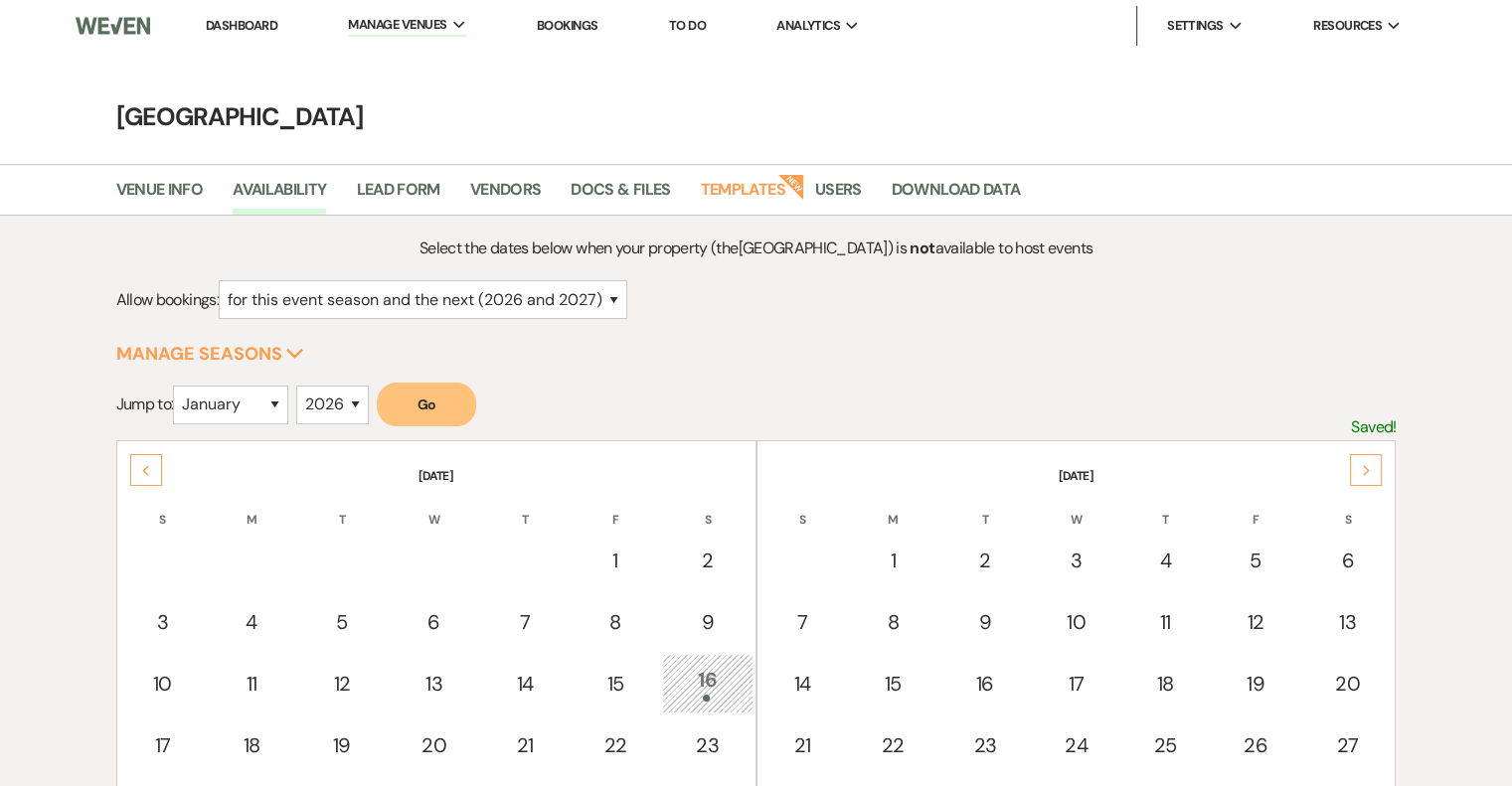 click on "Next" 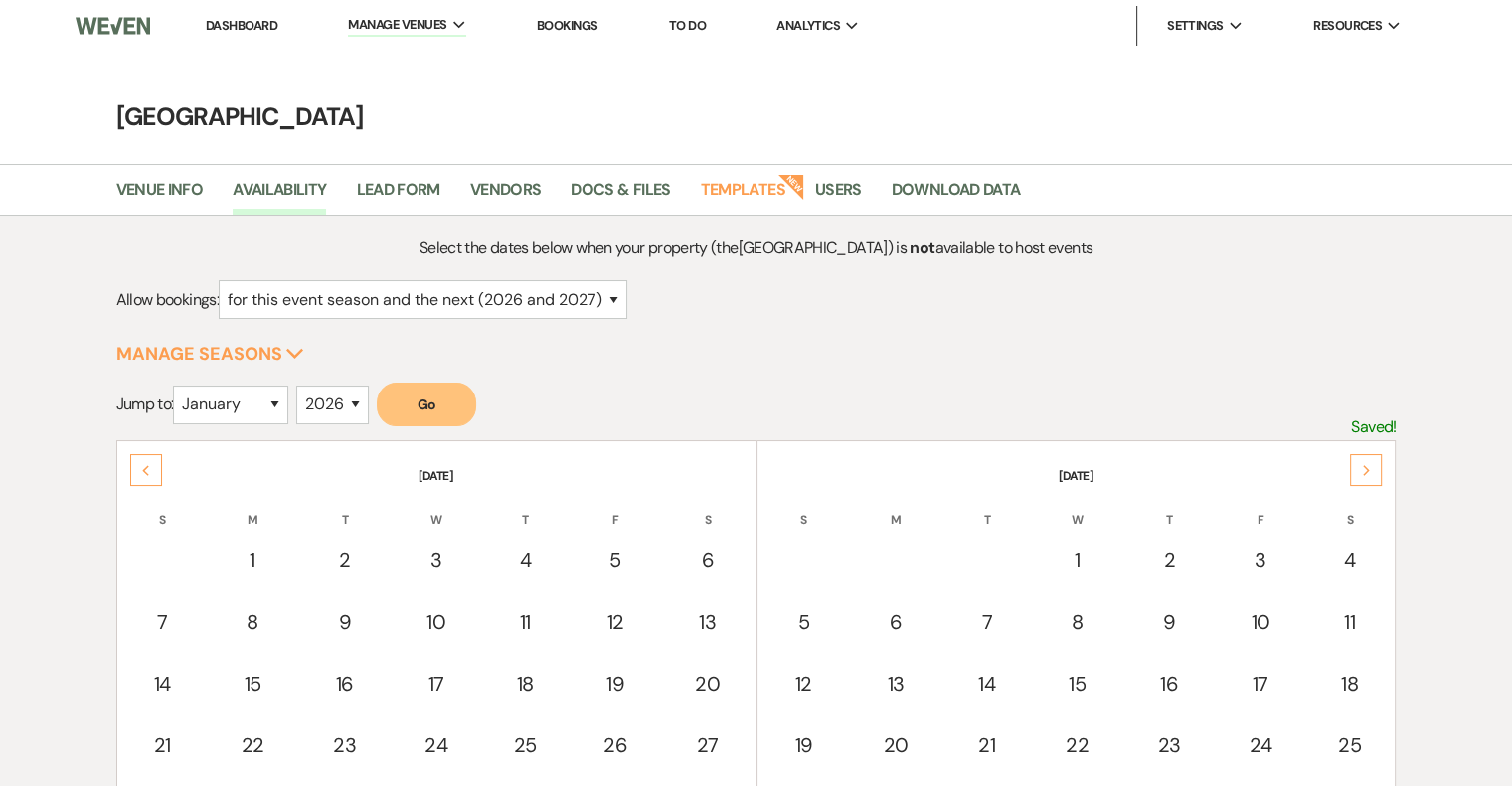 click on "Next" 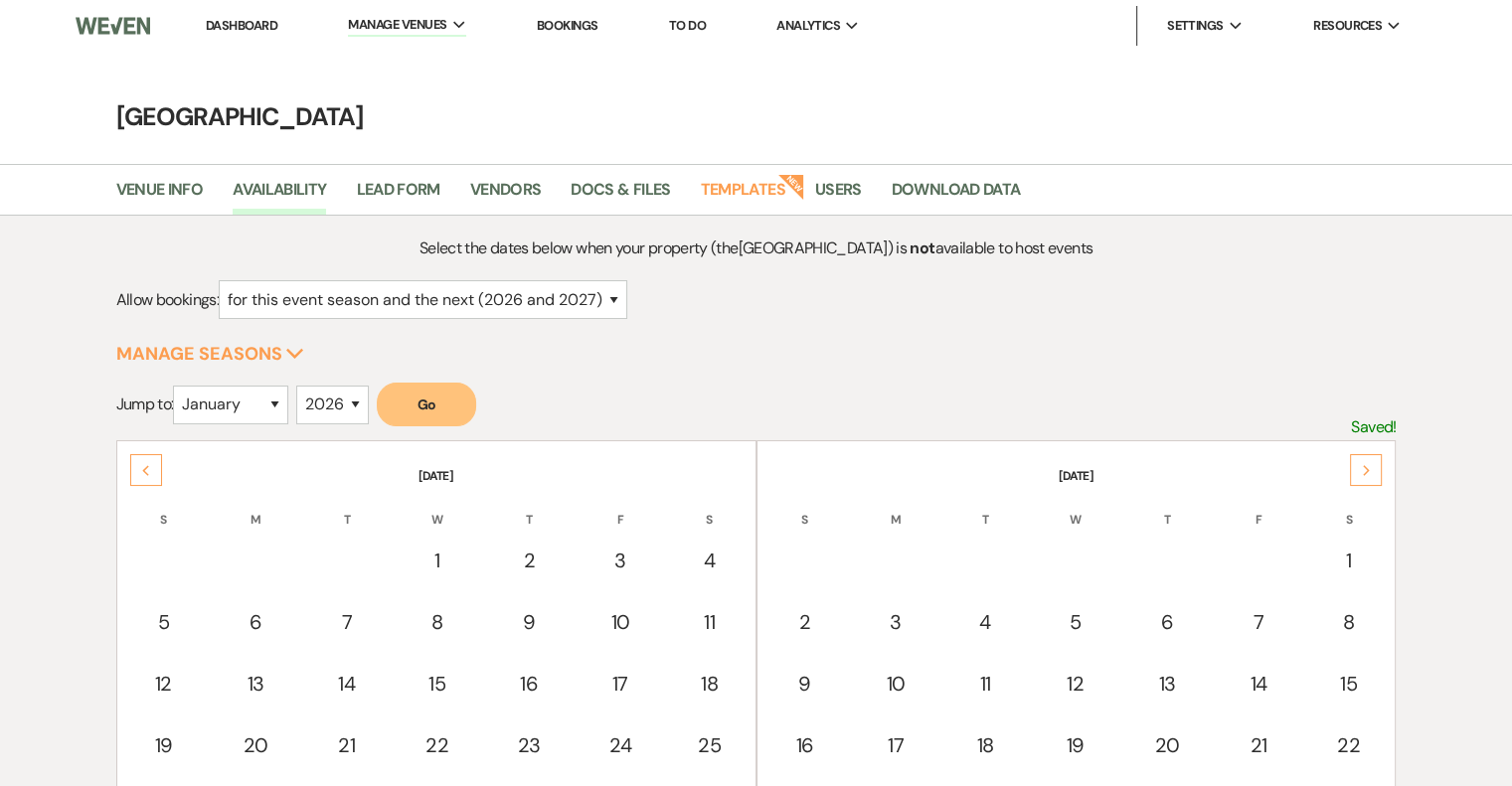 click on "Next" 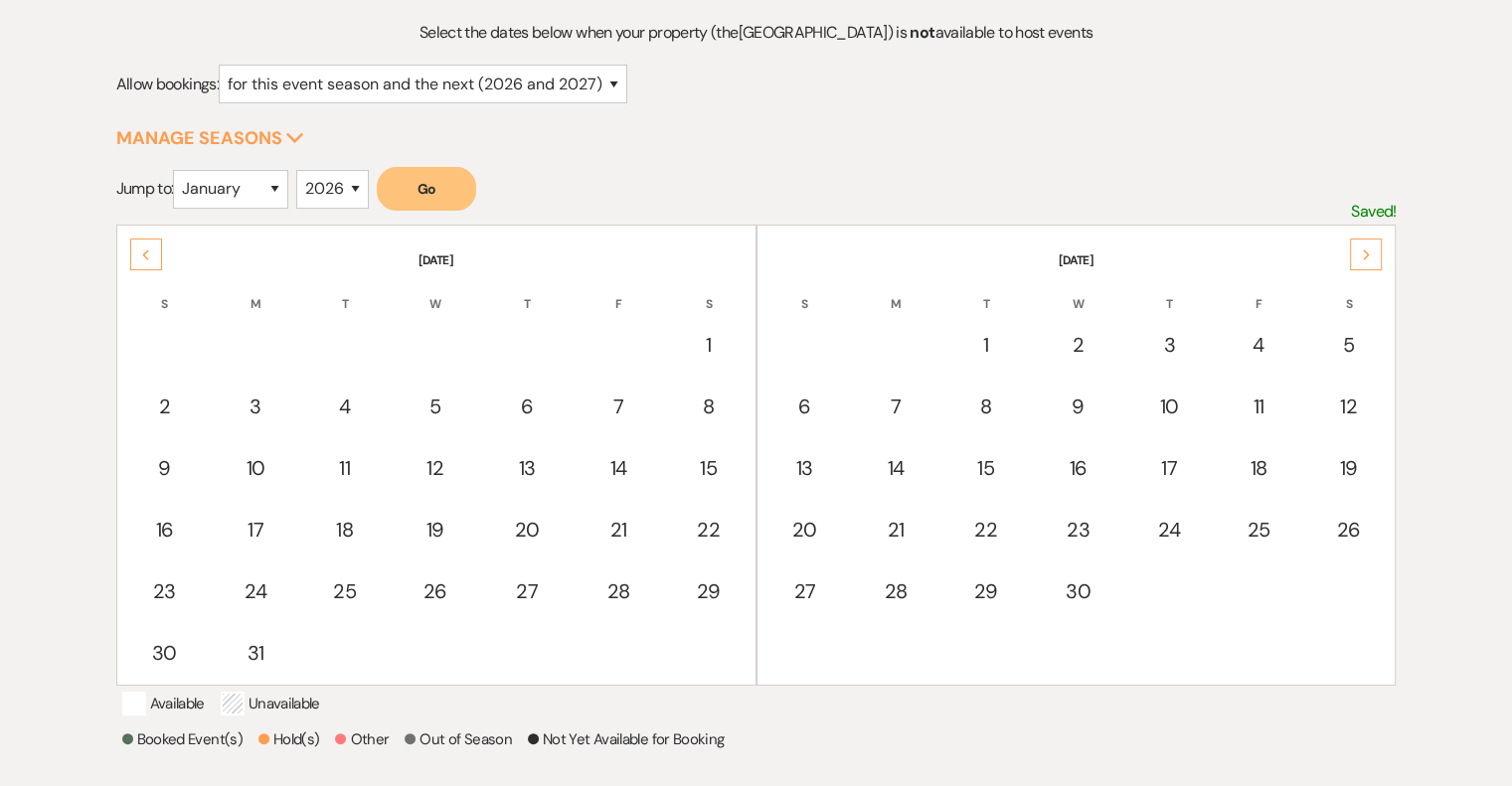 scroll, scrollTop: 0, scrollLeft: 0, axis: both 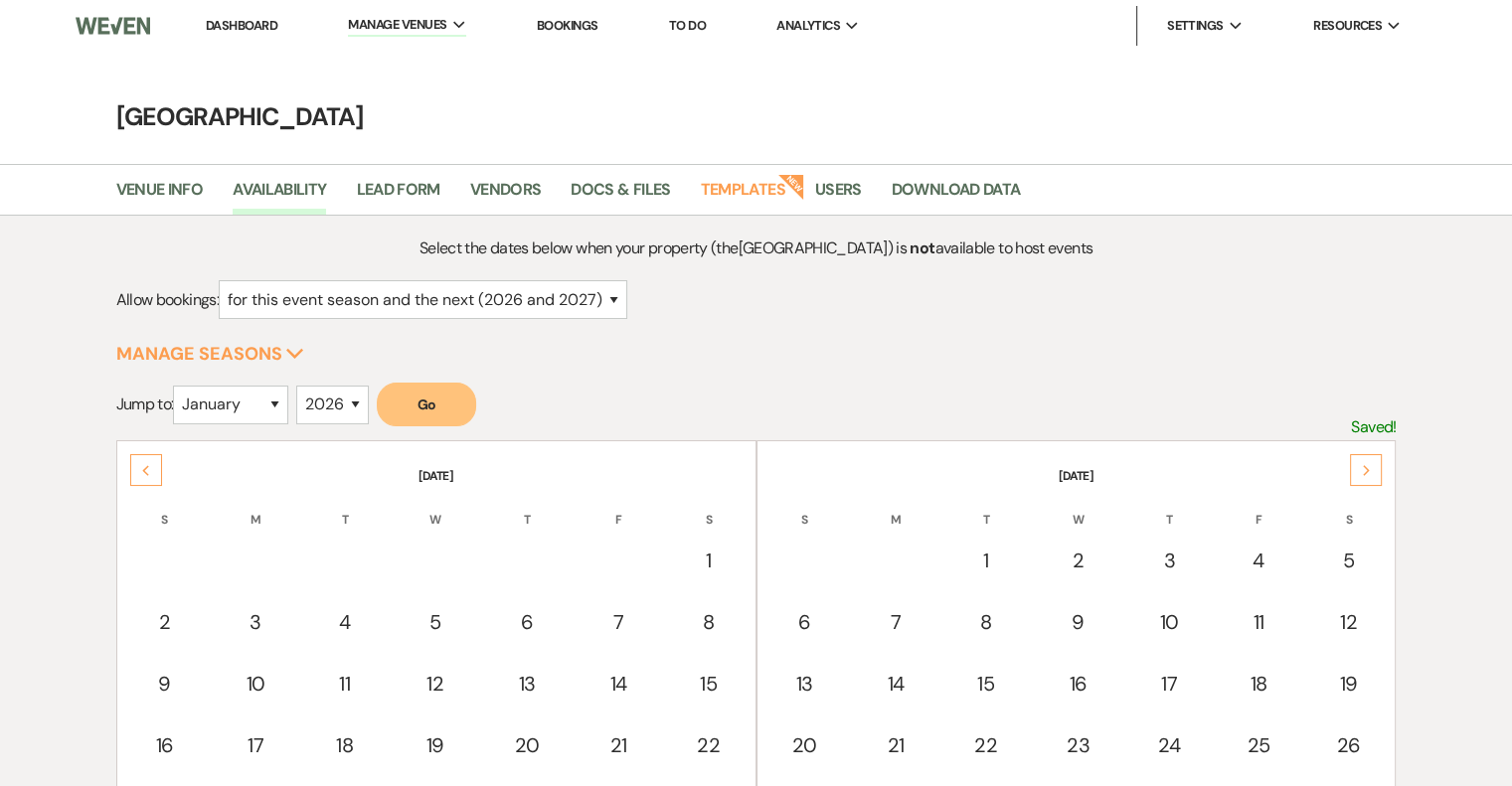 click on "Dashboard" at bounding box center [242, 25] 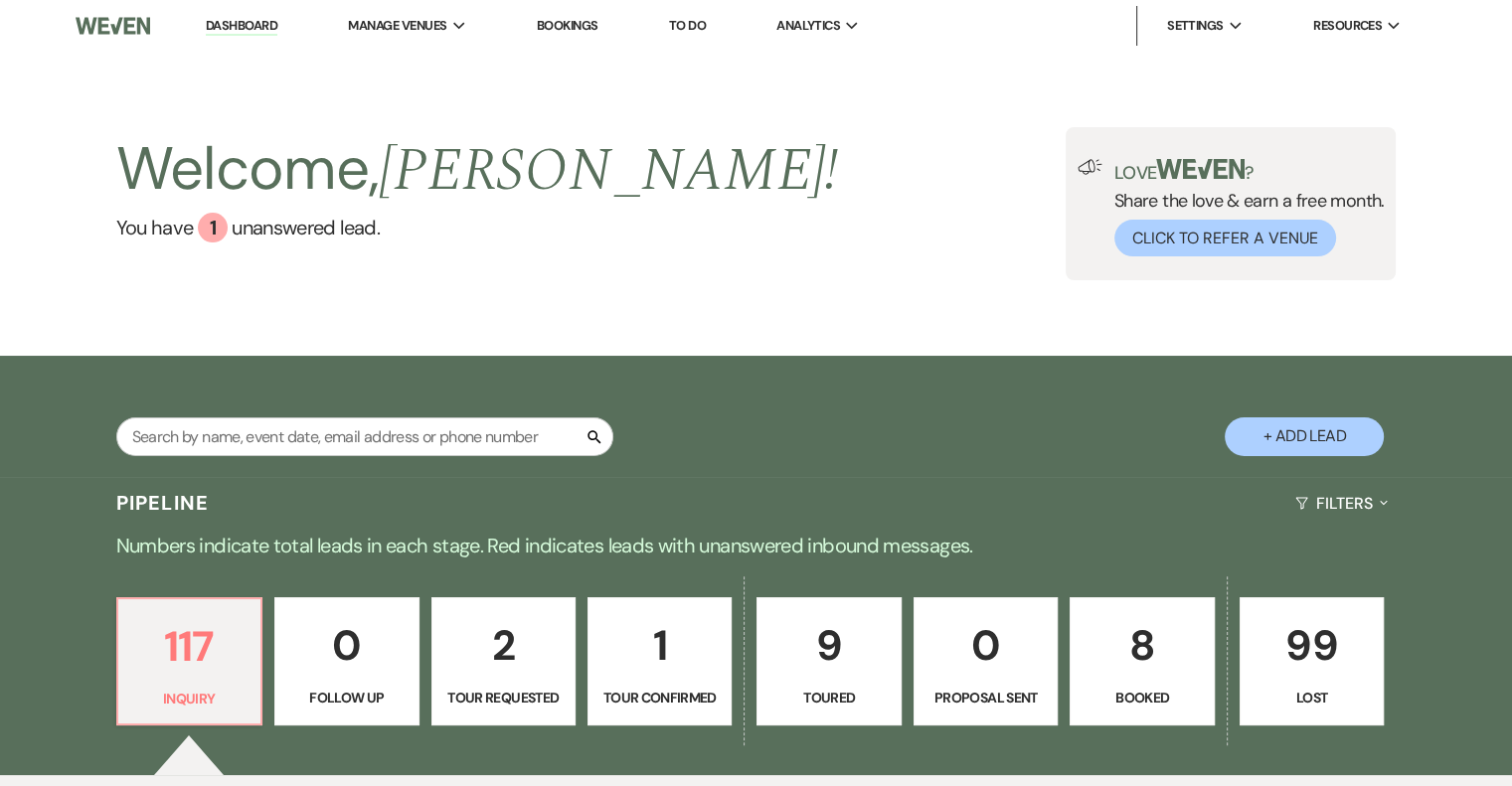 click on "9" at bounding box center [828, 645] 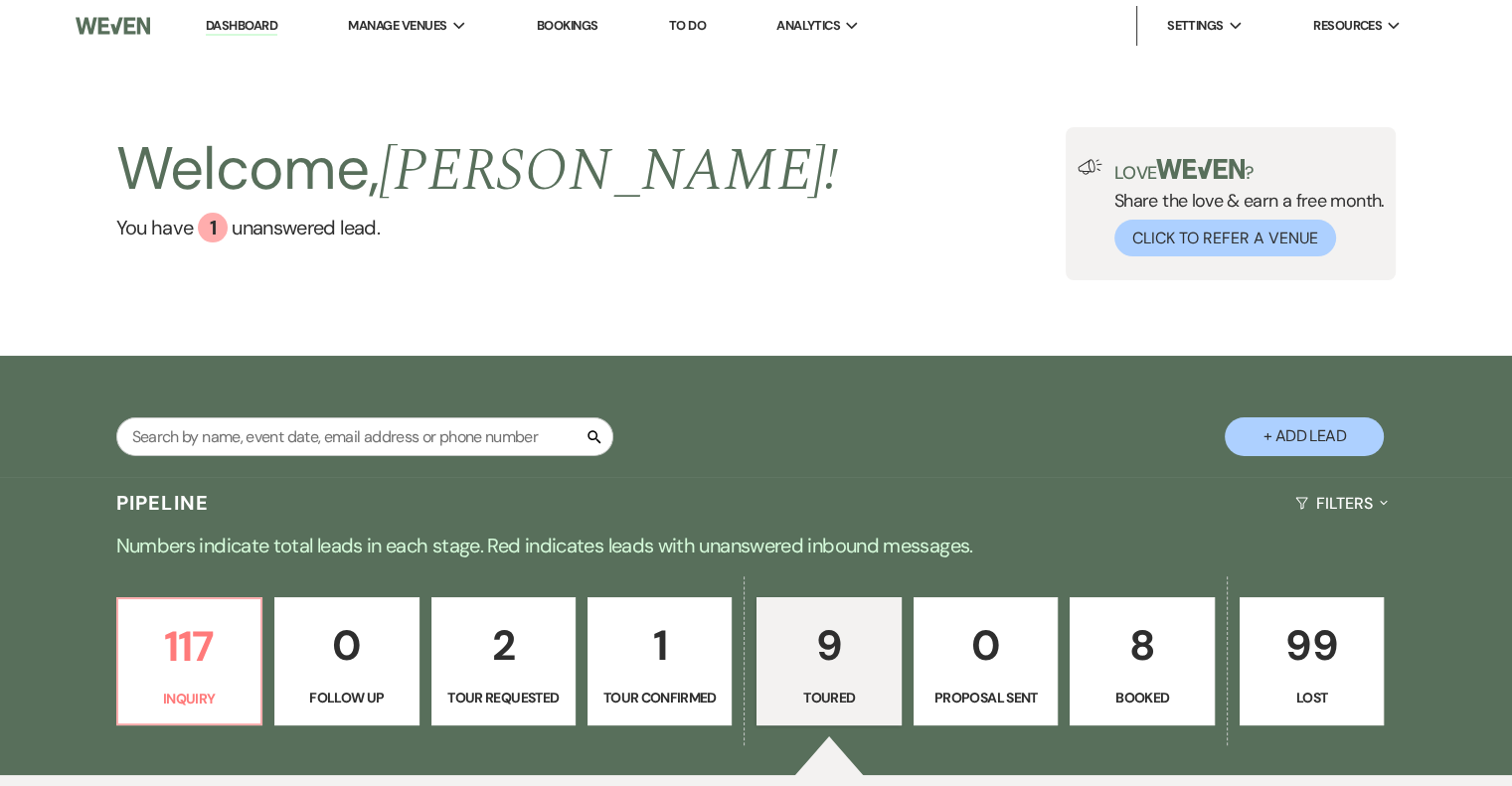 select on "5" 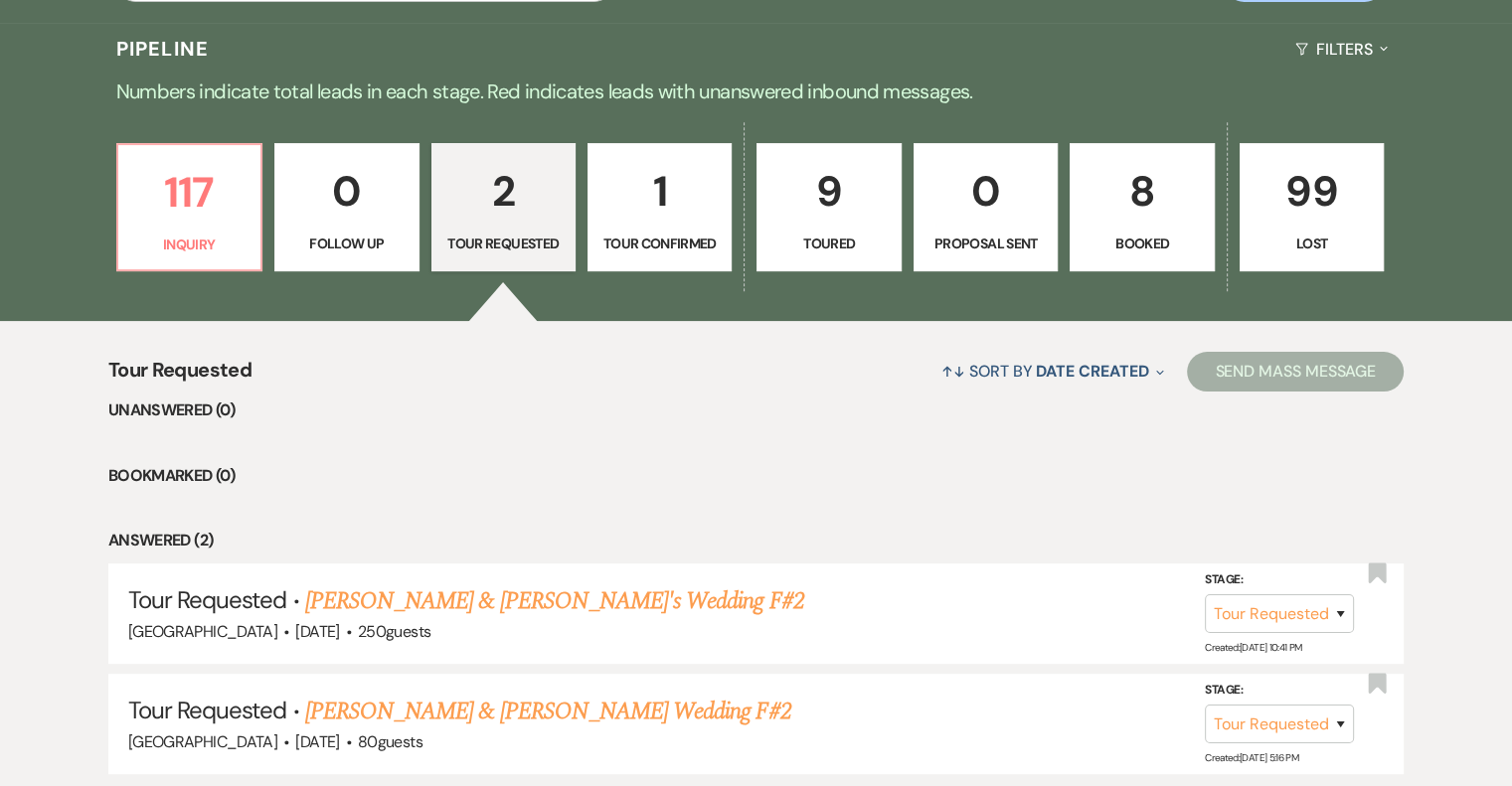click on "Tour Confirmed" at bounding box center [659, 243] 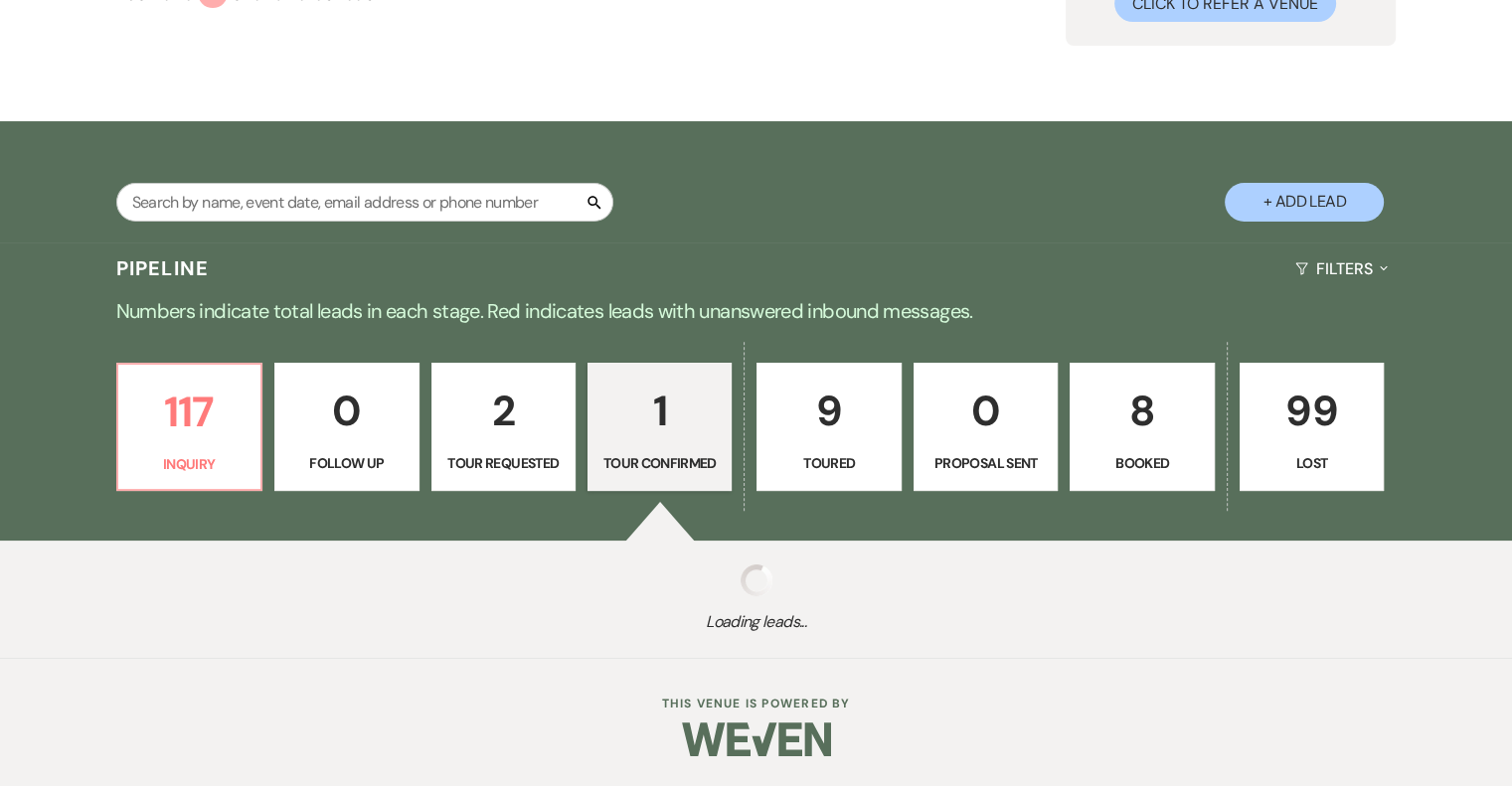 select on "4" 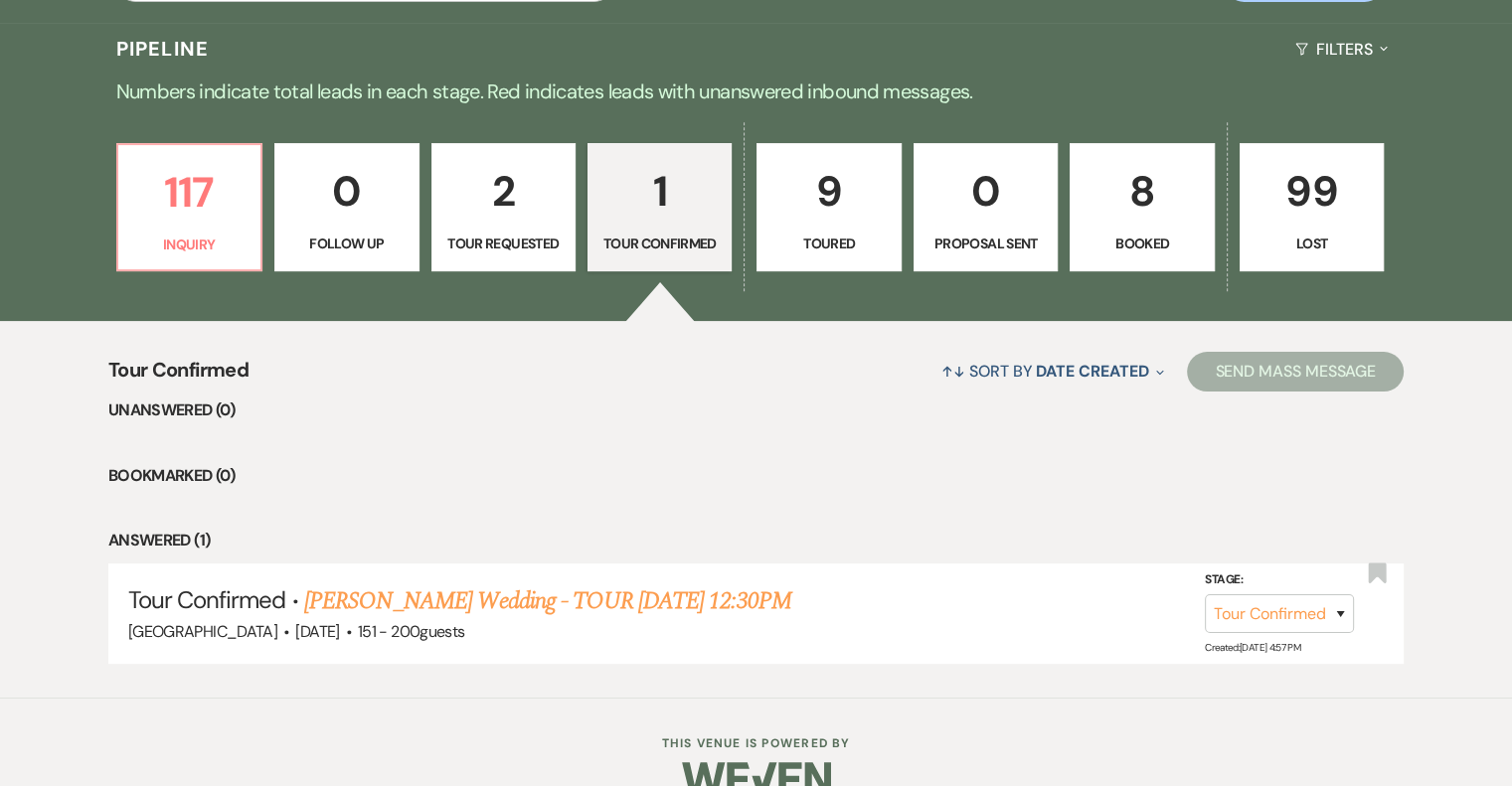 click on "Tour Confirmed ↑↓ Sort By   Date Created Expand Send Mass Message Unanswered (0) Bookmarked (0) Answered (1) Tour Confirmed · [PERSON_NAME] Wedding - TOUR [DATE] 12:30PM [GEOGRAPHIC_DATA] · [DATE] · 151 - 200  guests Stage: Inquiry Follow Up Tour Requested Tour Confirmed Toured Proposal Sent Booked Lost Created:  [DATE] 4:57 PM Bookmark" at bounding box center [756, 509] 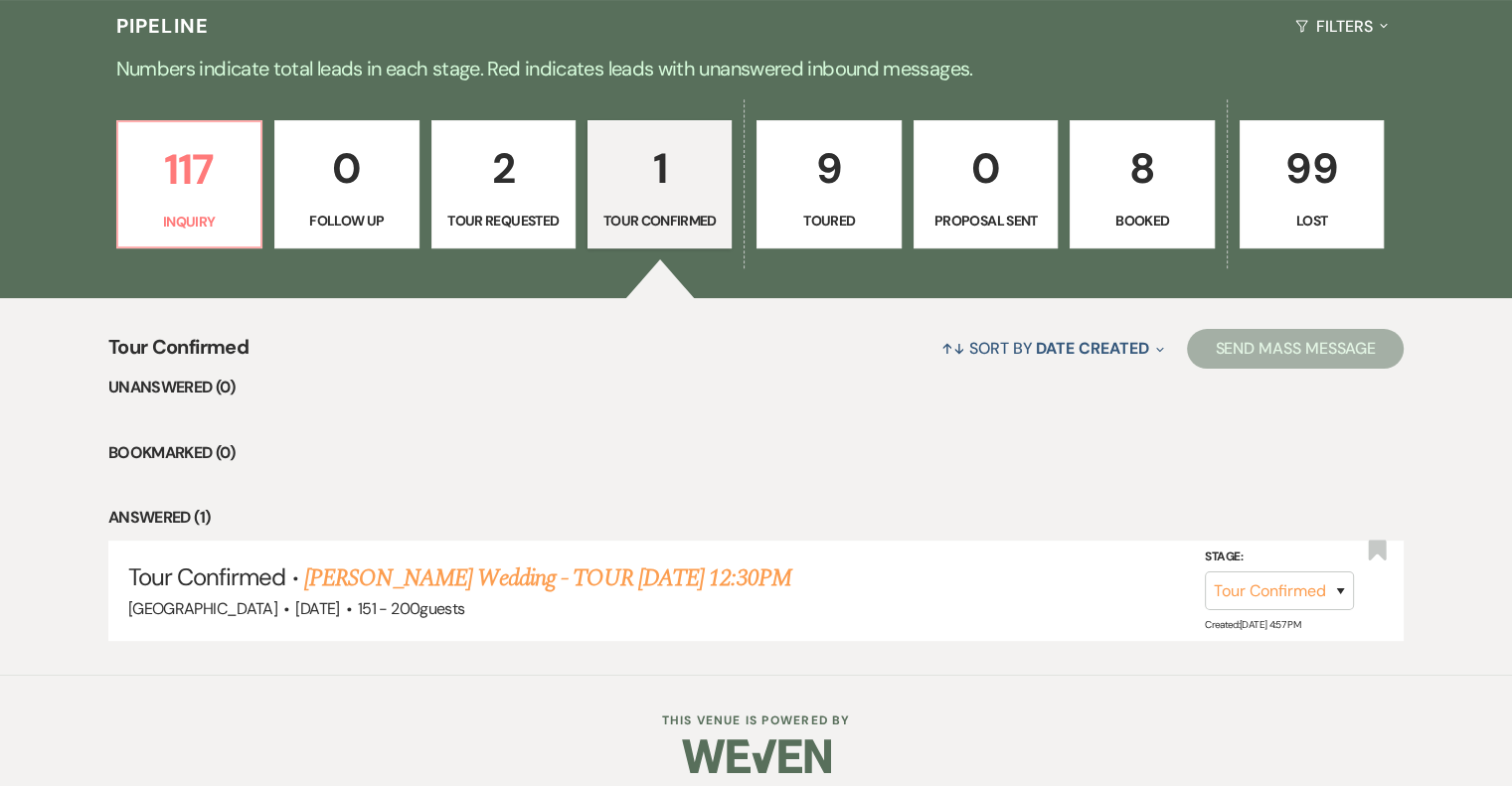 scroll, scrollTop: 492, scrollLeft: 0, axis: vertical 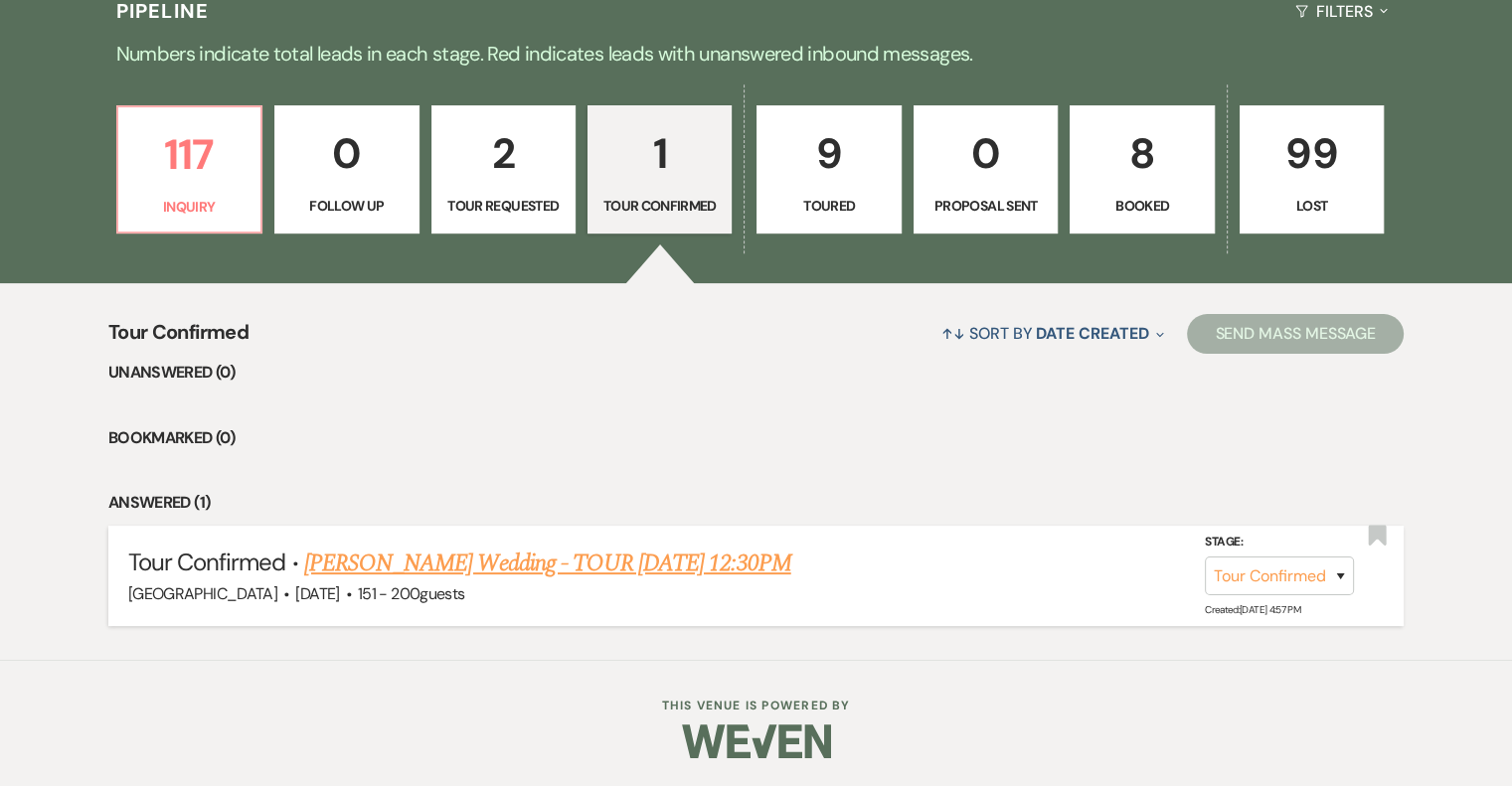 click on "[PERSON_NAME] Wedding - TOUR [DATE] 12:30PM" at bounding box center (548, 563) 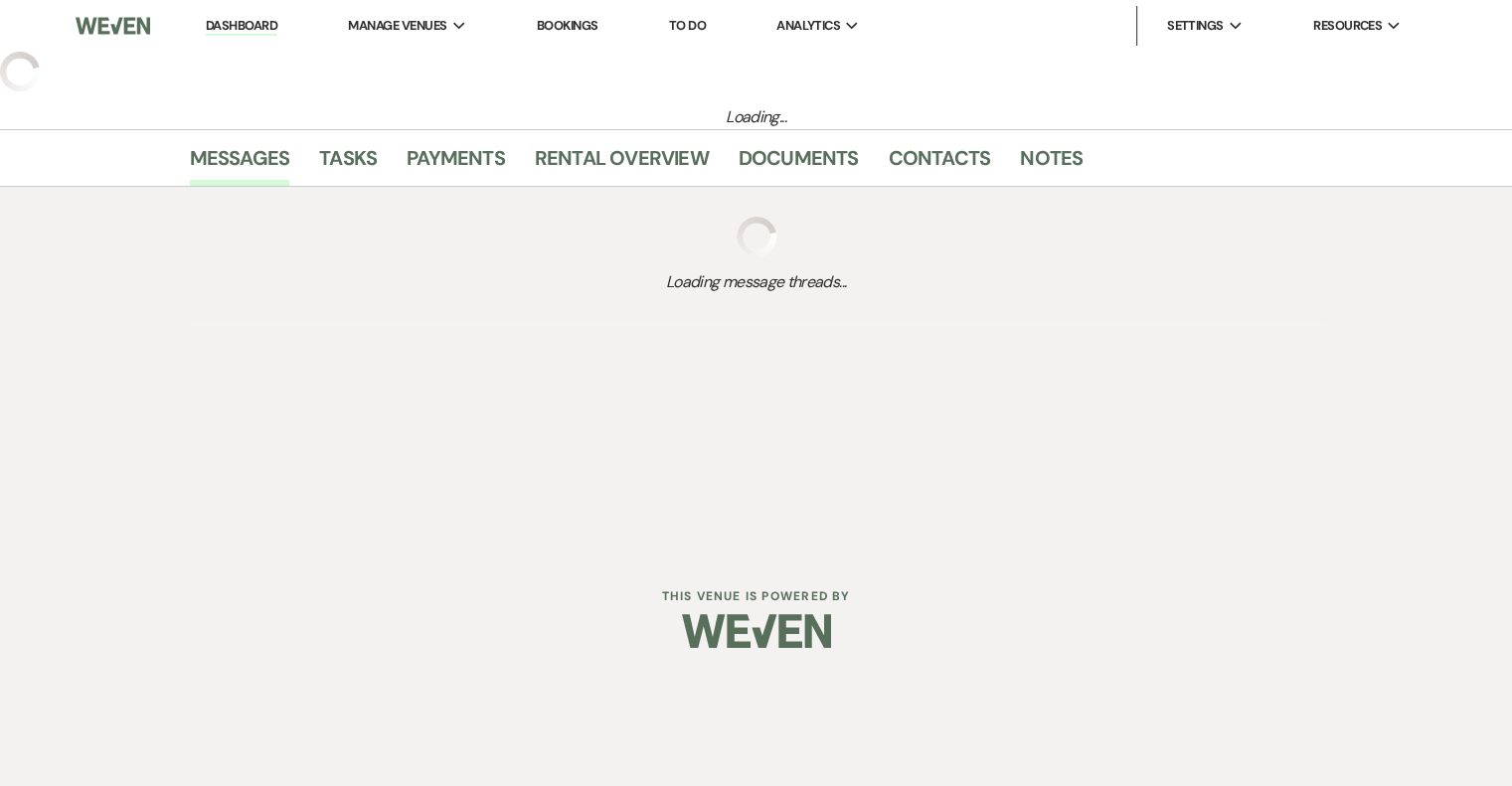 select on "4" 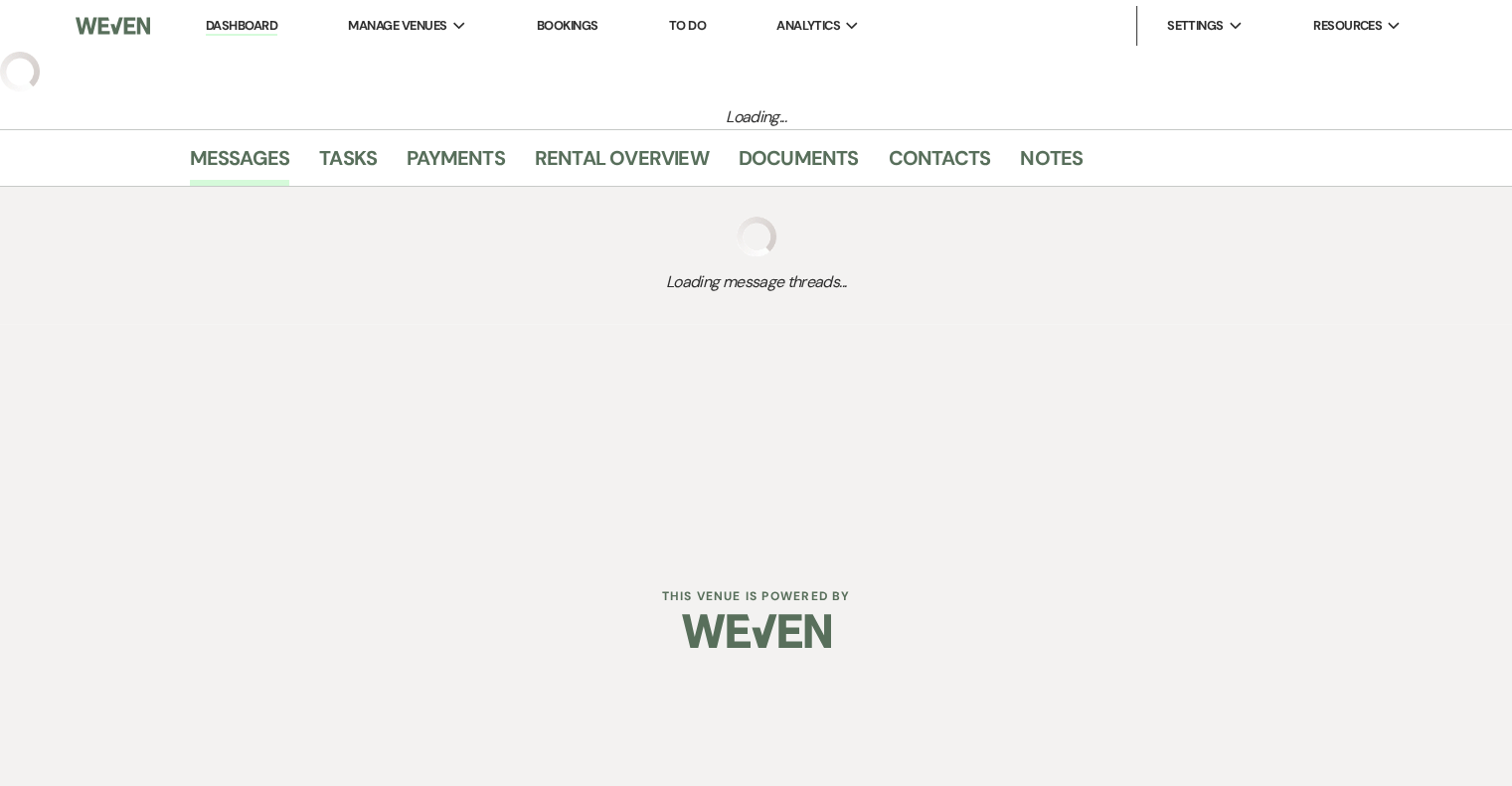 select on "2" 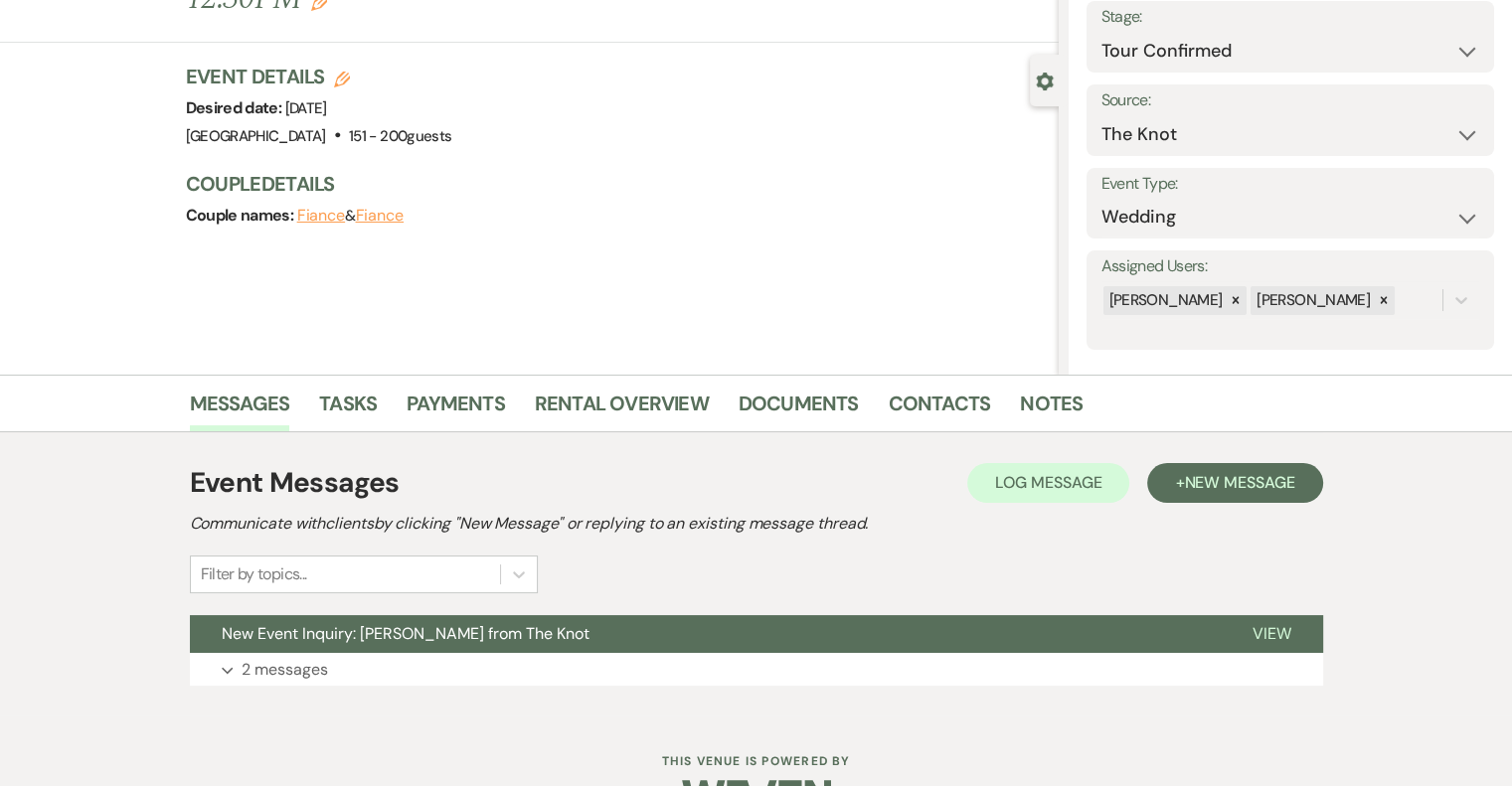 scroll, scrollTop: 181, scrollLeft: 0, axis: vertical 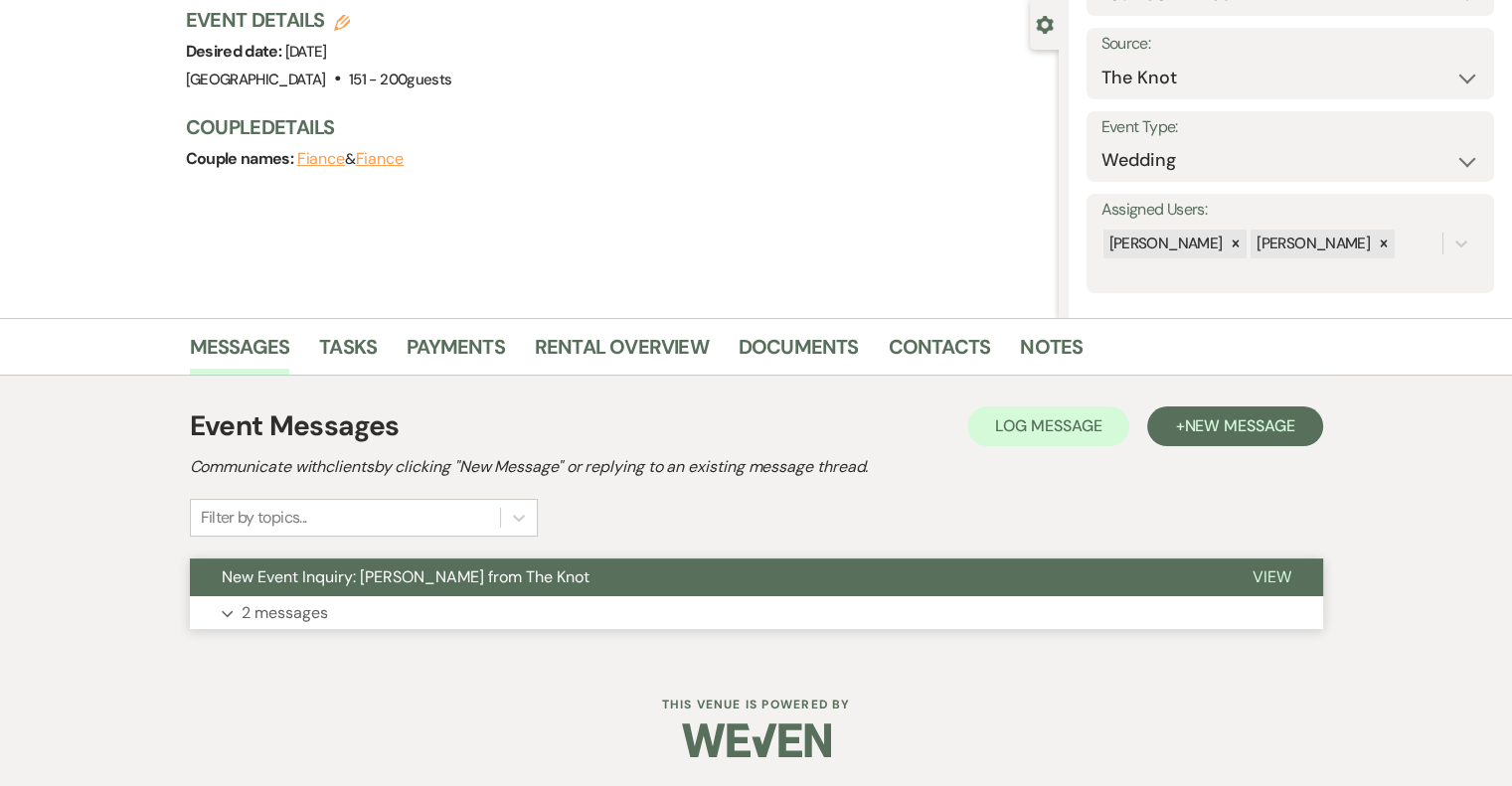 click on "2 messages" at bounding box center [284, 613] 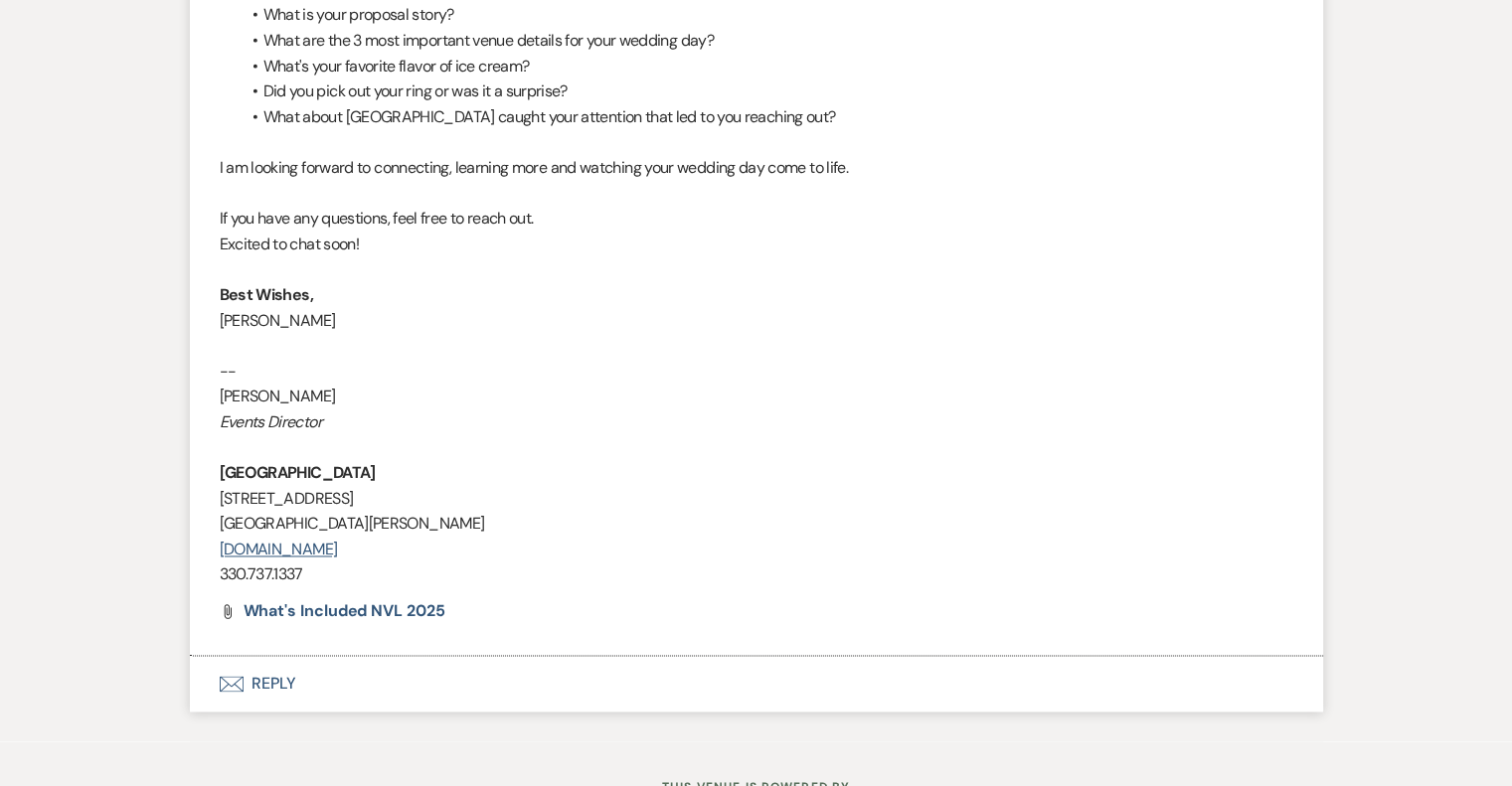 scroll, scrollTop: 2985, scrollLeft: 0, axis: vertical 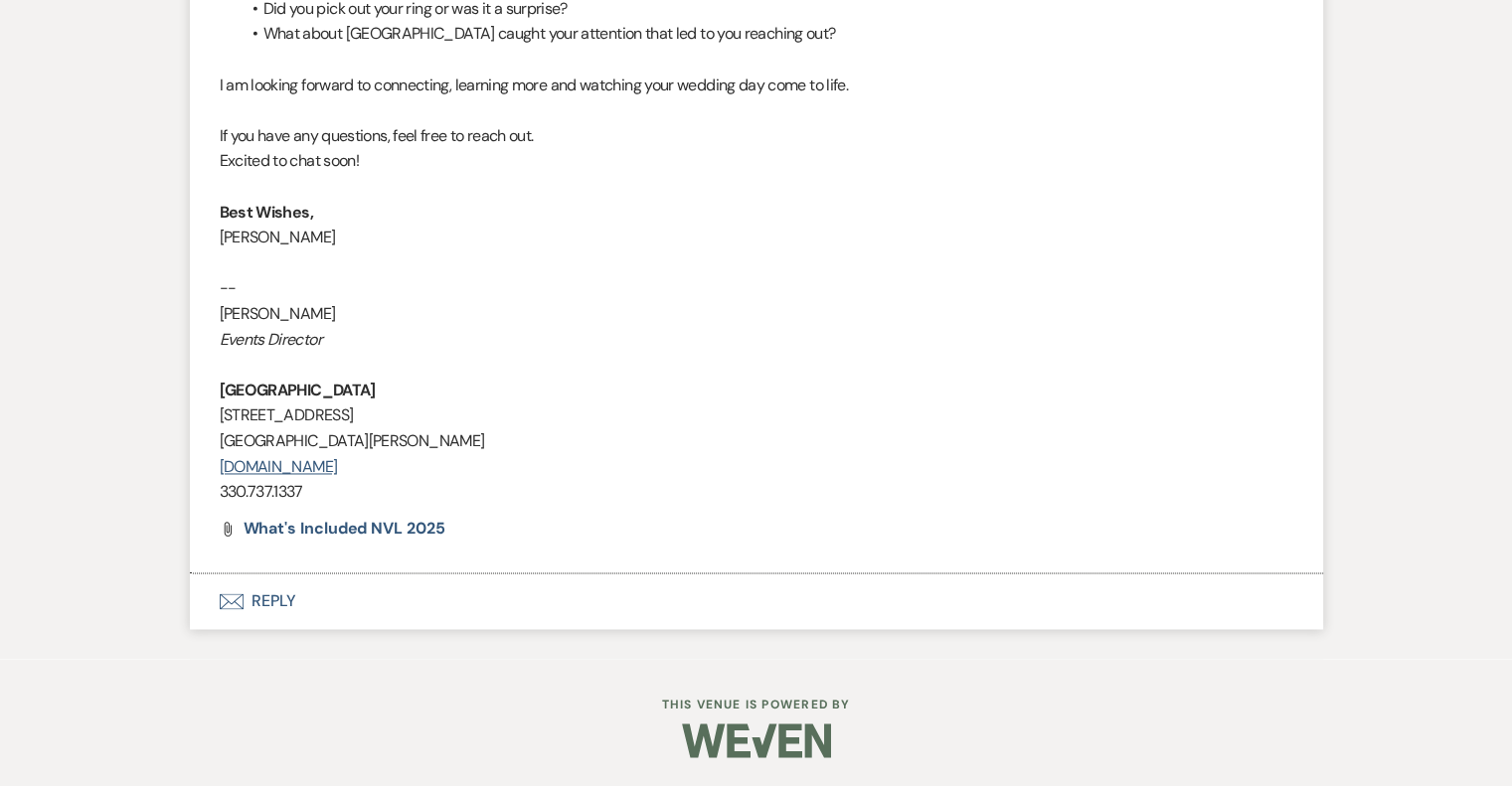 click on "Envelope Reply" at bounding box center (756, 601) 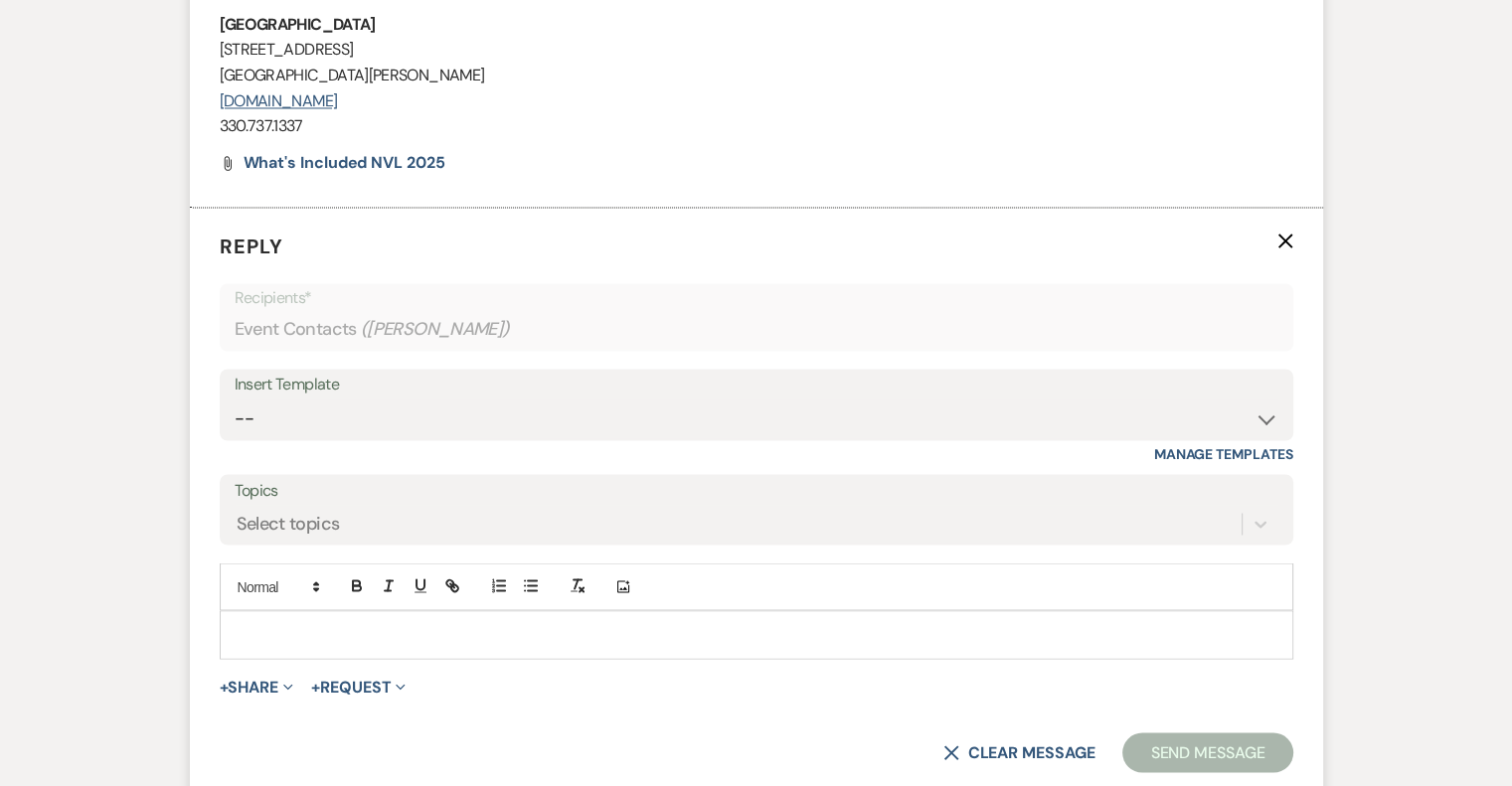 scroll, scrollTop: 3364, scrollLeft: 0, axis: vertical 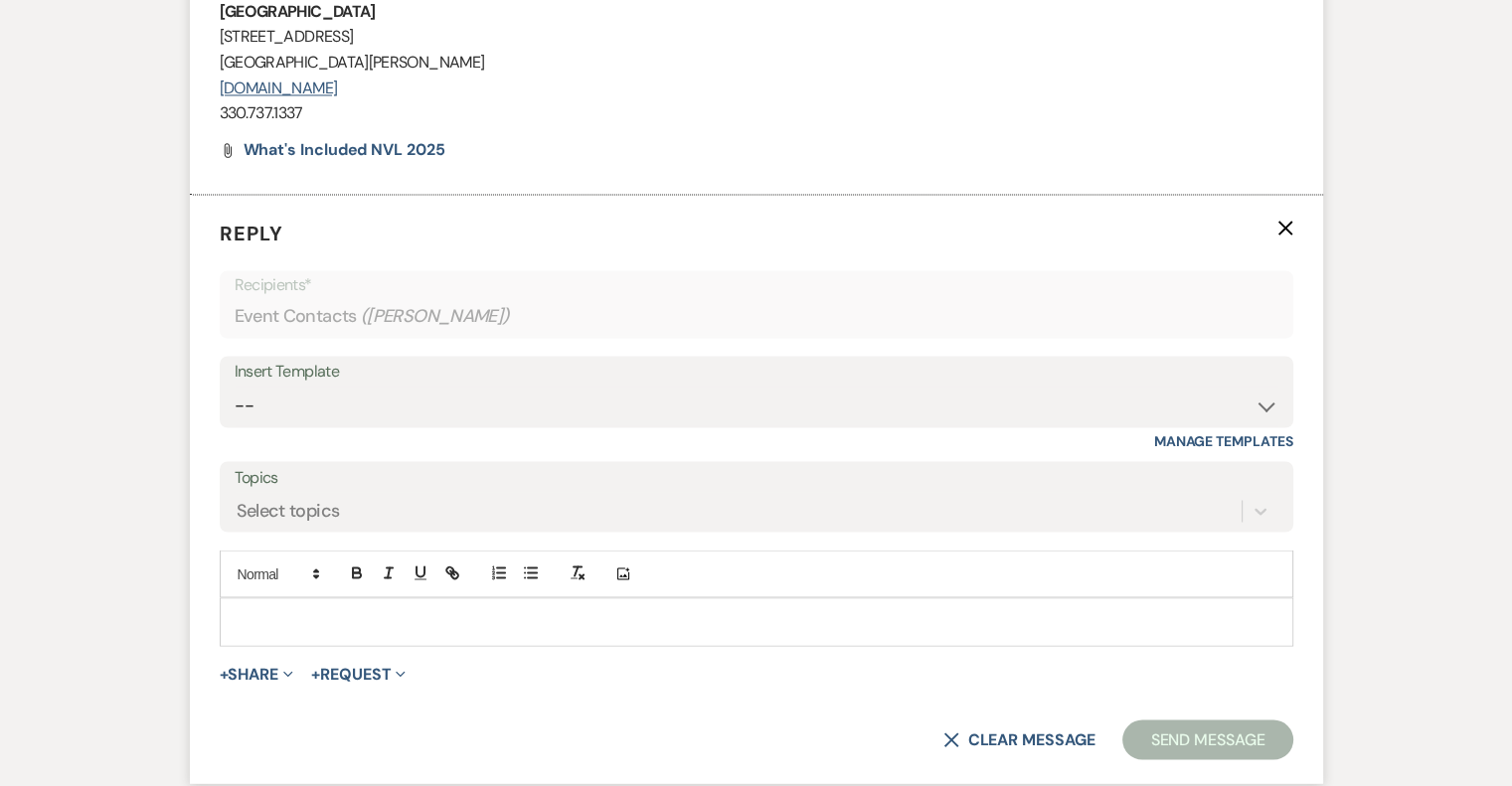 click at bounding box center (756, 621) 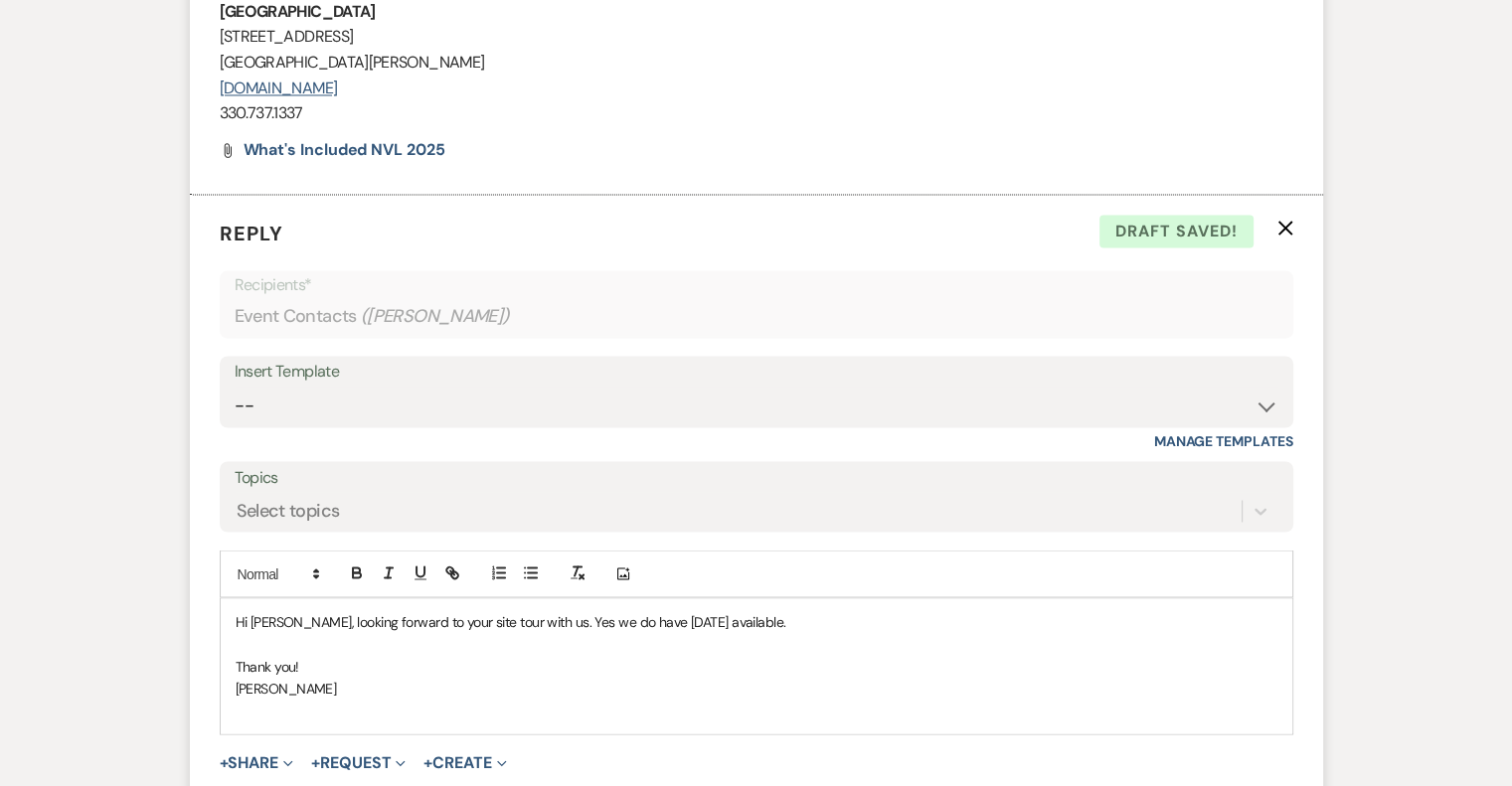 click on "Hi [PERSON_NAME], looking forward to your site tour with us. Yes we do have [DATE] available." at bounding box center (511, 621) 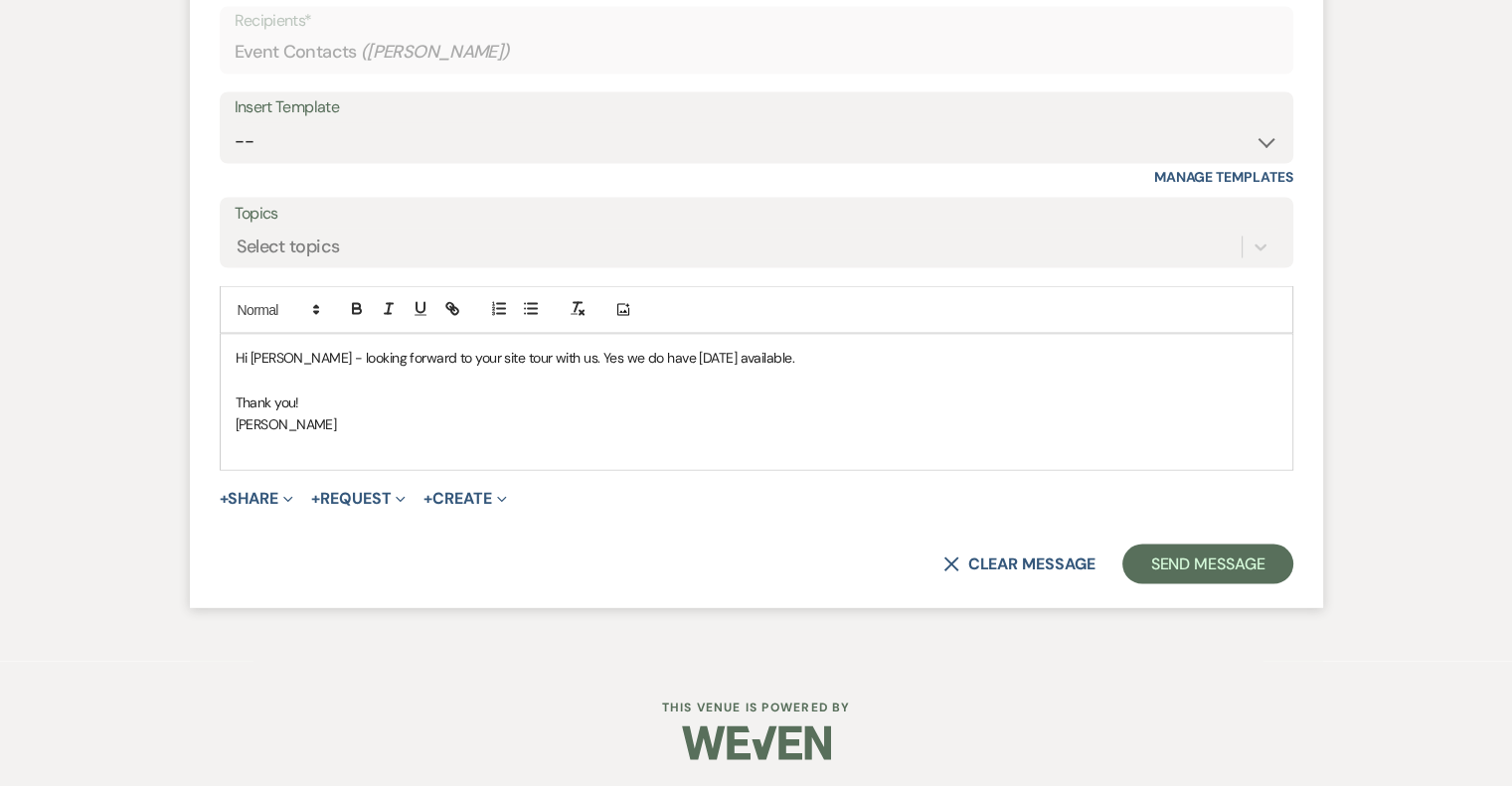 scroll, scrollTop: 3627, scrollLeft: 0, axis: vertical 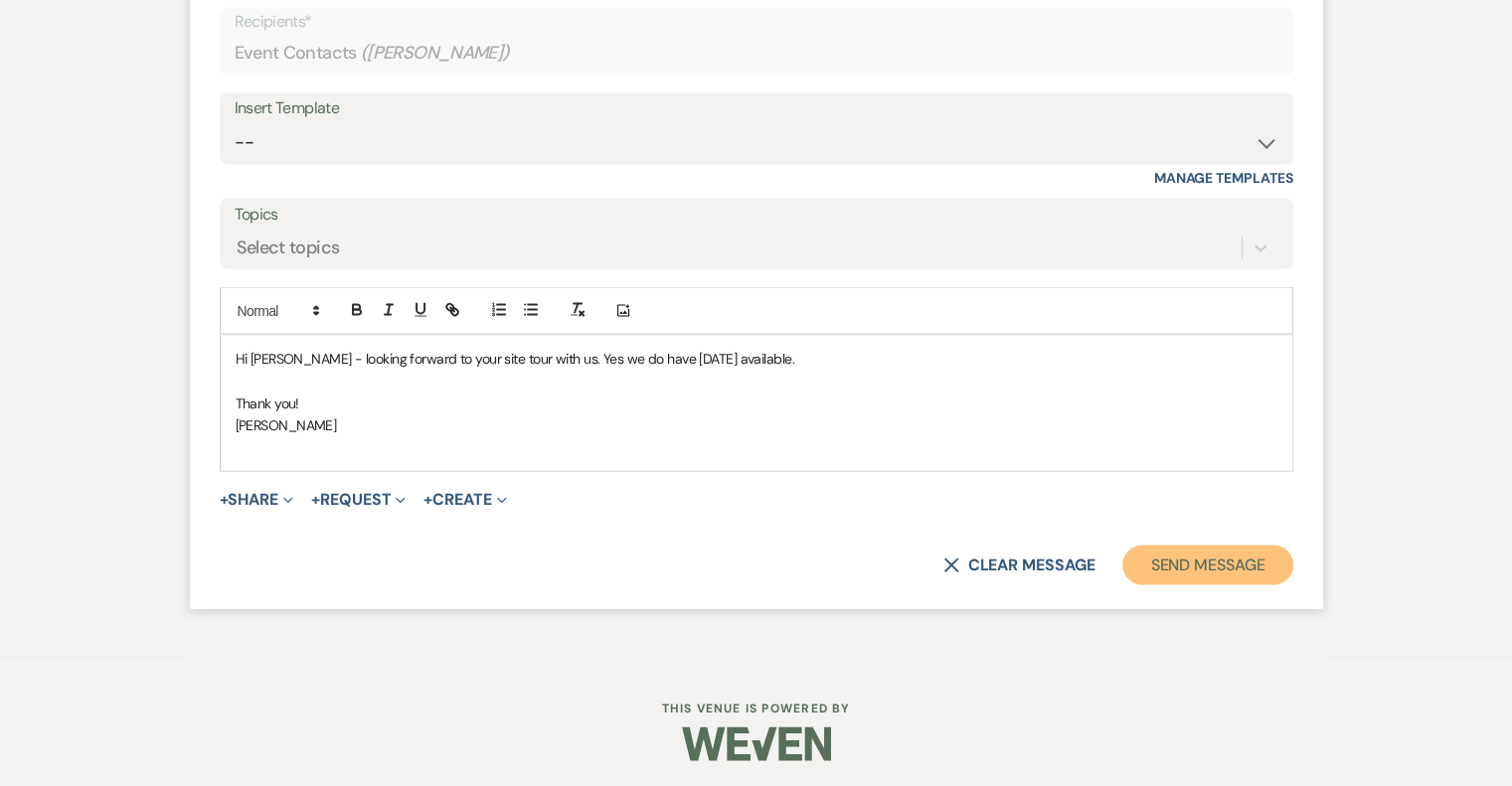 click on "Send Message" at bounding box center [1207, 564] 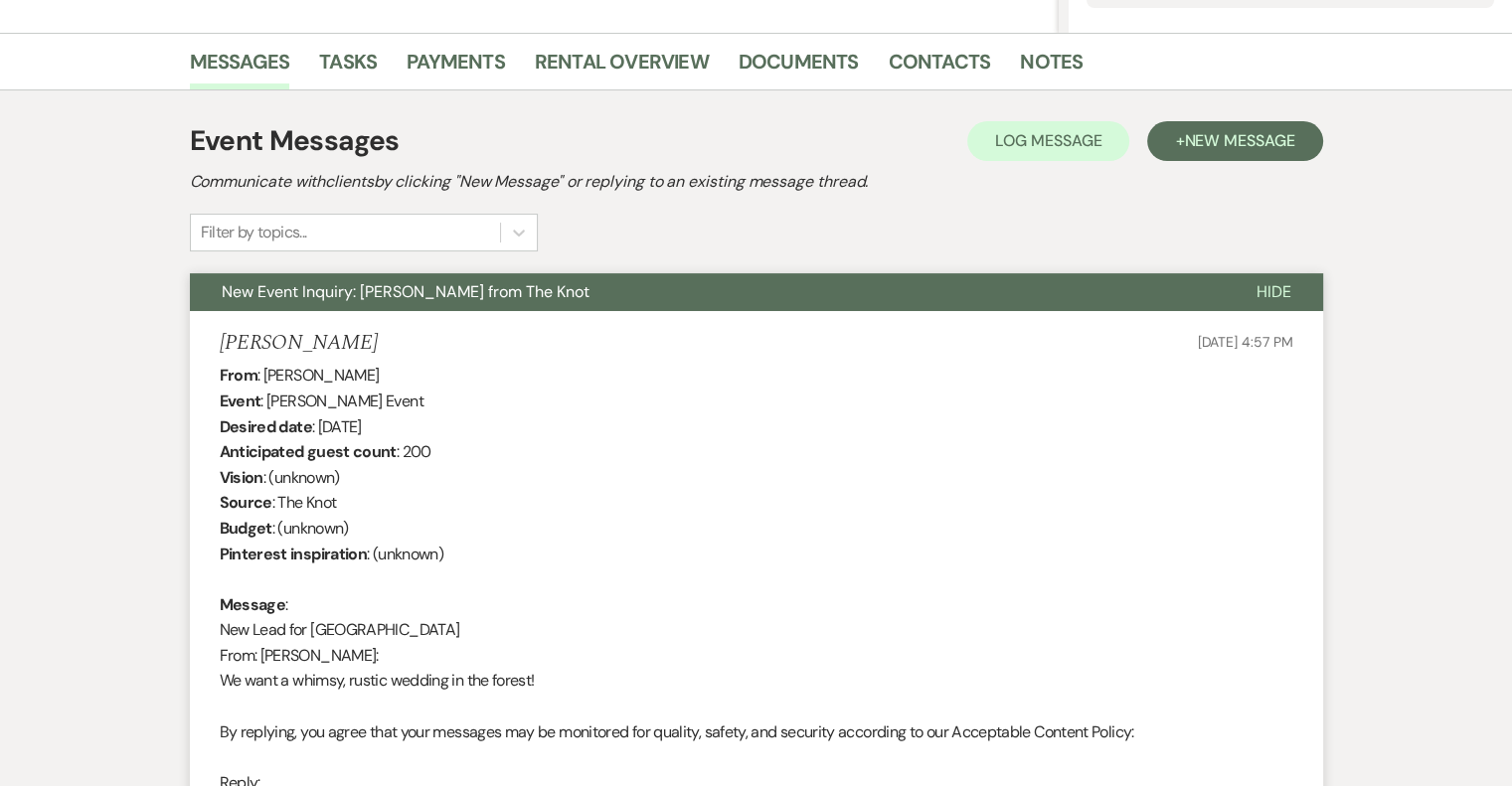 scroll, scrollTop: 0, scrollLeft: 0, axis: both 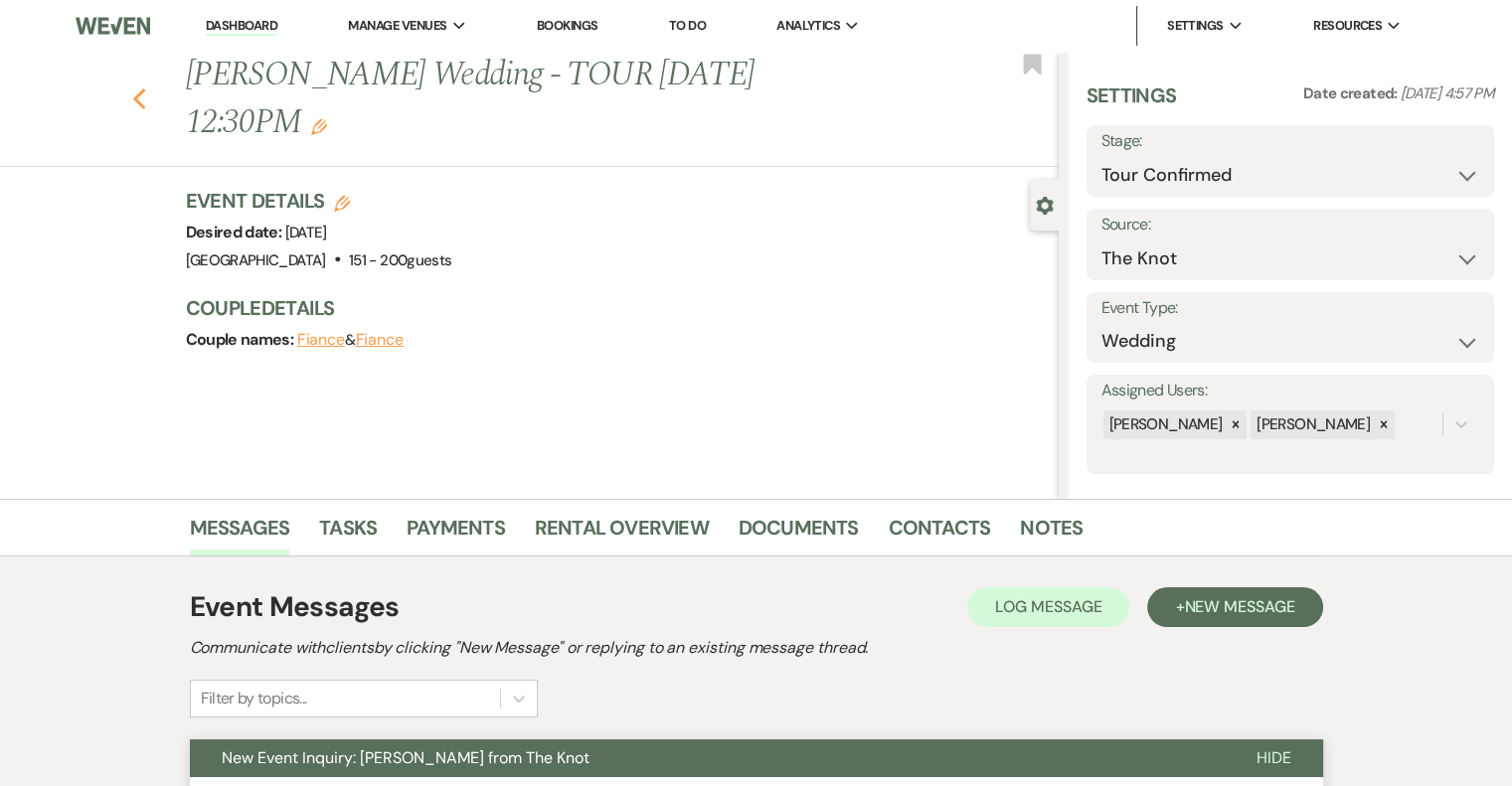 click on "Previous" 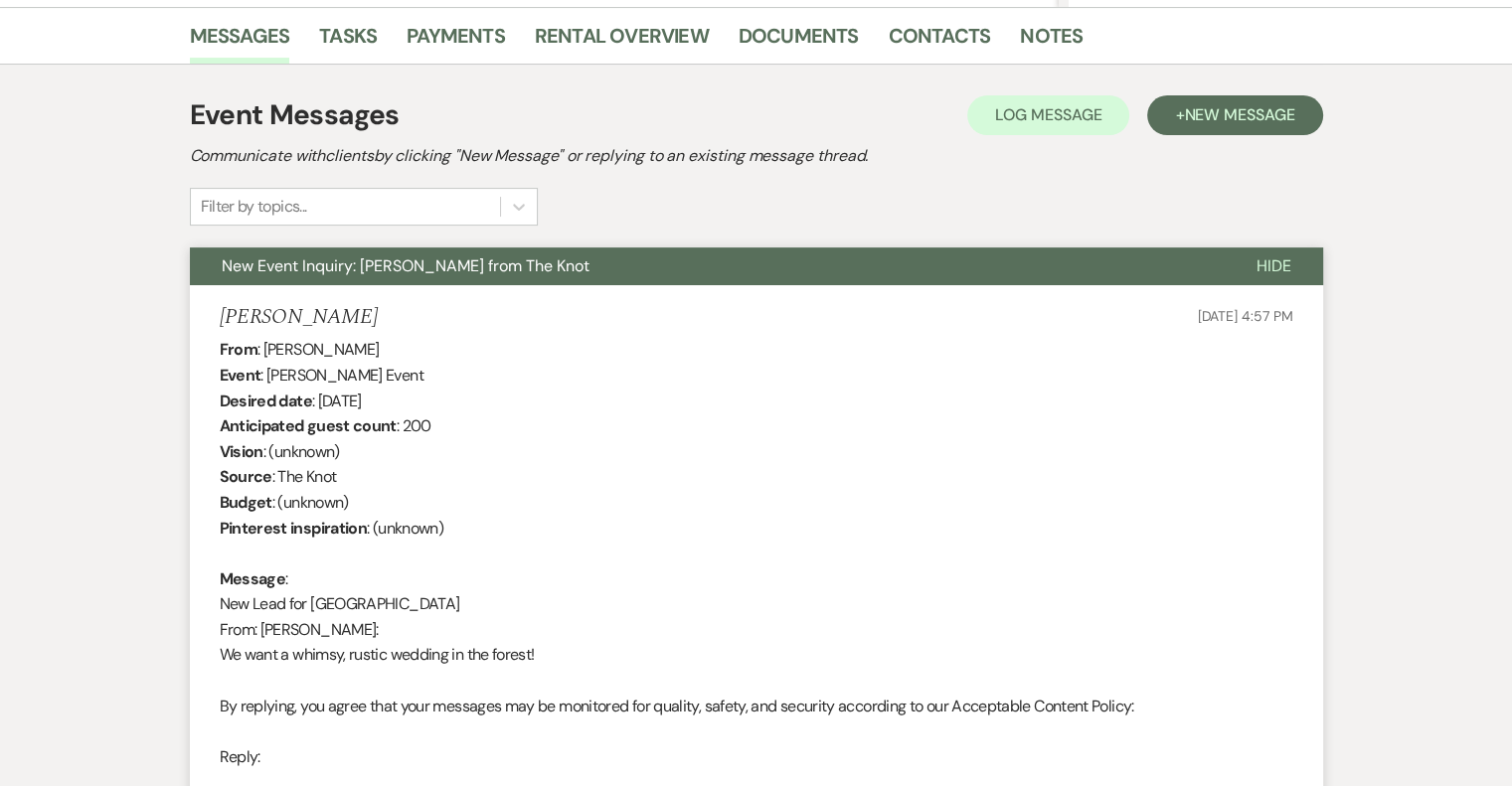 select on "4" 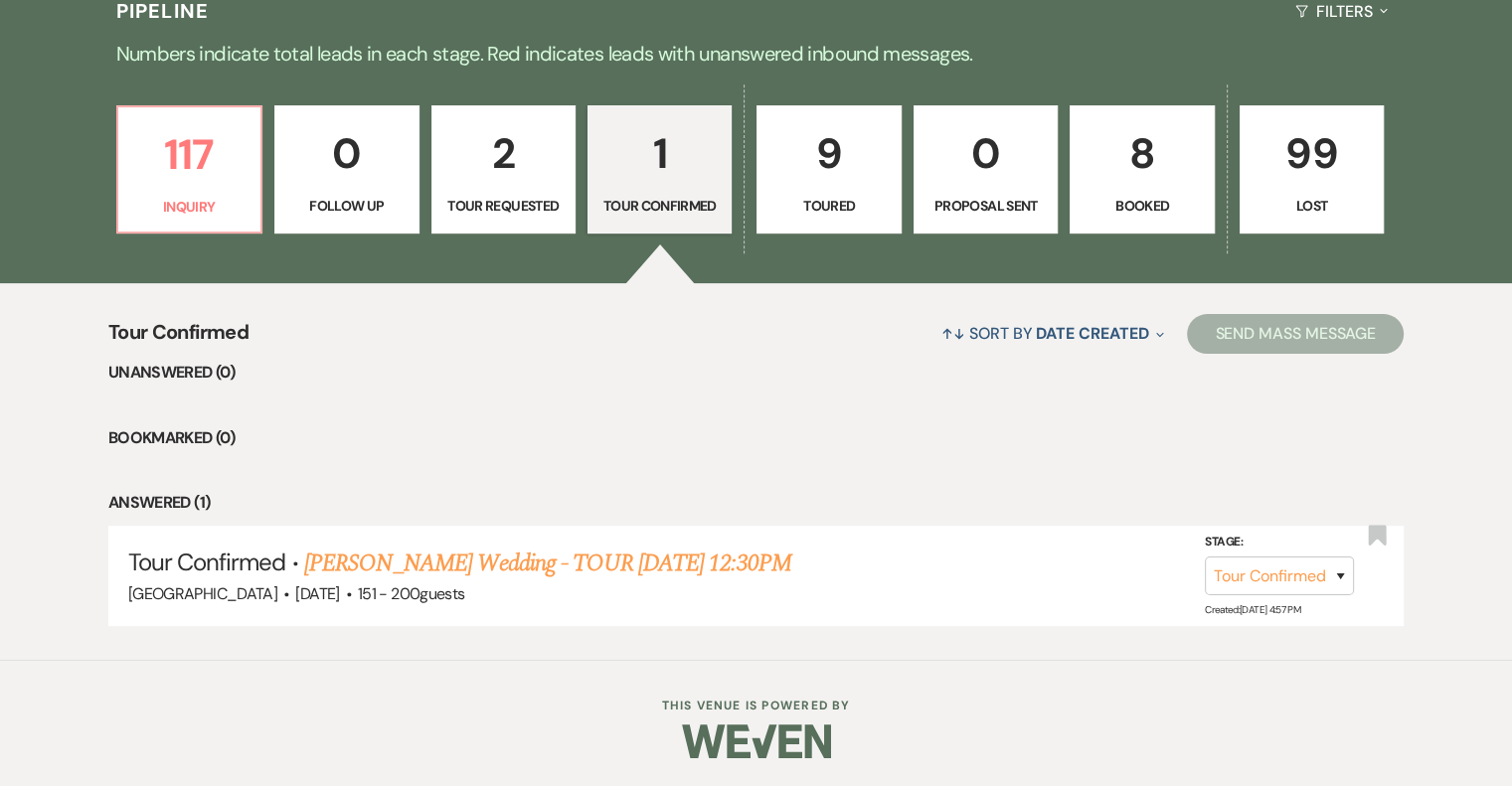 click on "2" at bounding box center (503, 153) 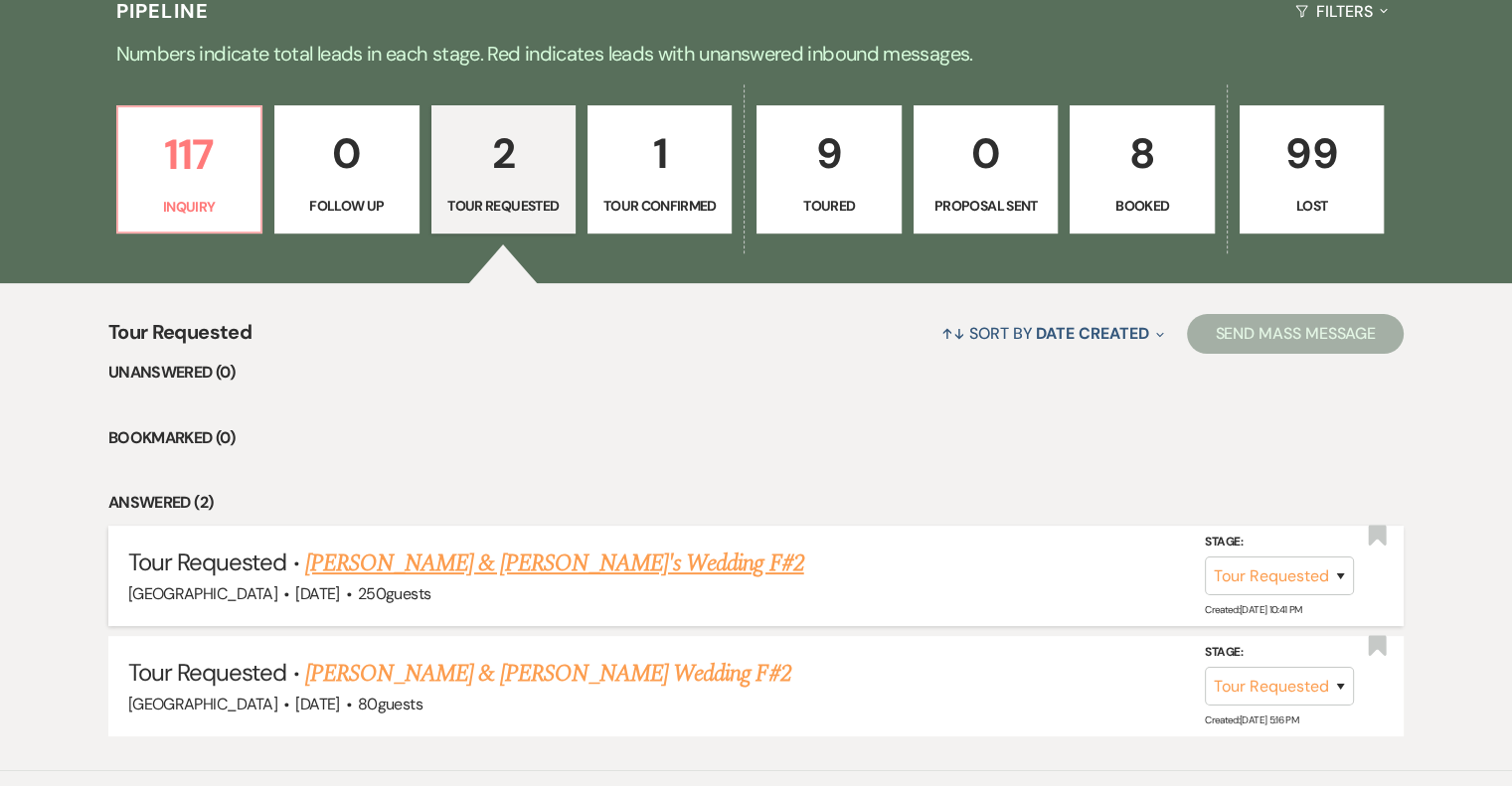 click on "[PERSON_NAME] & [PERSON_NAME]'s Wedding F#2" at bounding box center (555, 563) 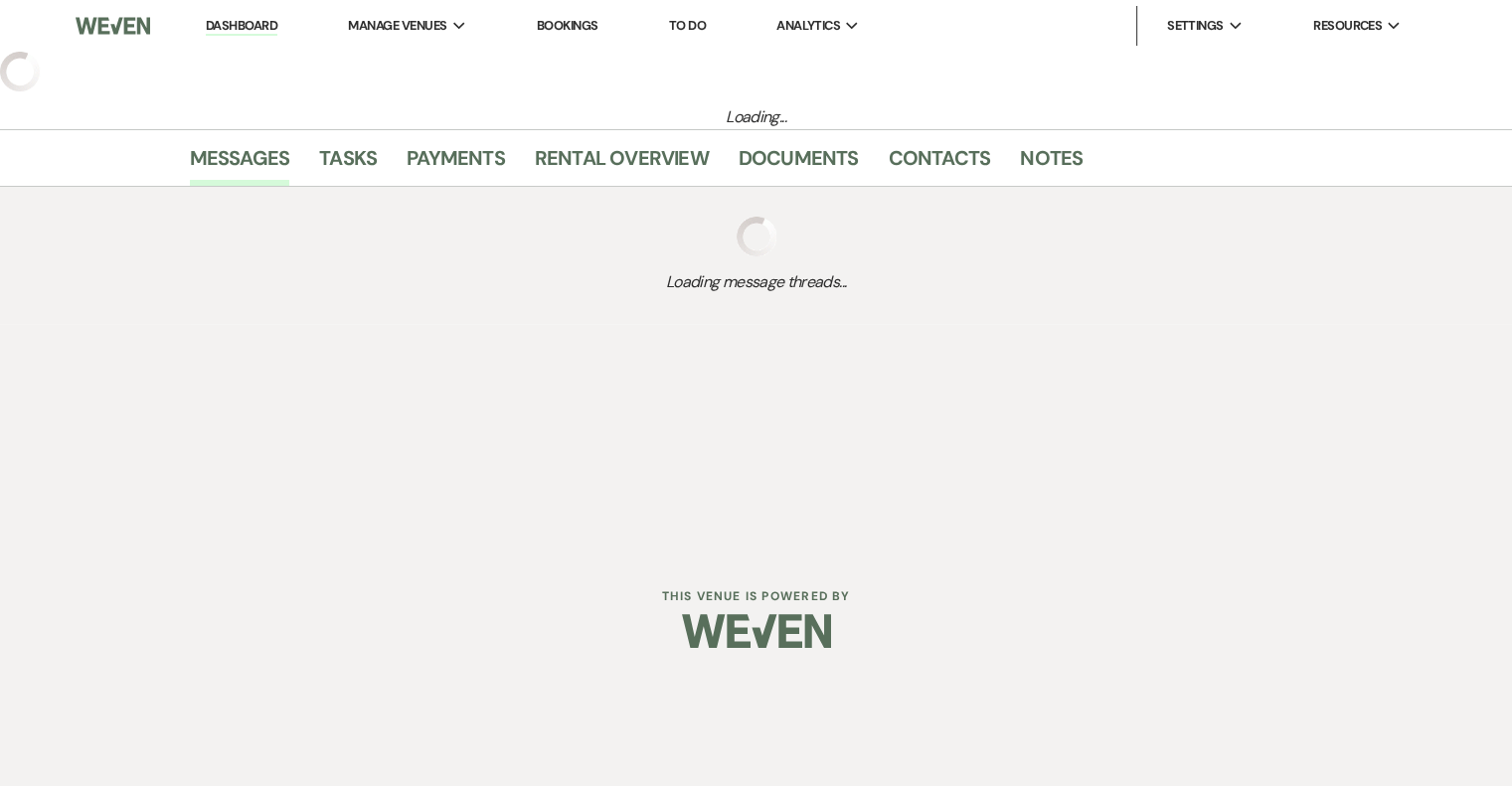 select on "2" 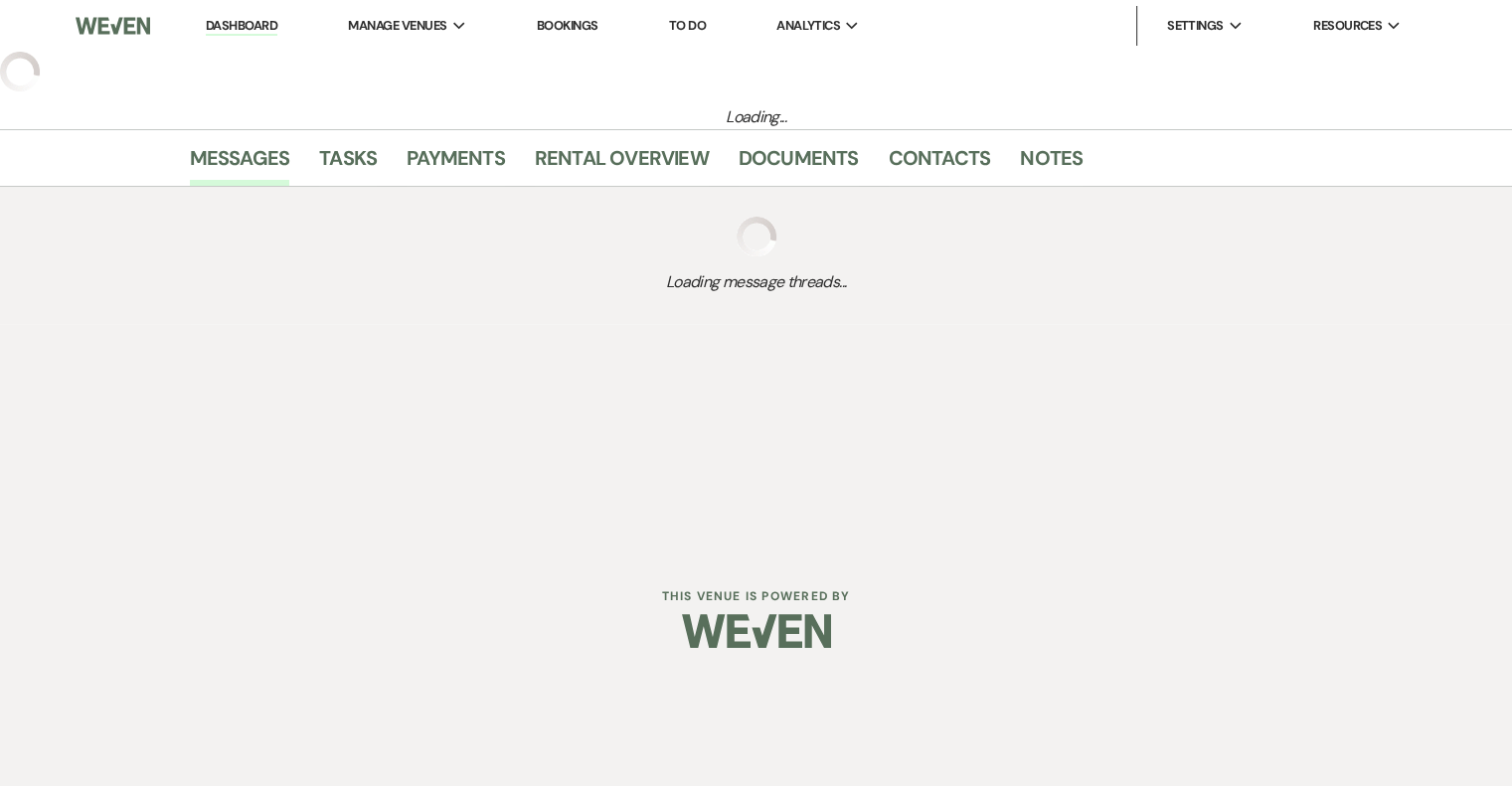 select on "5" 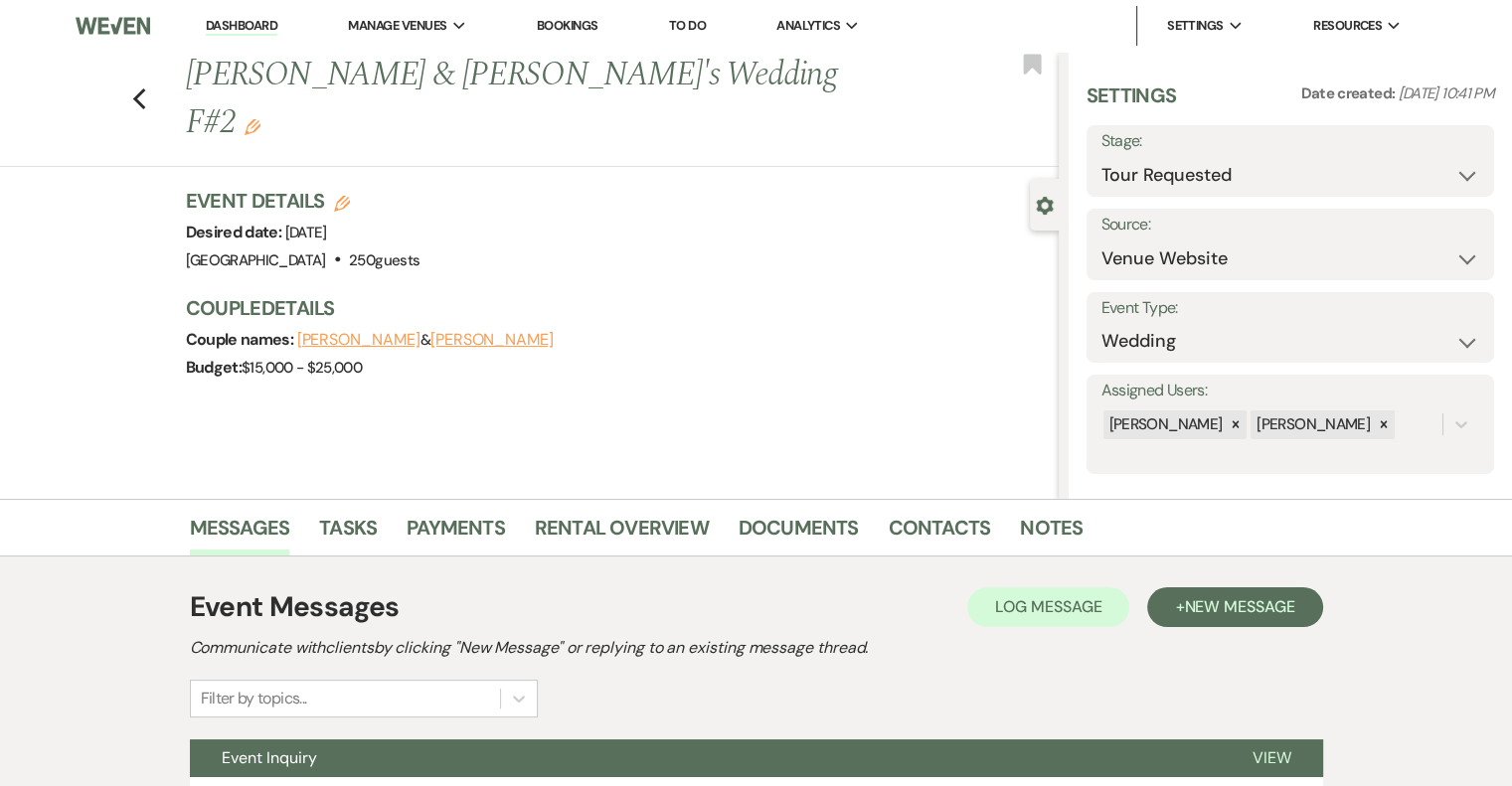 click on "Edit" 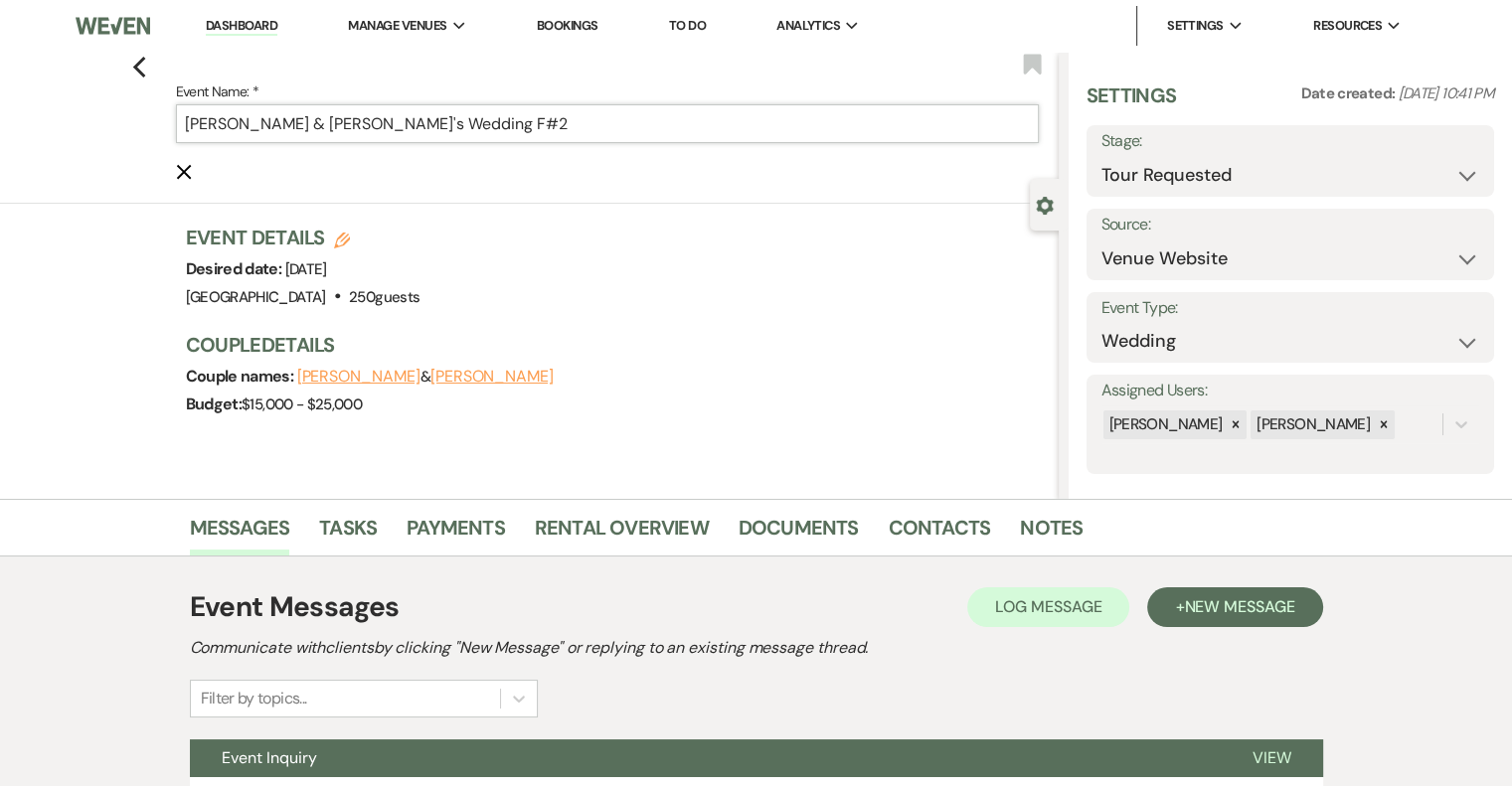 click on "[PERSON_NAME] & [PERSON_NAME]'s Wedding F#2" at bounding box center [607, 123] 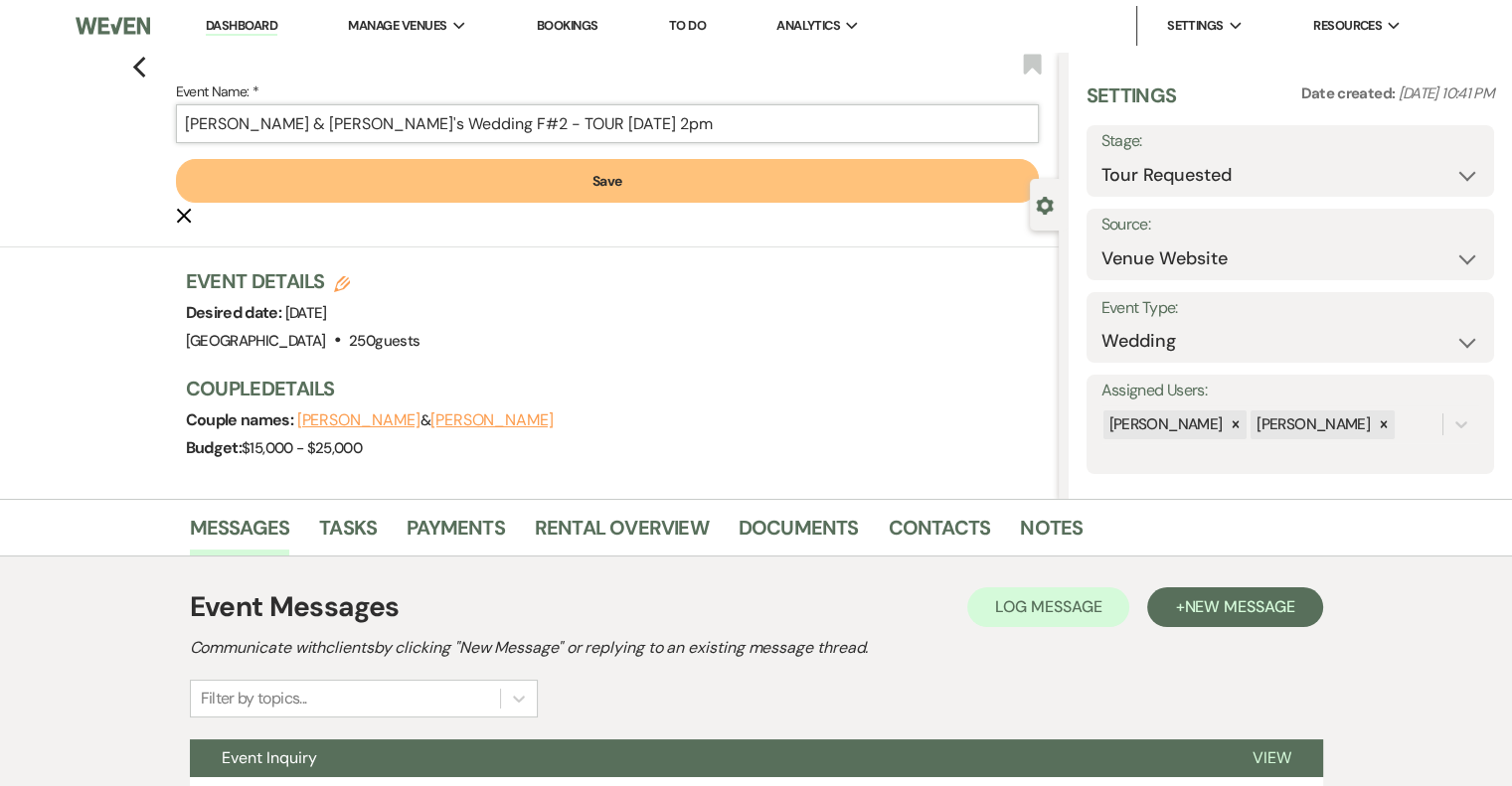 type on "[PERSON_NAME] & [PERSON_NAME]'s Wedding F#2 - TOUR [DATE] 2pm" 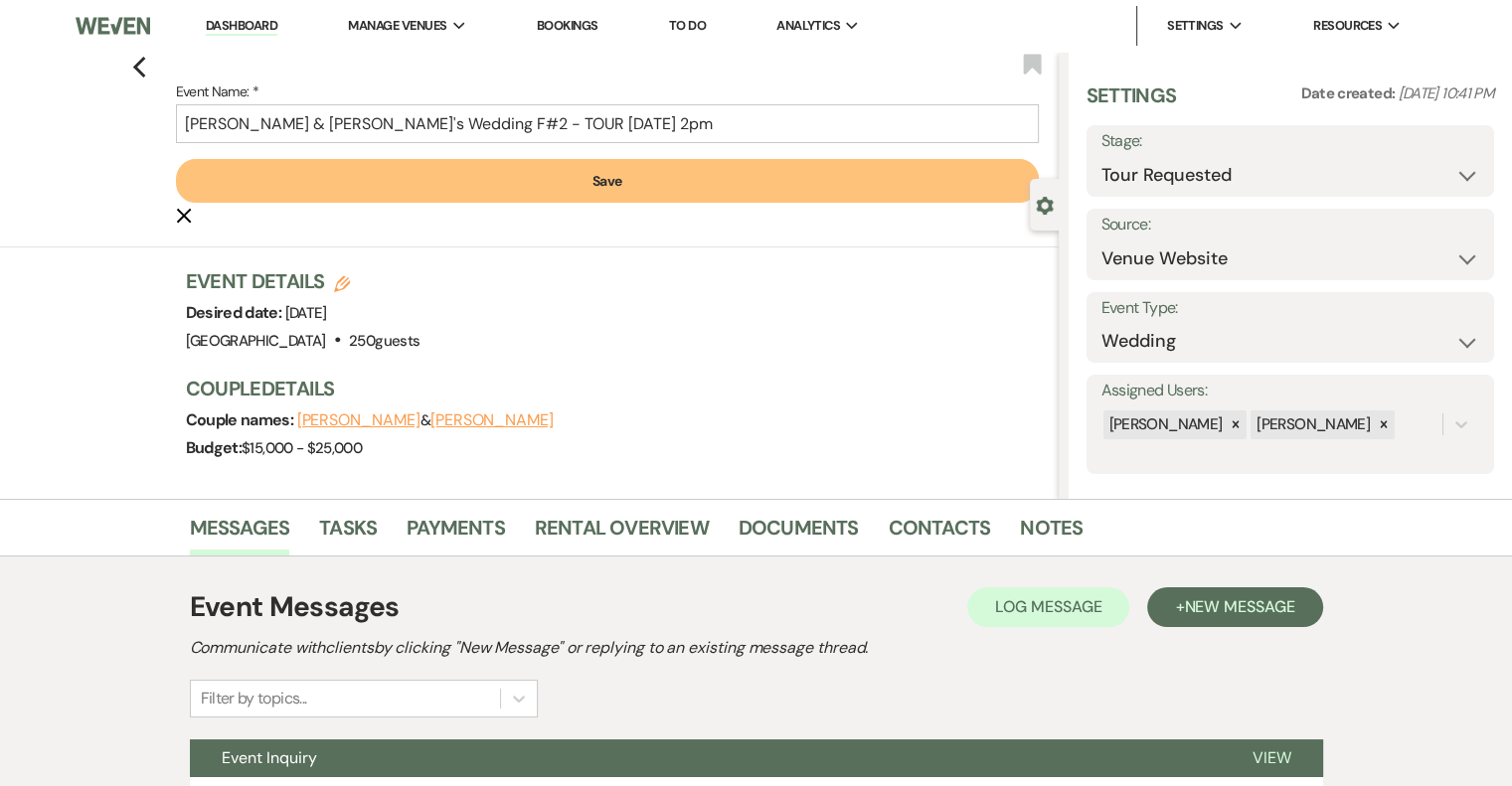click on "Save" at bounding box center (607, 181) 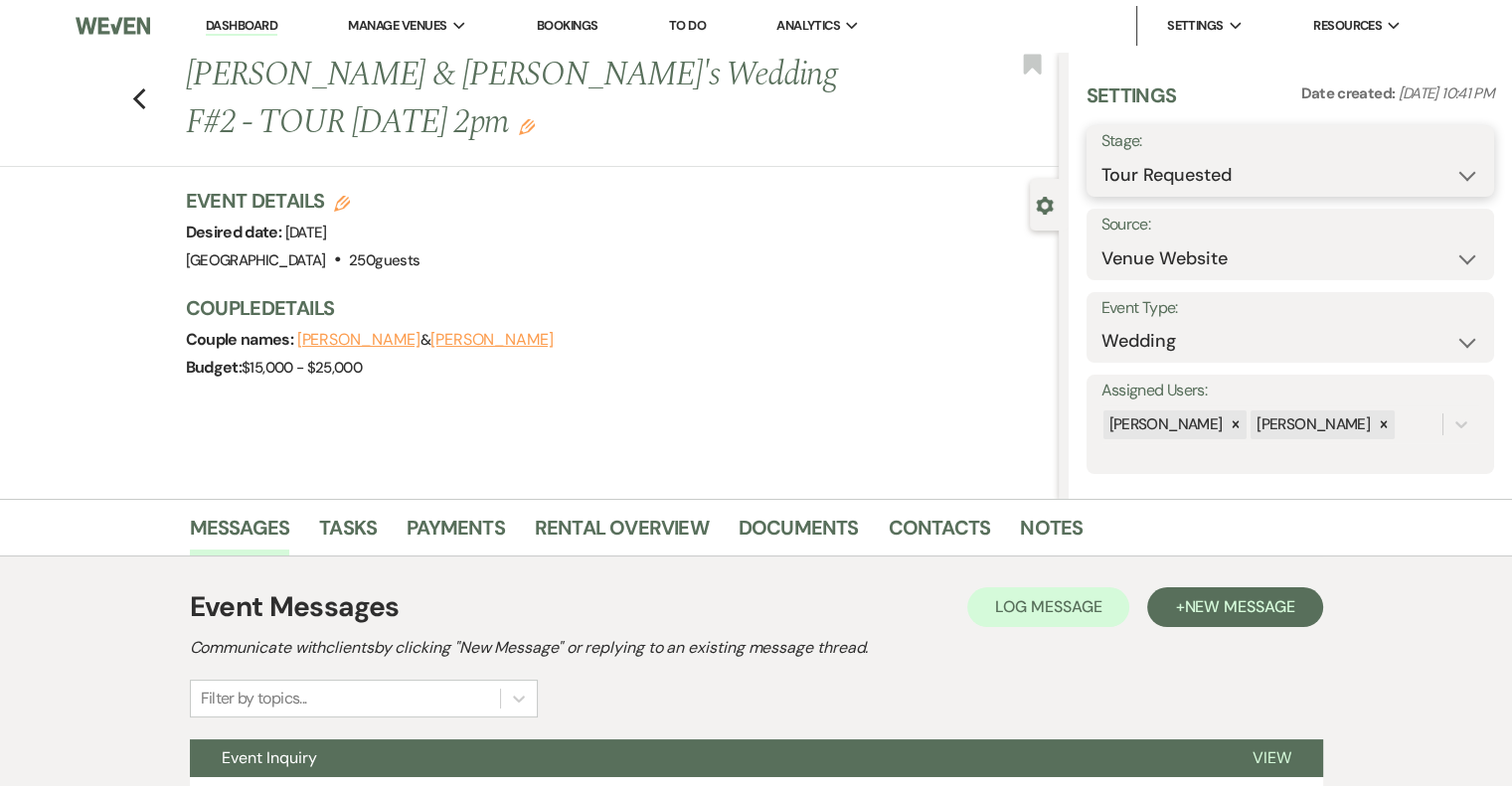 click on "Inquiry Follow Up Tour Requested Tour Confirmed Toured Proposal Sent Booked Lost" at bounding box center (1290, 175) 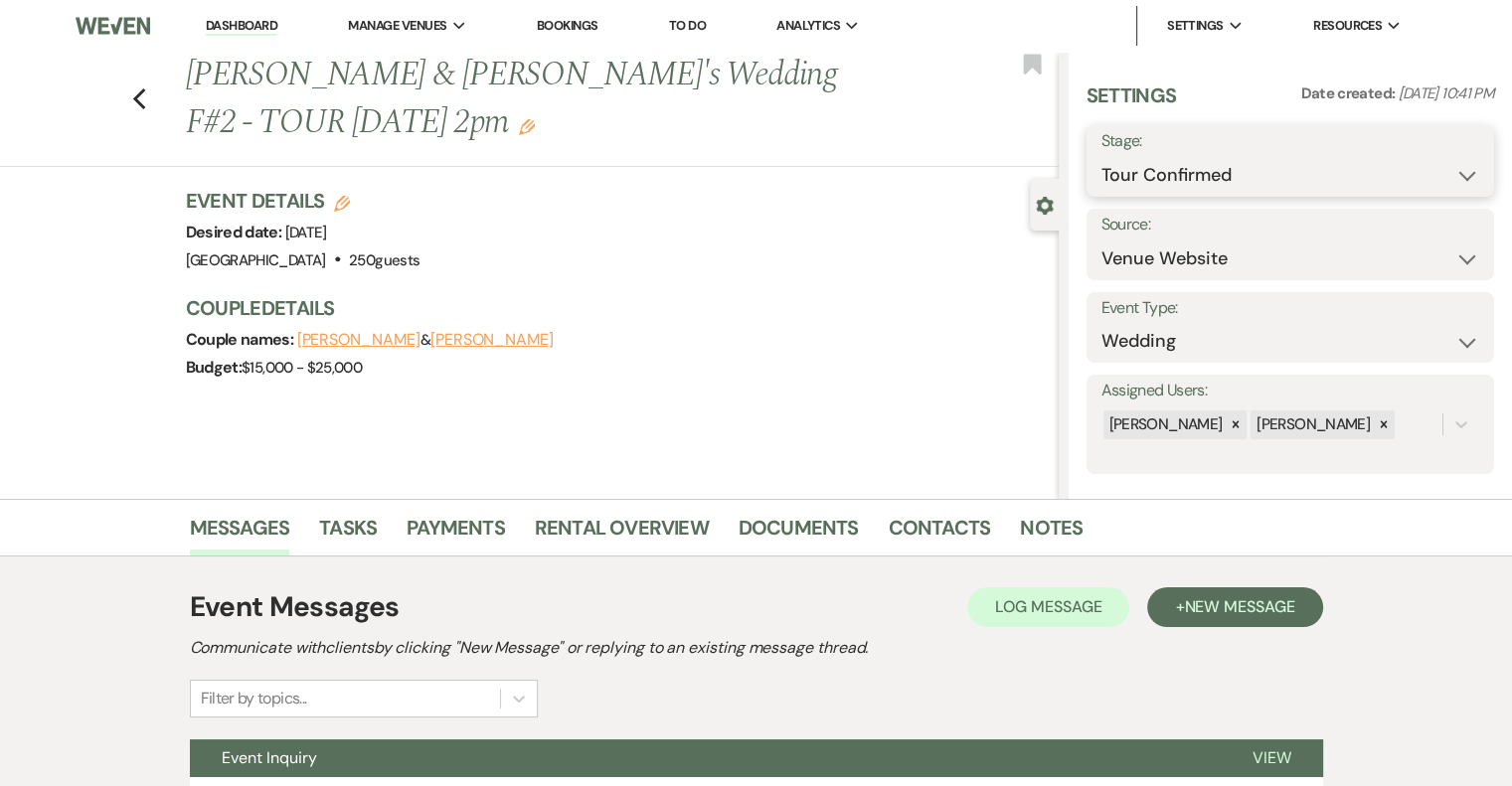 click on "Inquiry Follow Up Tour Requested Tour Confirmed Toured Proposal Sent Booked Lost" at bounding box center (1290, 175) 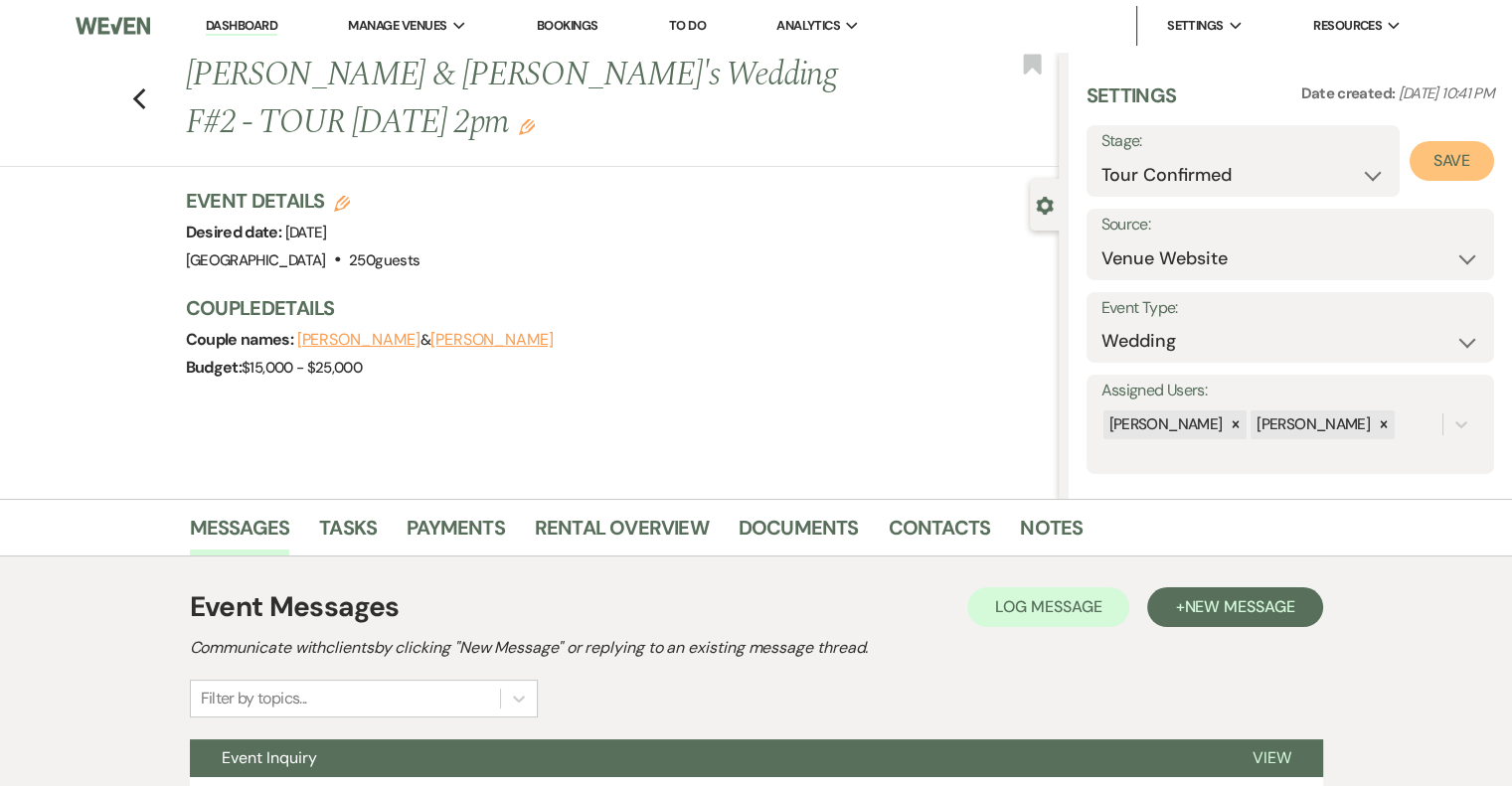click on "Save" at bounding box center (1451, 161) 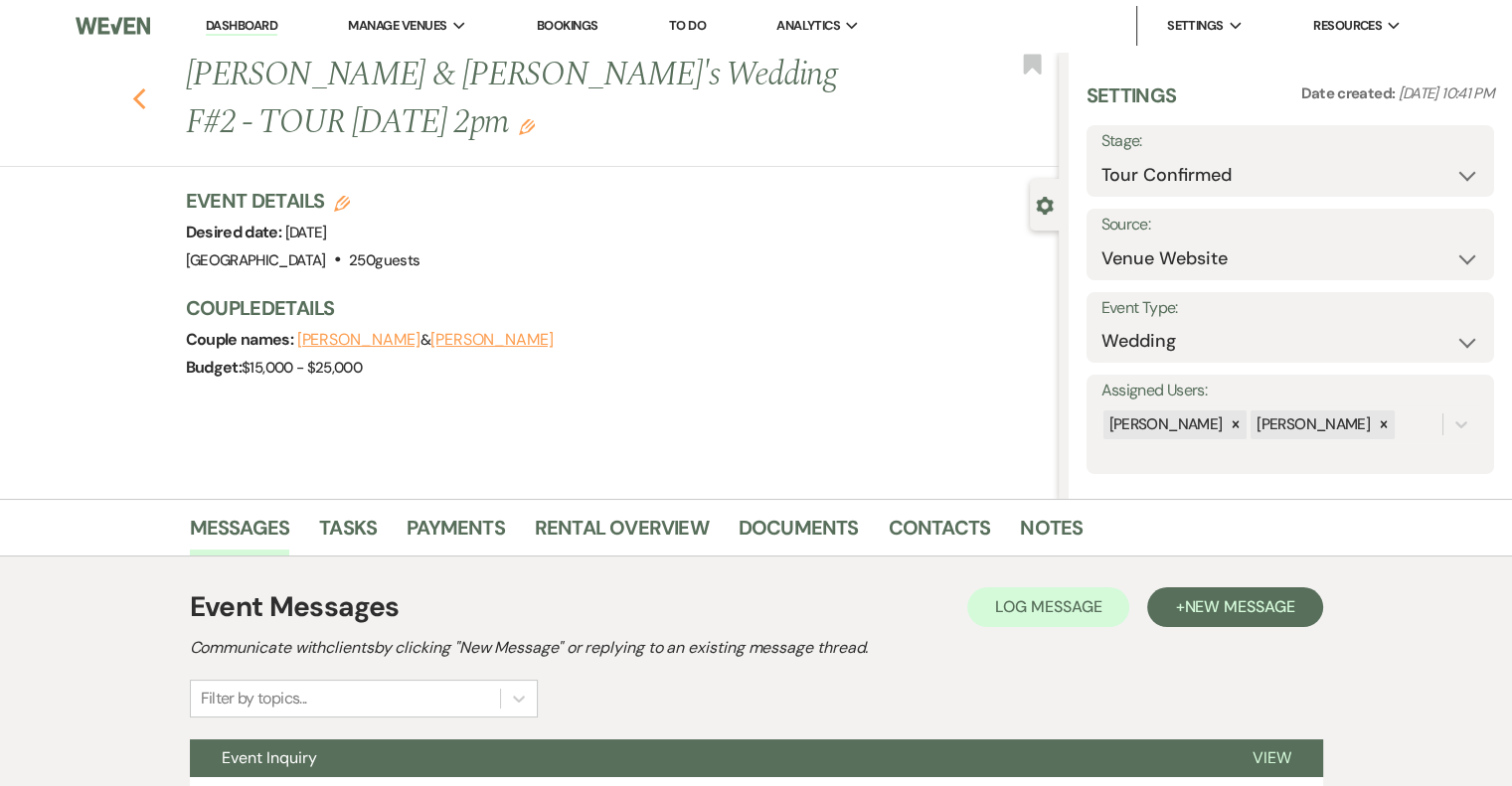 click 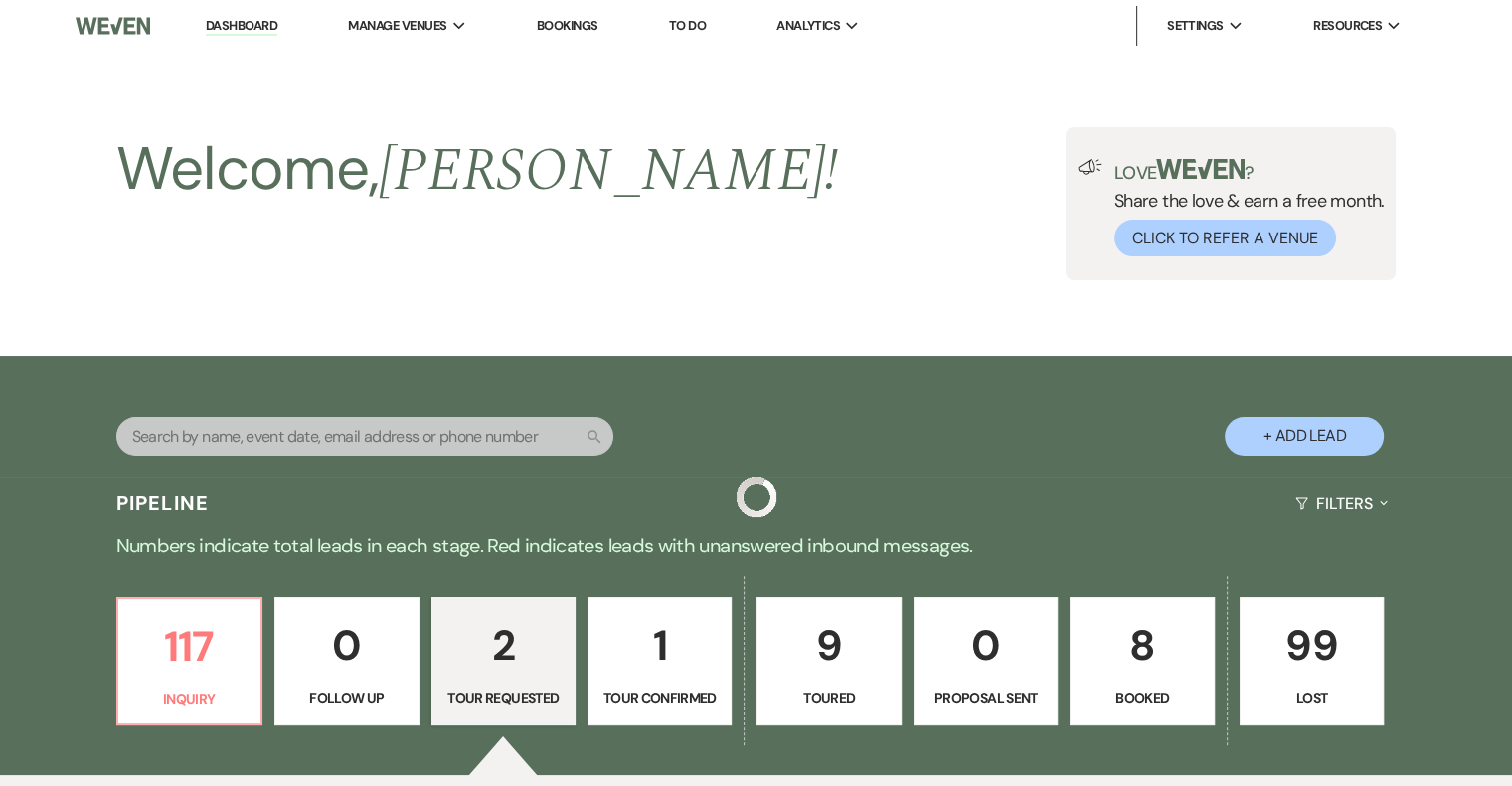 scroll, scrollTop: 492, scrollLeft: 0, axis: vertical 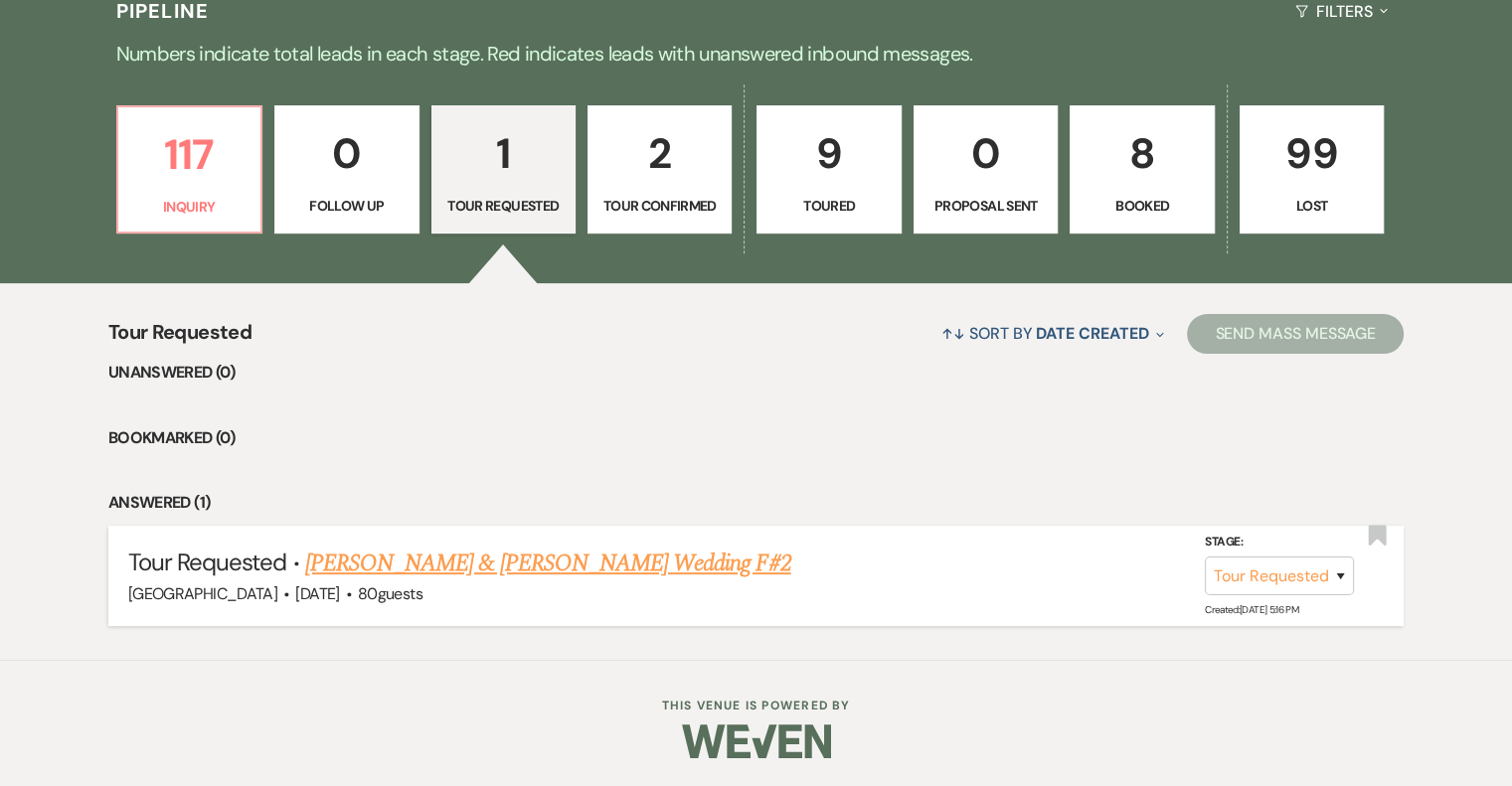 click on "[PERSON_NAME] & [PERSON_NAME] Wedding F#2" at bounding box center (548, 563) 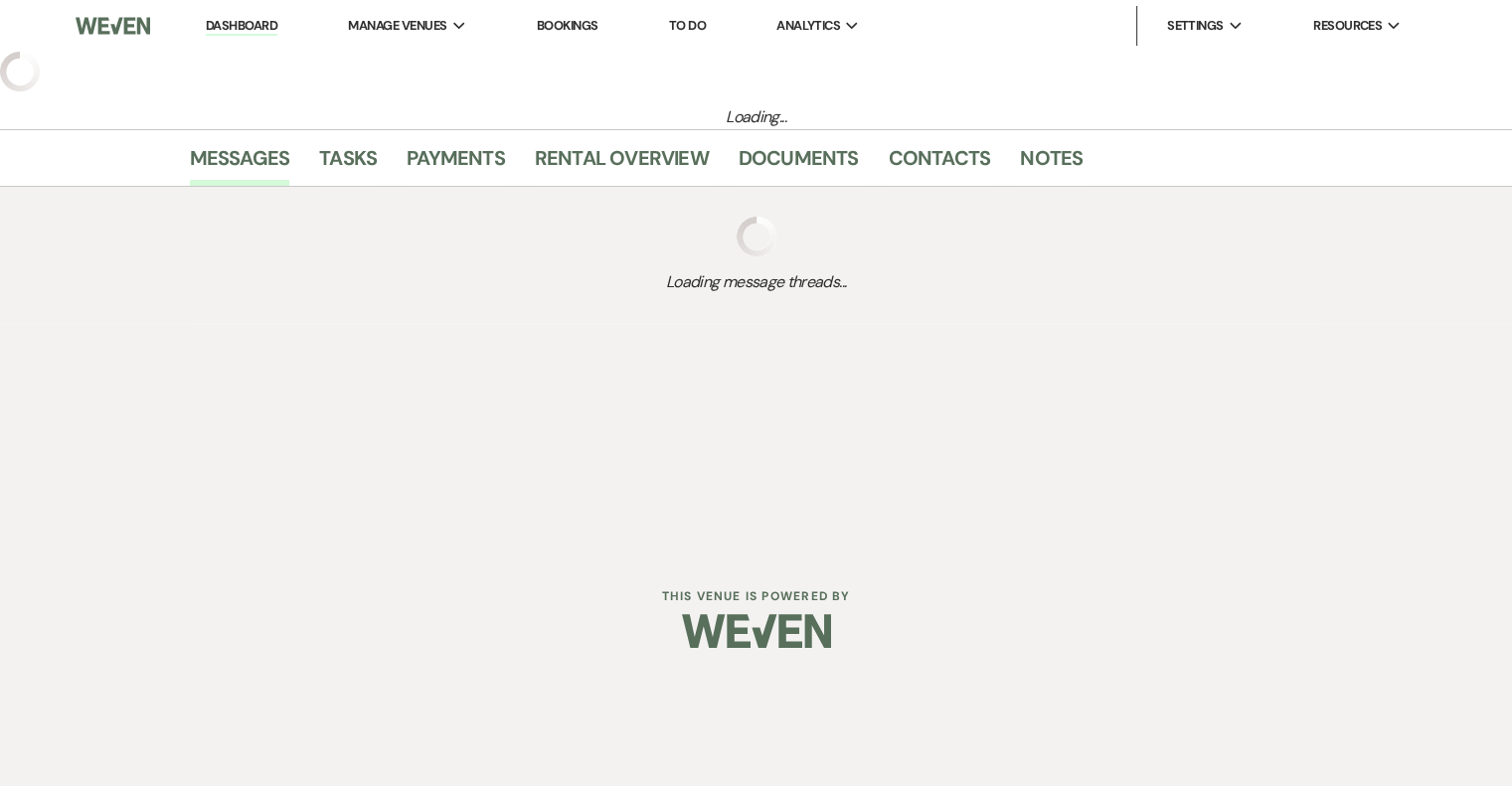 select on "2" 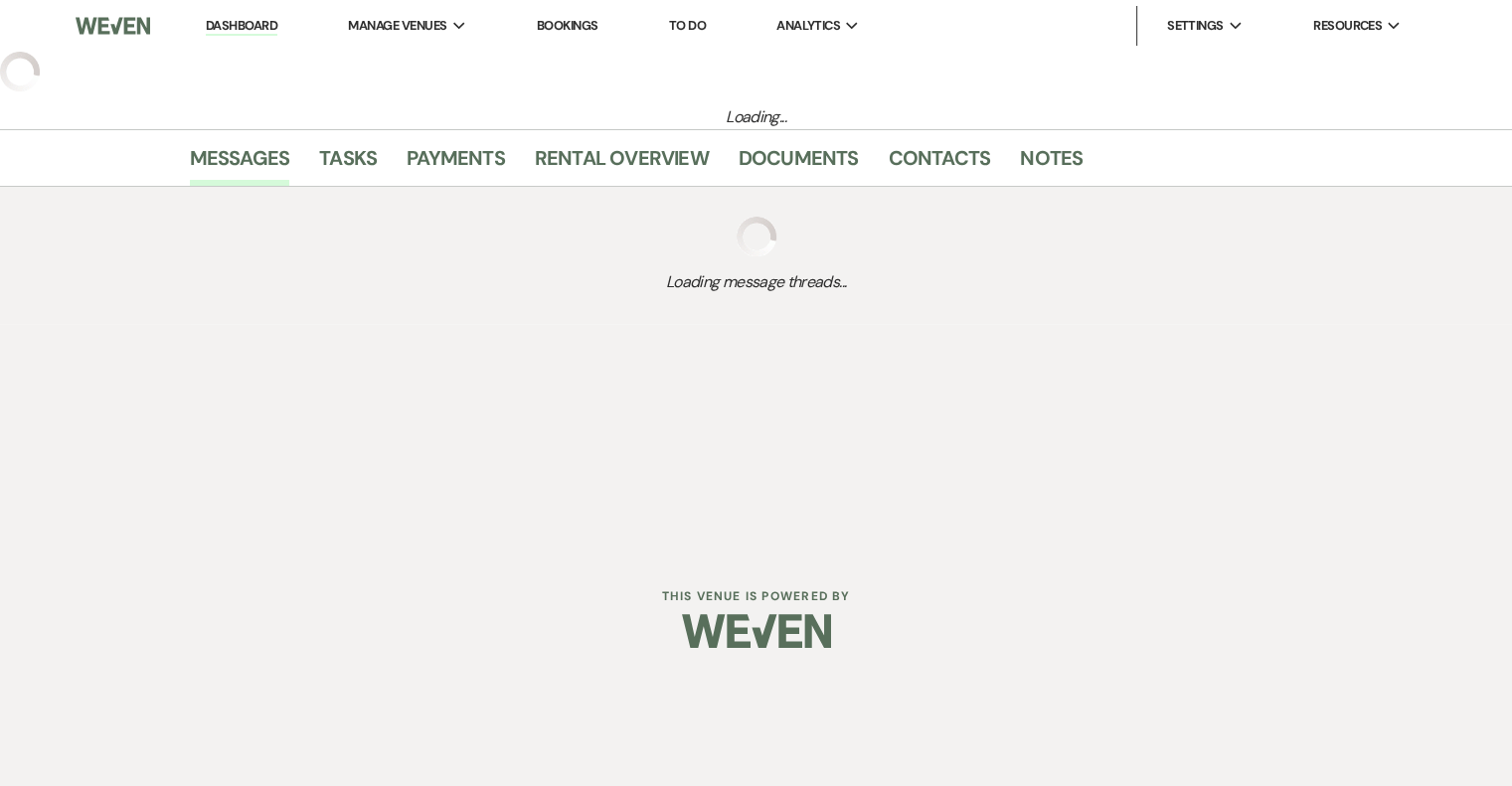 select on "5" 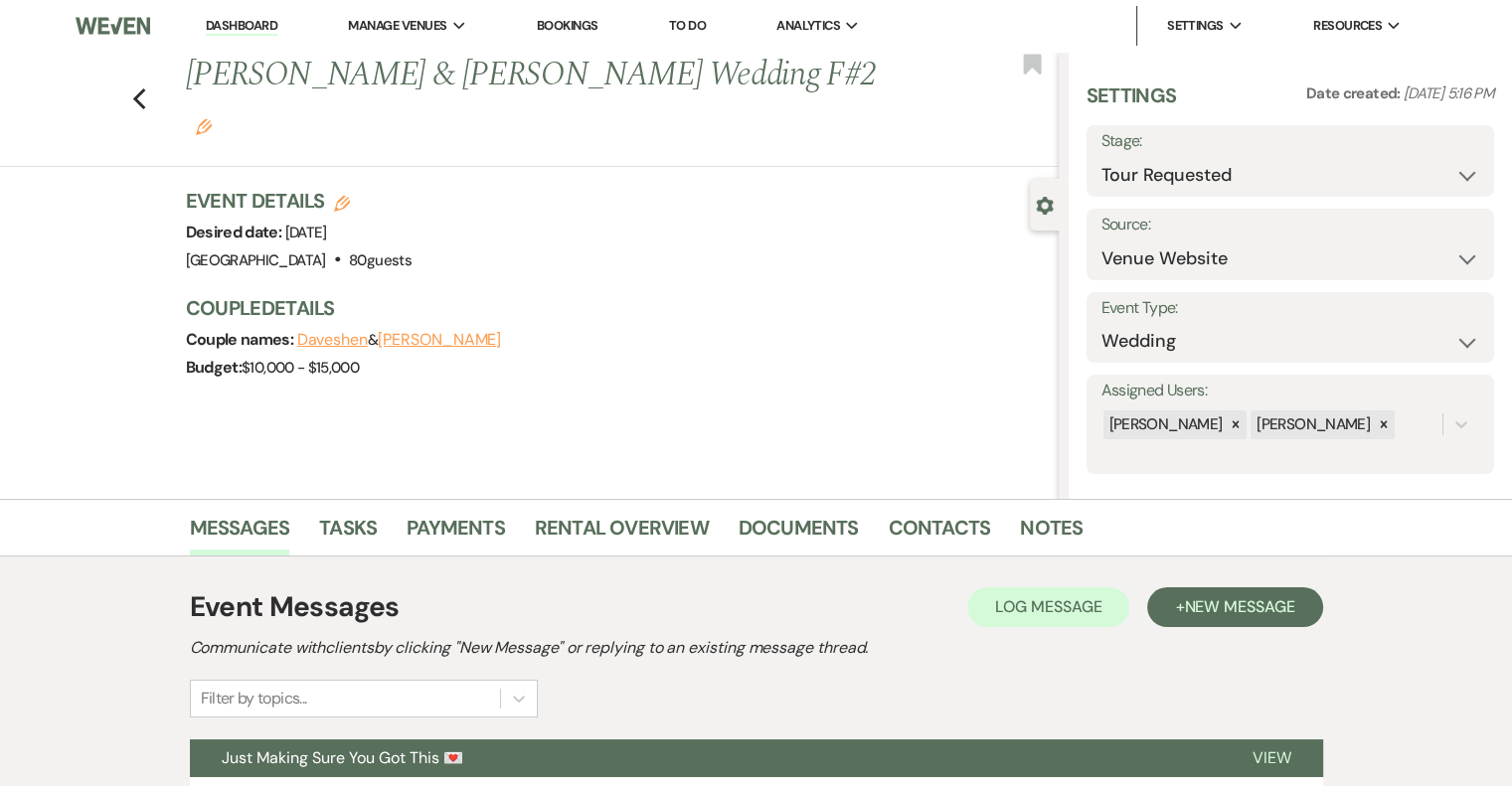 click on "Edit" 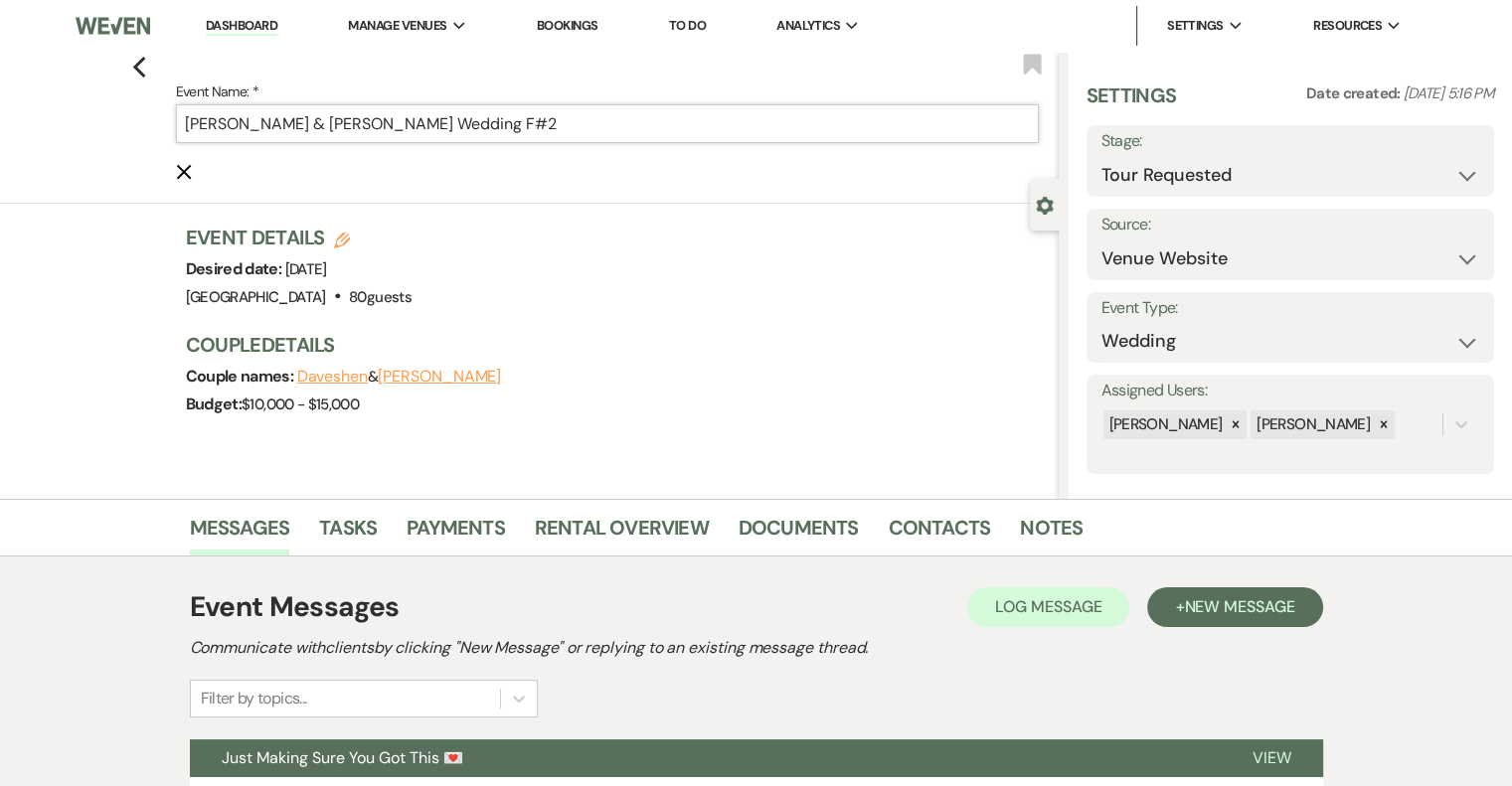 click on "[PERSON_NAME] & [PERSON_NAME] Wedding F#2" at bounding box center [607, 123] 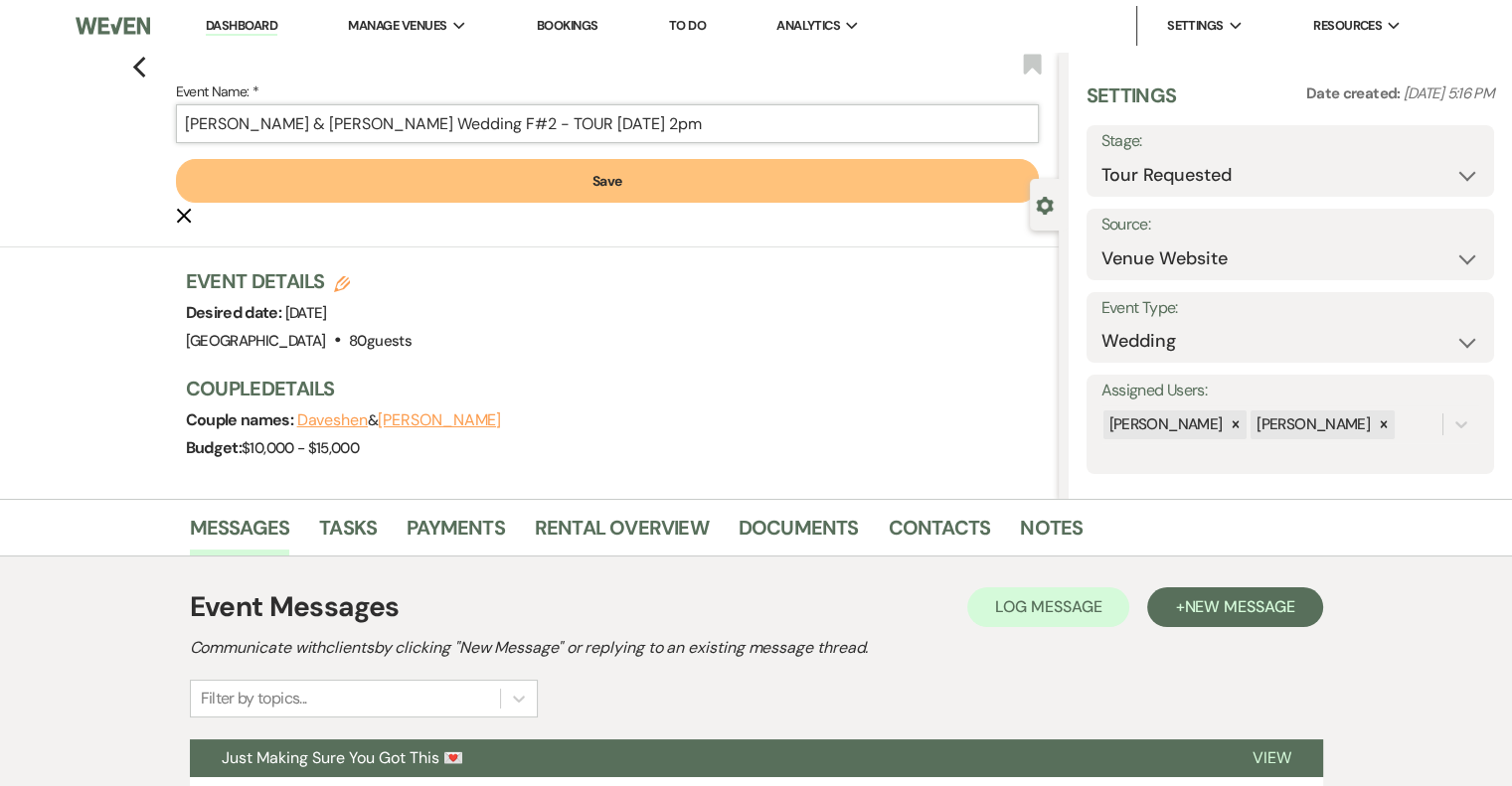 type on "[PERSON_NAME] & [PERSON_NAME] Wedding F#2 - TOUR [DATE] 2pm" 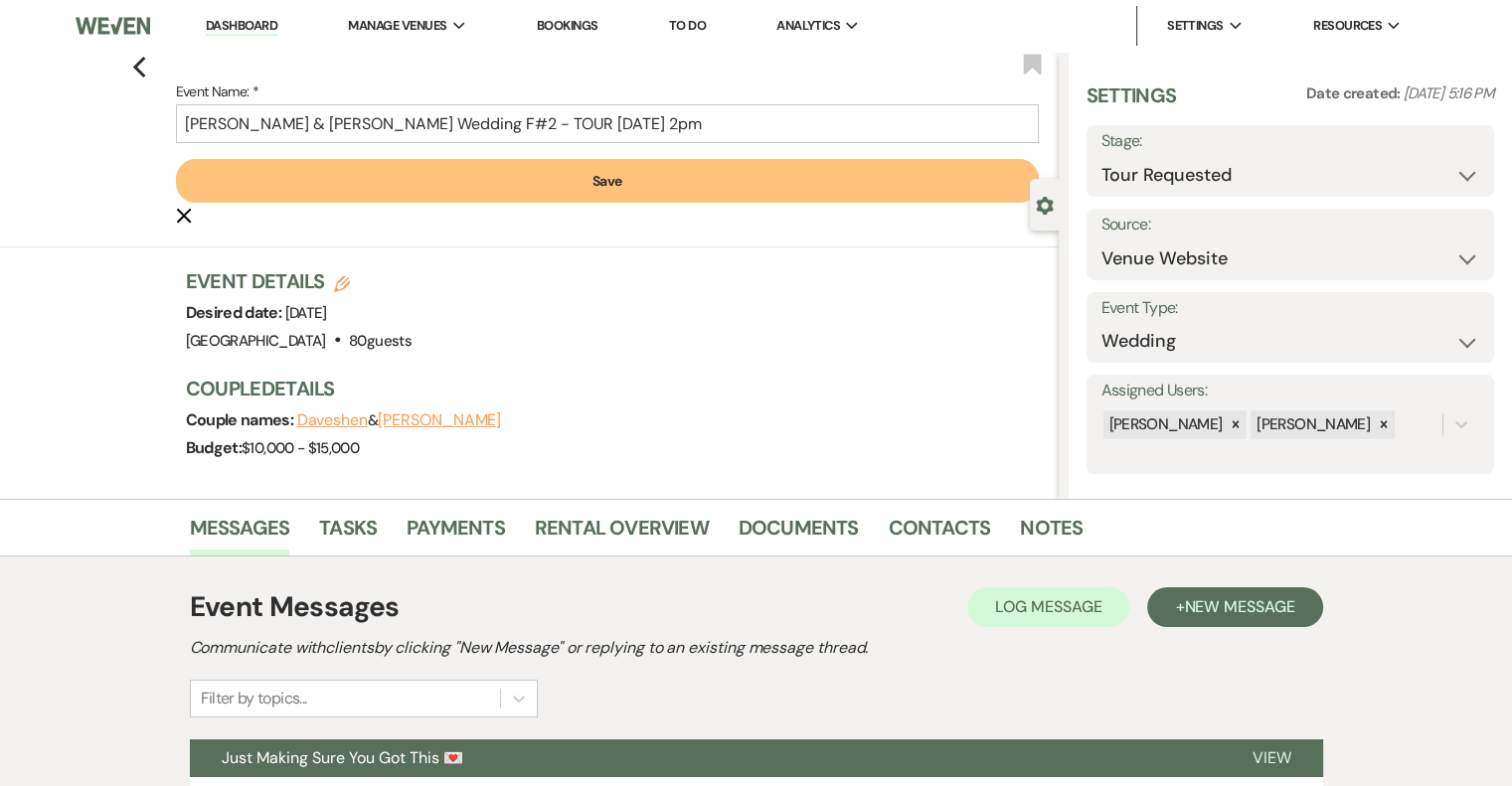 click on "Save" at bounding box center [607, 181] 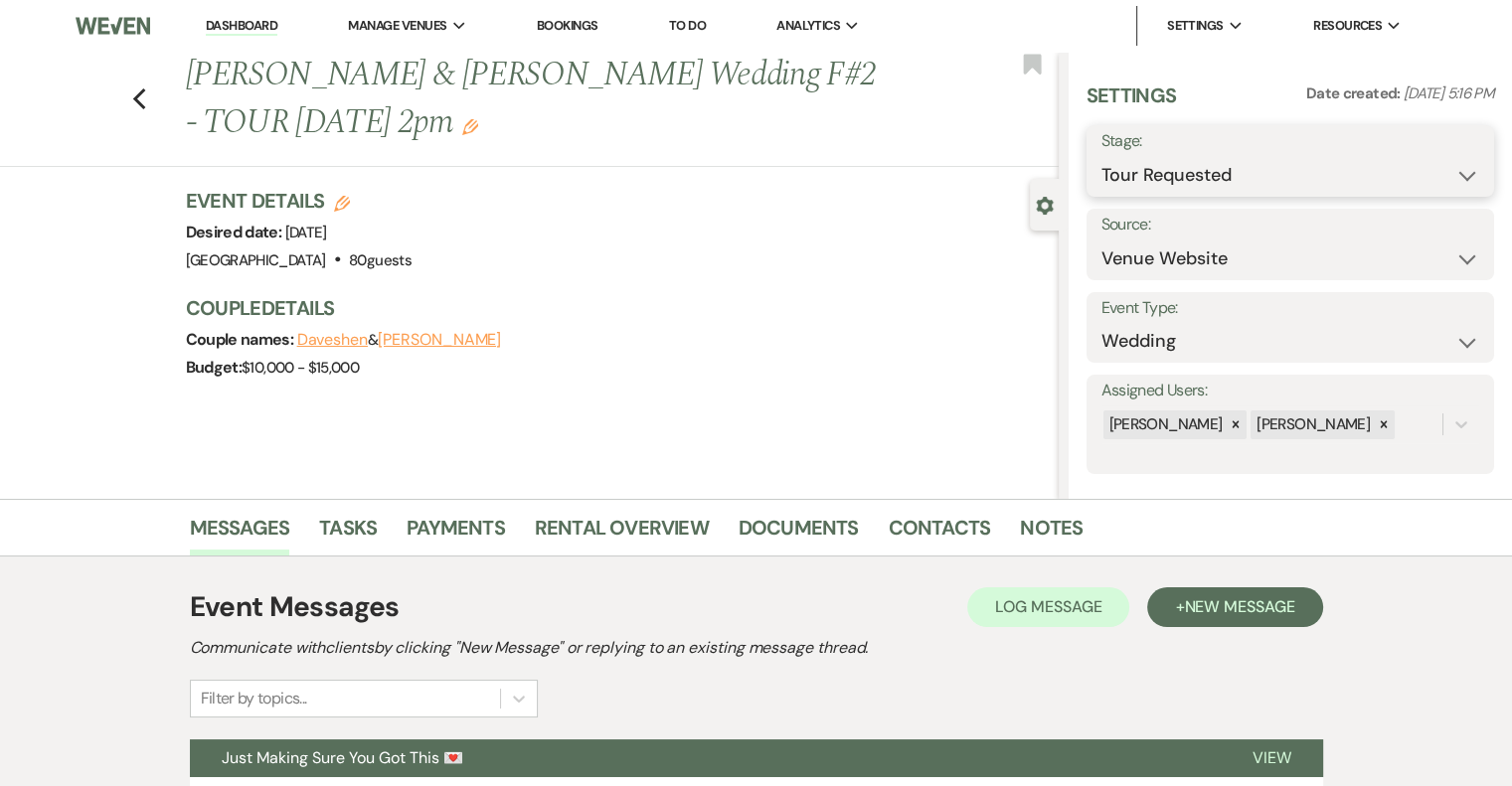 click on "Inquiry Follow Up Tour Requested Tour Confirmed Toured Proposal Sent Booked Lost" at bounding box center [1290, 175] 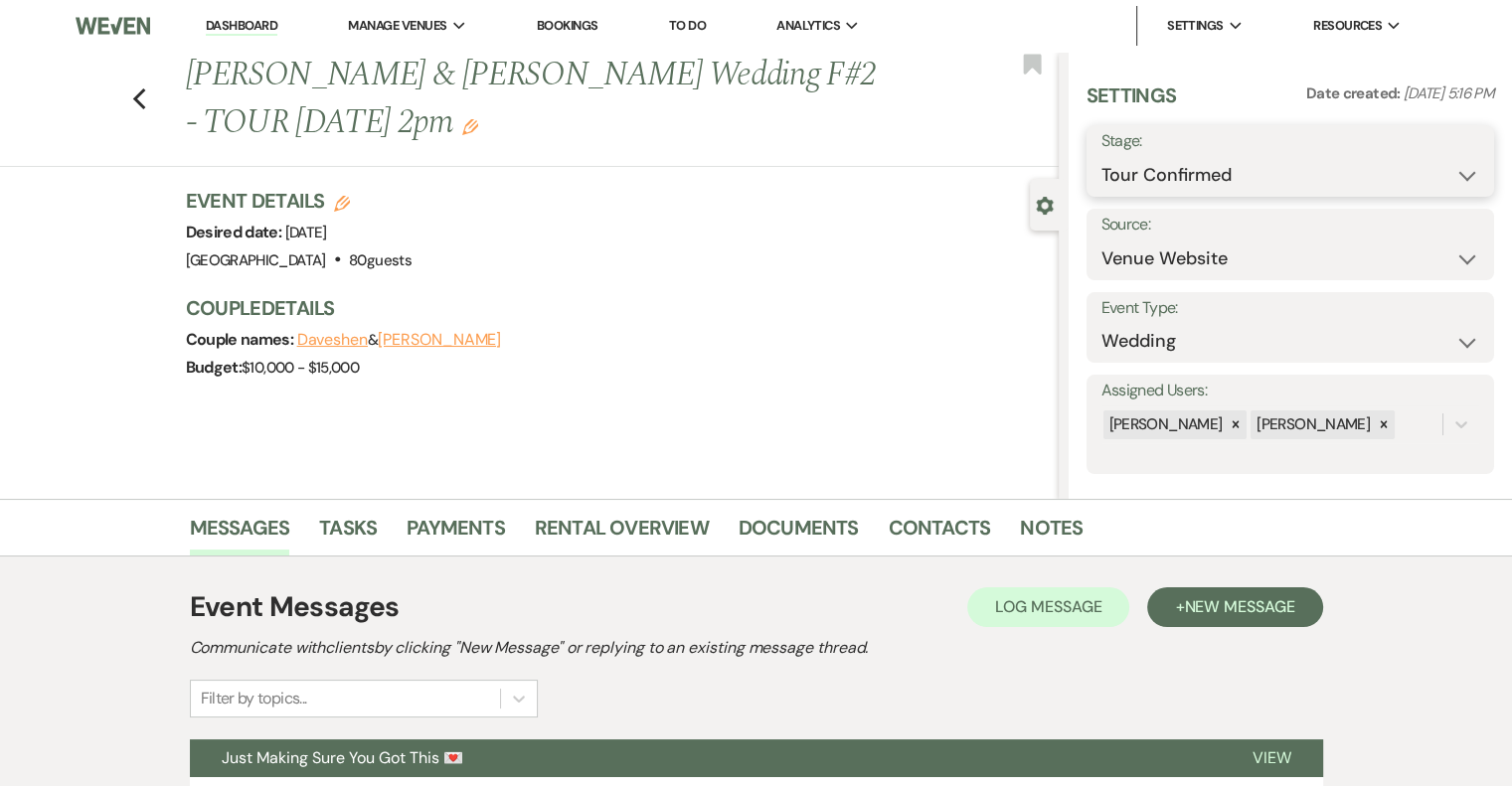 click on "Inquiry Follow Up Tour Requested Tour Confirmed Toured Proposal Sent Booked Lost" at bounding box center [1290, 175] 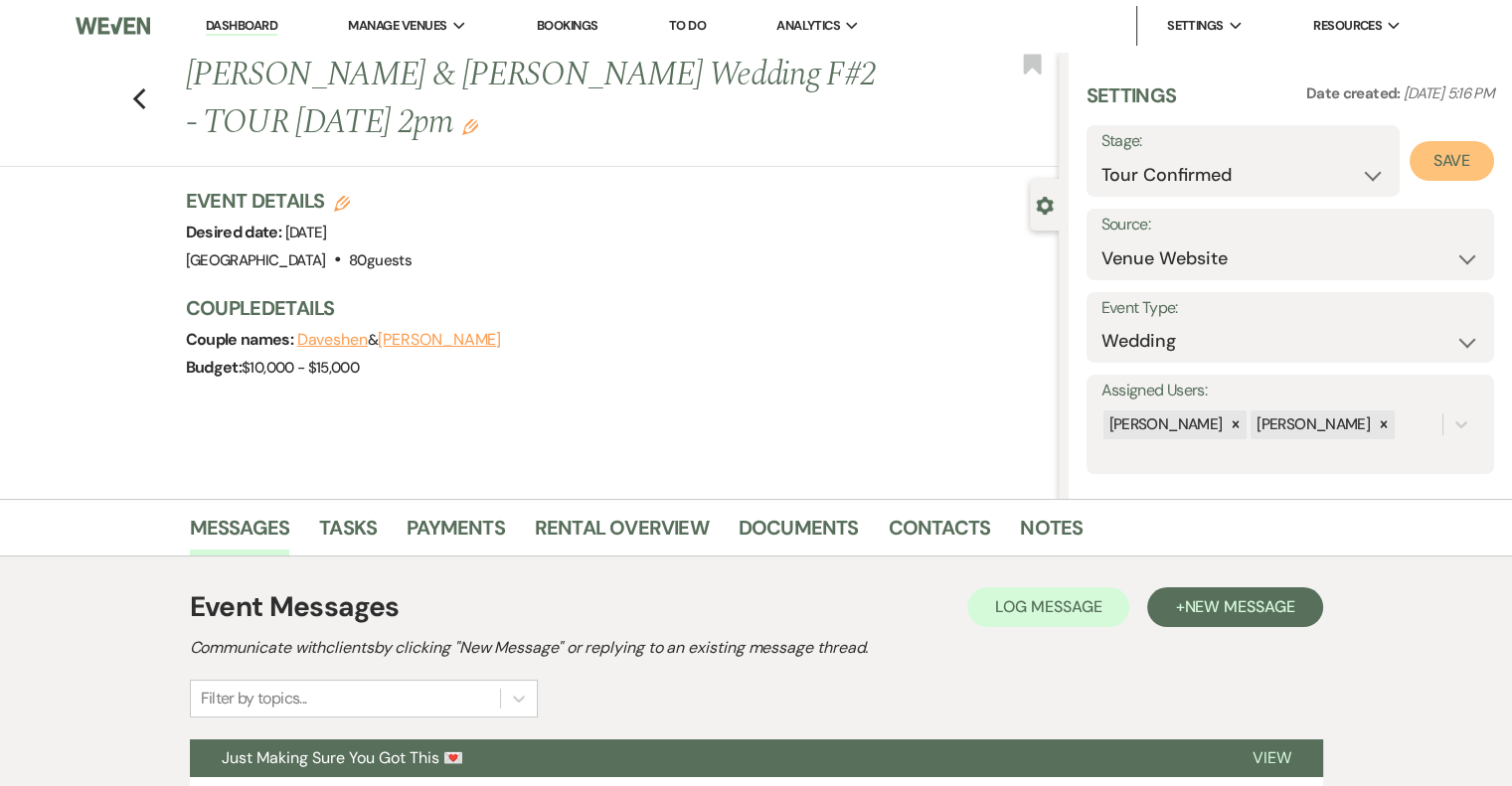 click on "Save" at bounding box center (1451, 161) 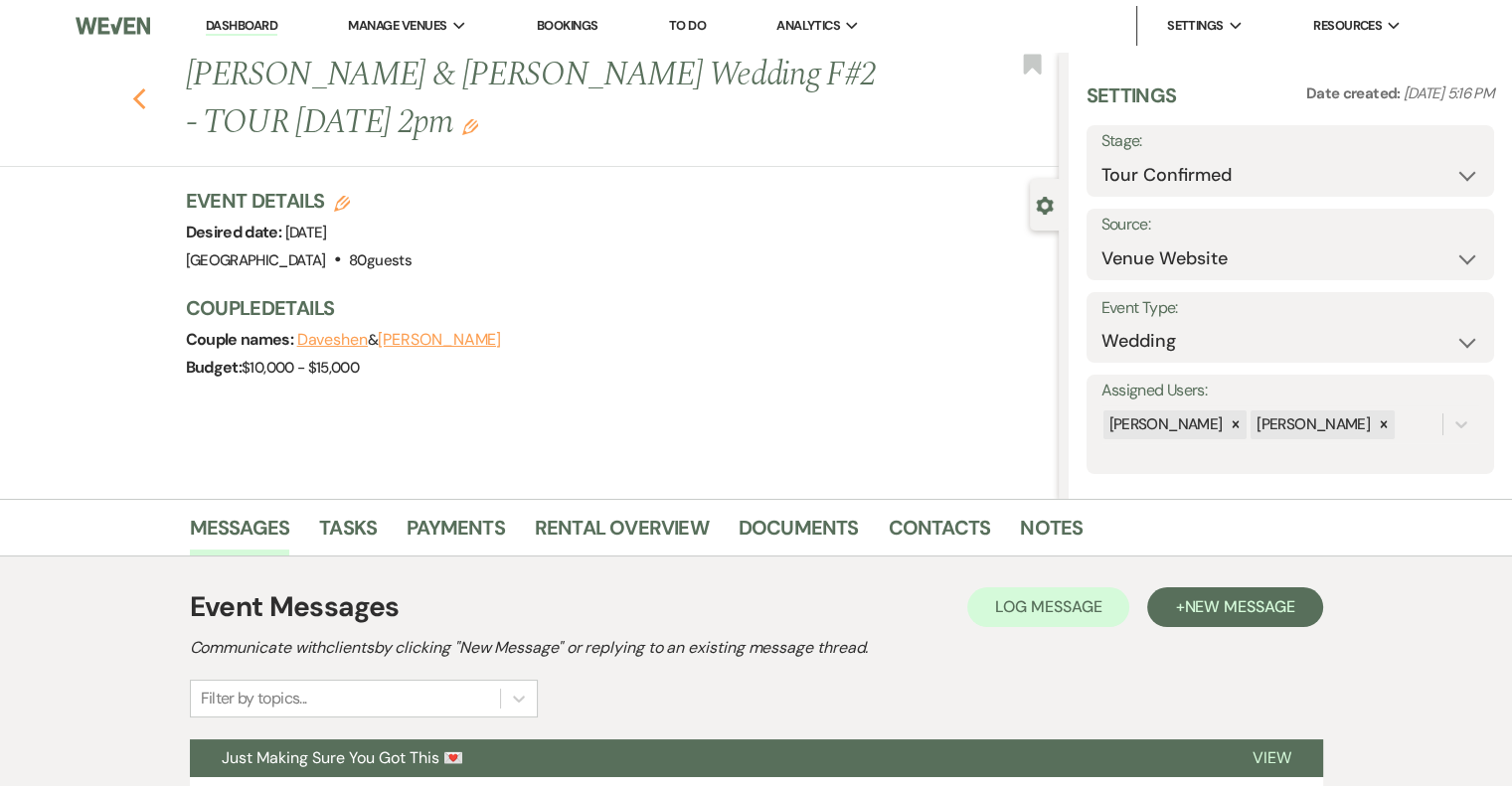 click 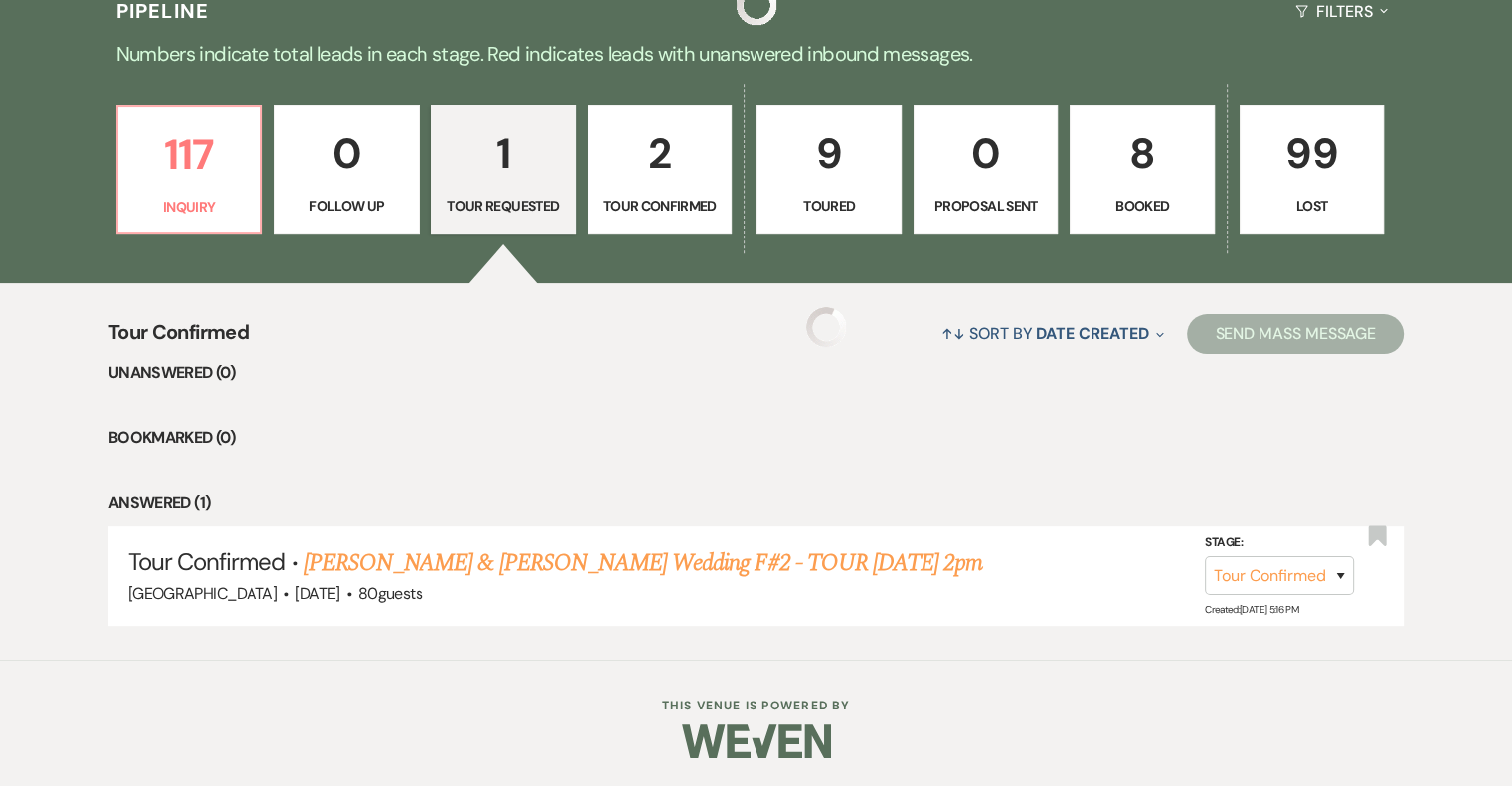 scroll, scrollTop: 282, scrollLeft: 0, axis: vertical 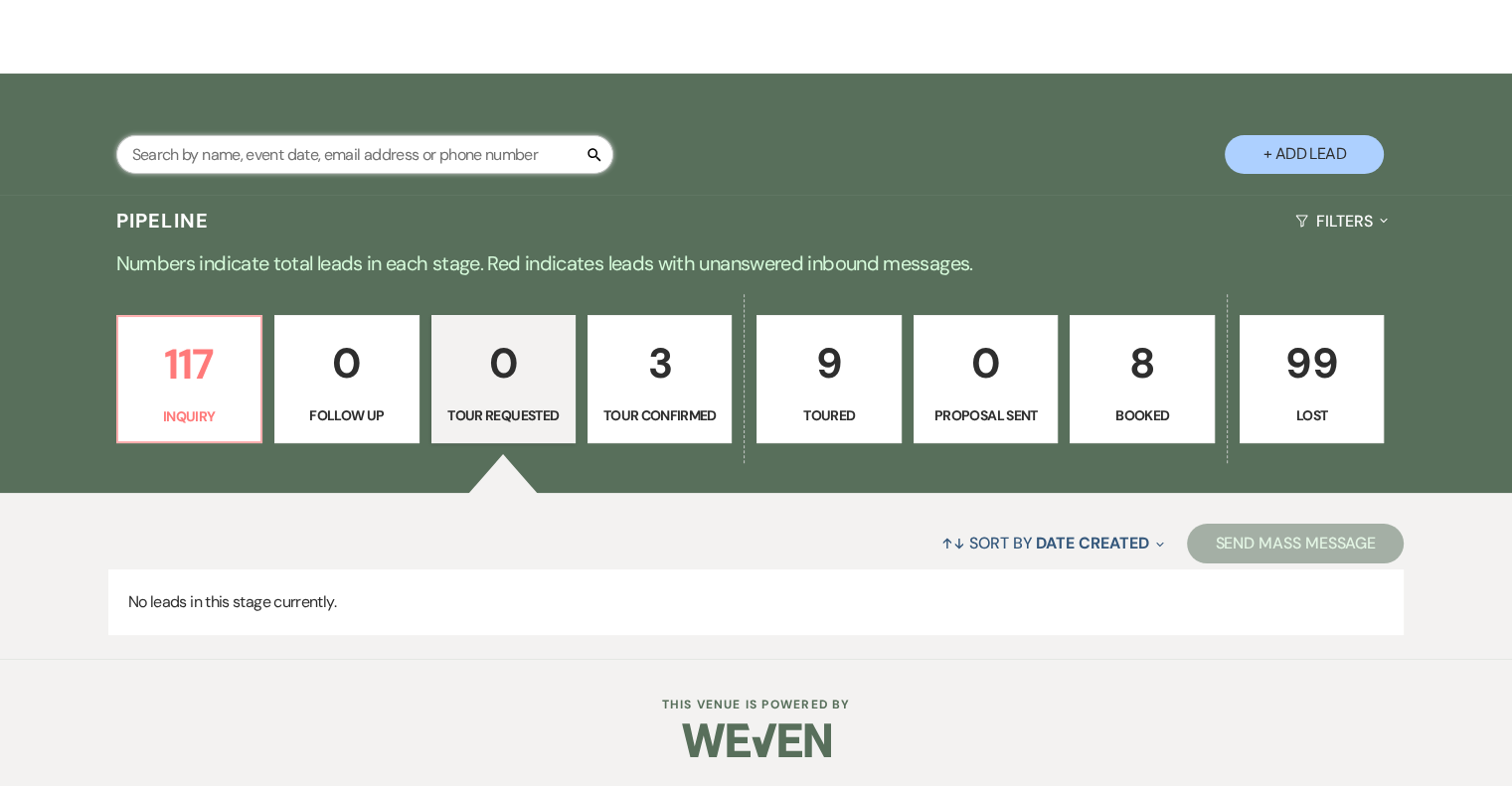 click at bounding box center [365, 154] 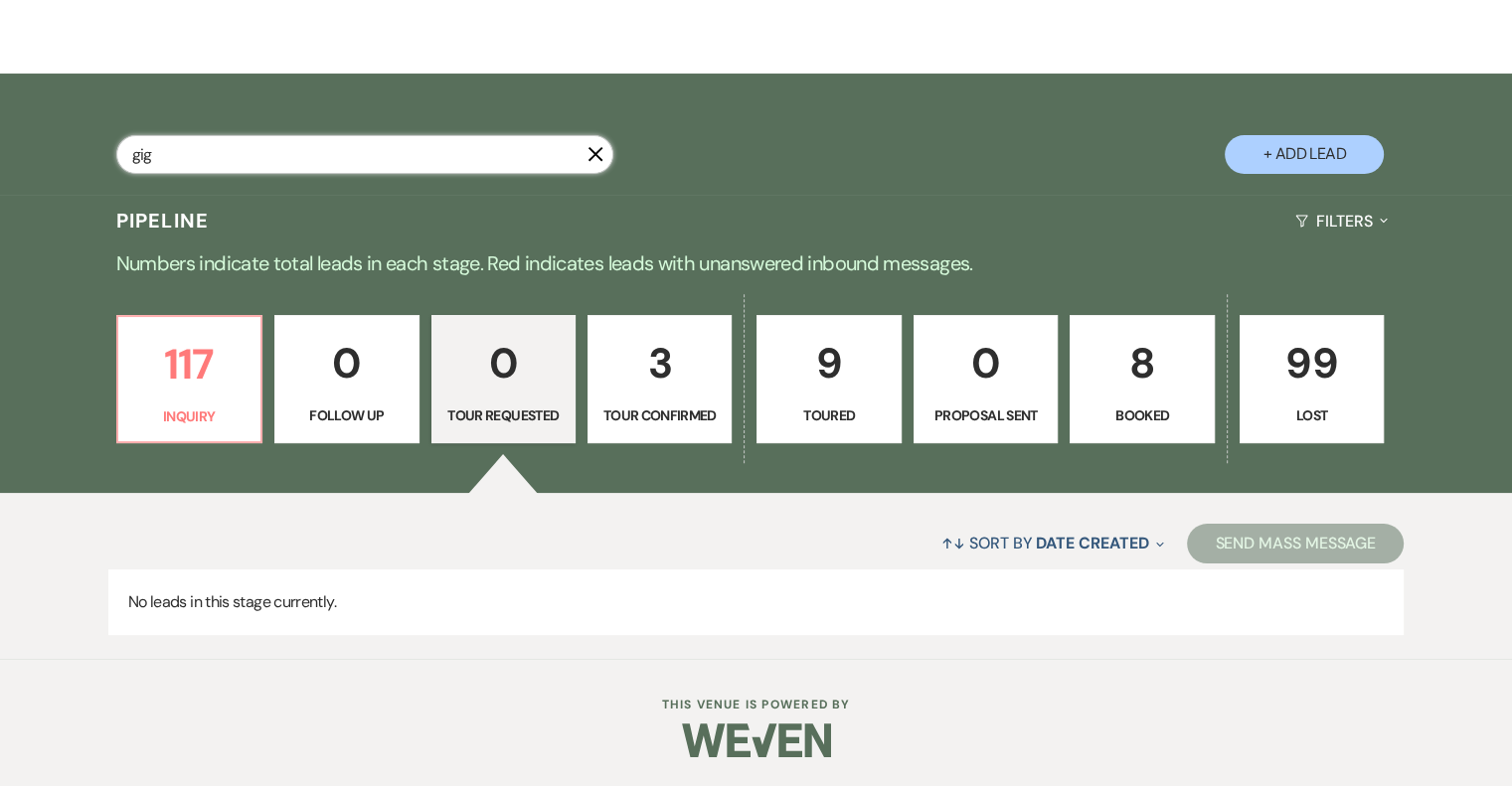 type on "[PERSON_NAME]" 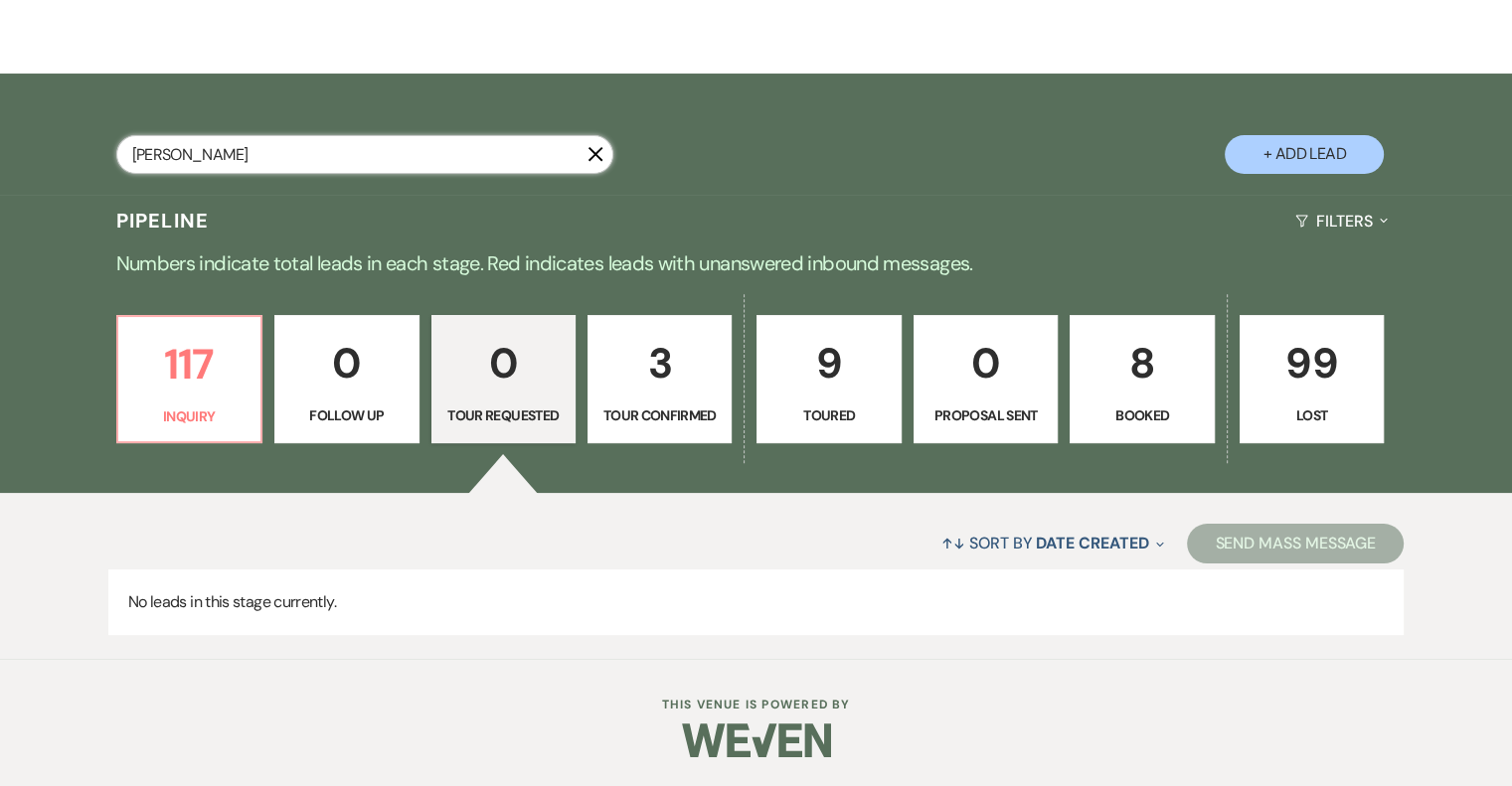 scroll, scrollTop: 0, scrollLeft: 0, axis: both 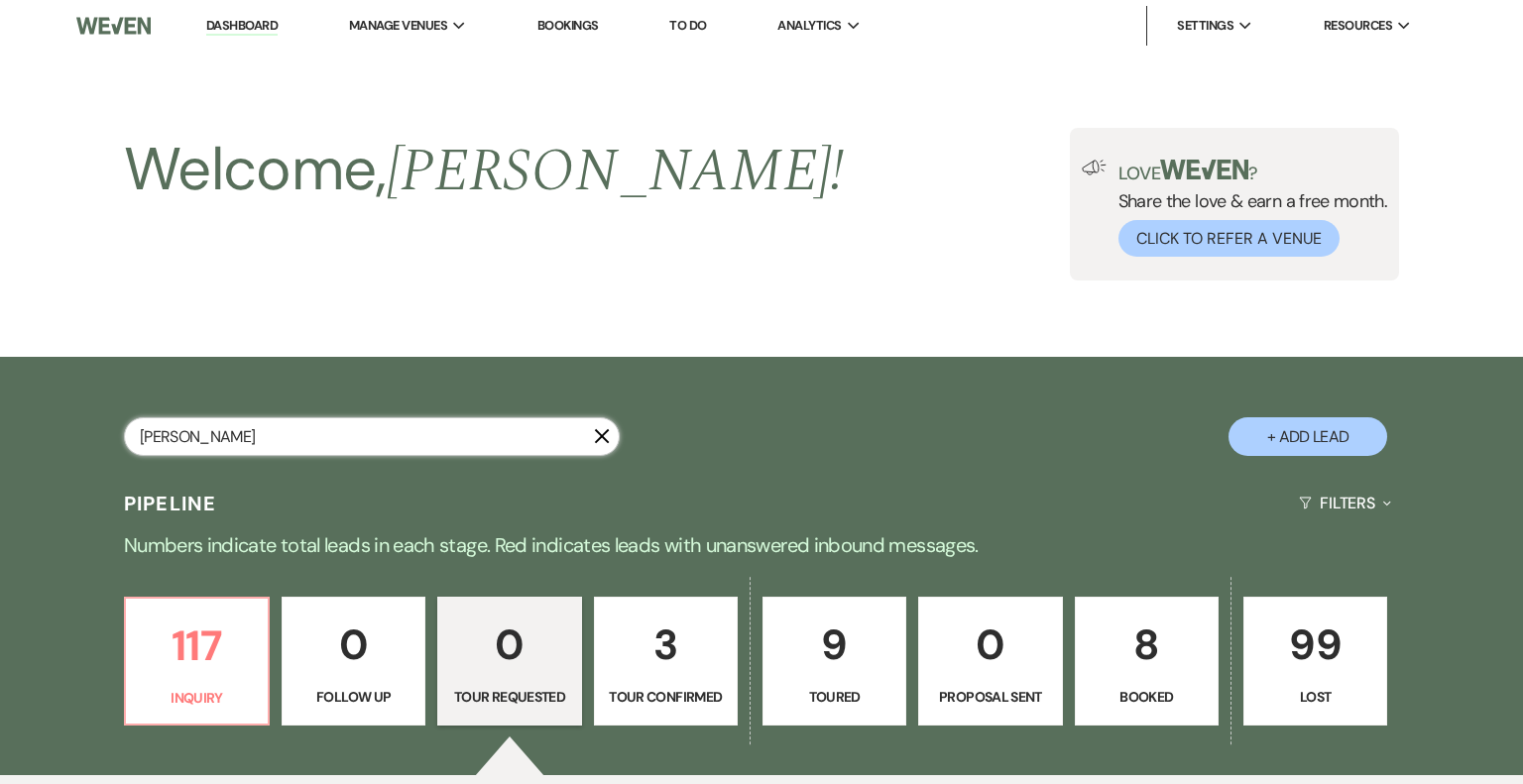 select on "5" 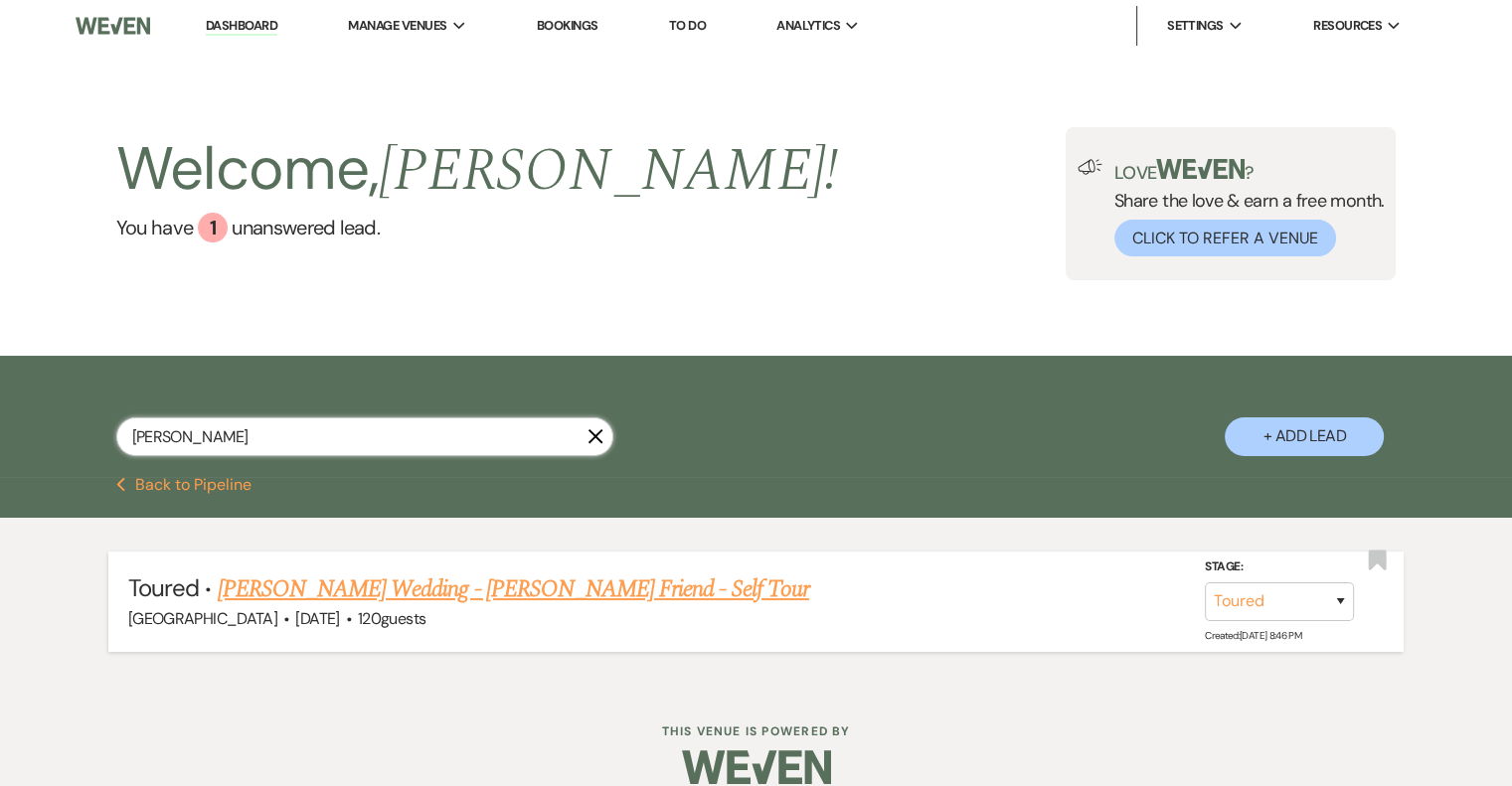 type on "[PERSON_NAME]" 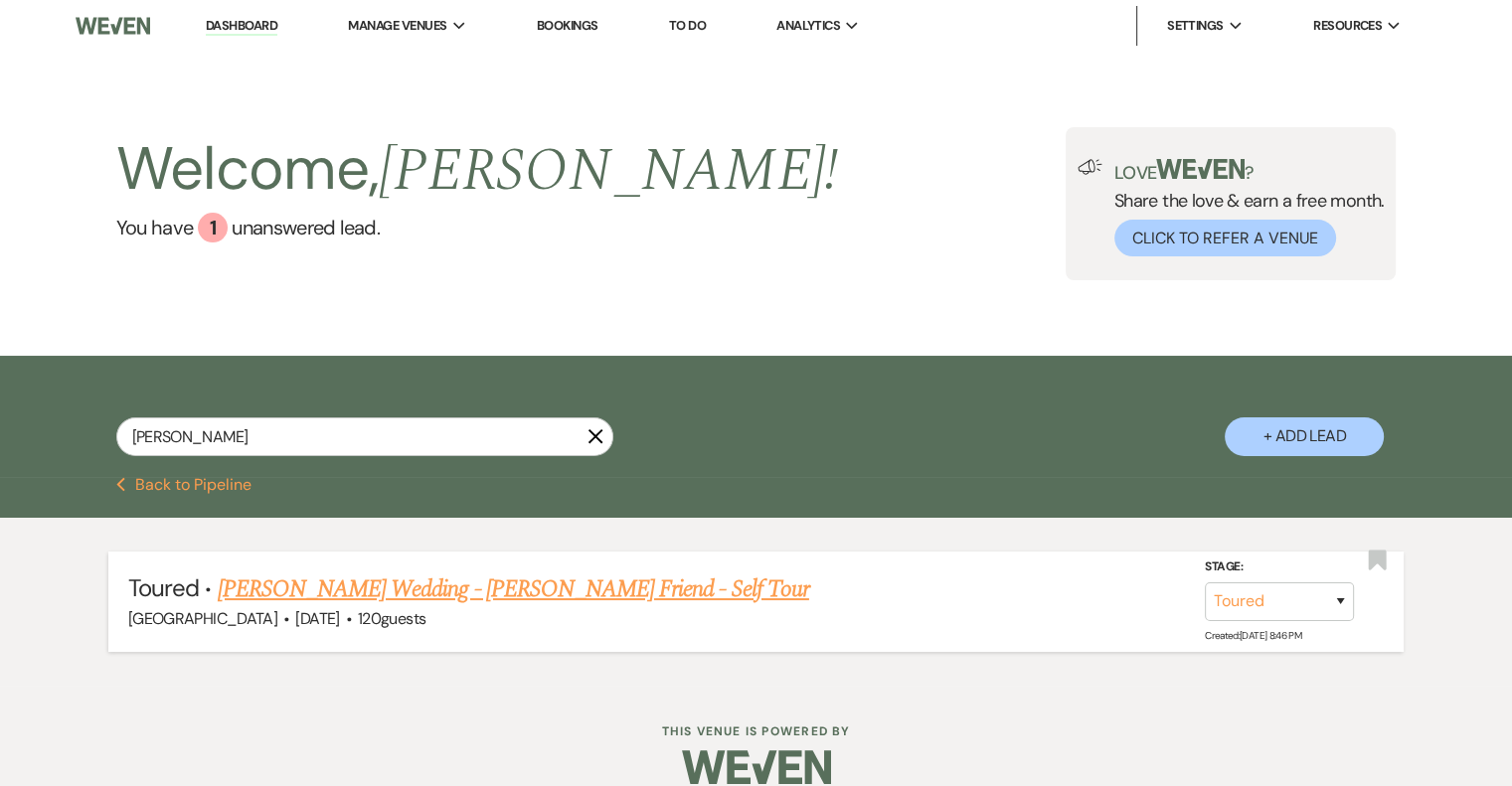 click on "[PERSON_NAME] Wedding - [PERSON_NAME] Friend - Self Tour" at bounding box center [513, 589] 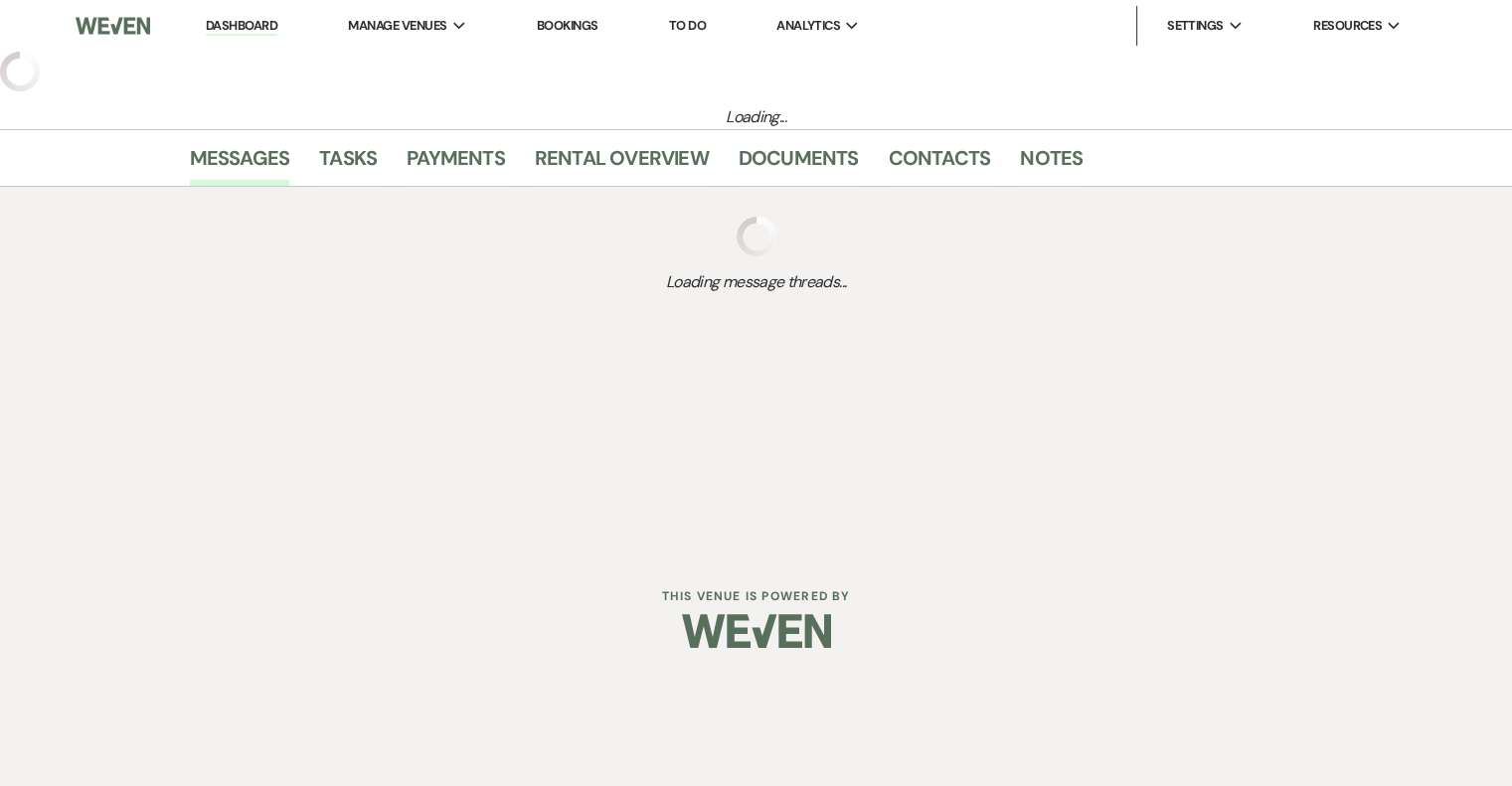 select on "5" 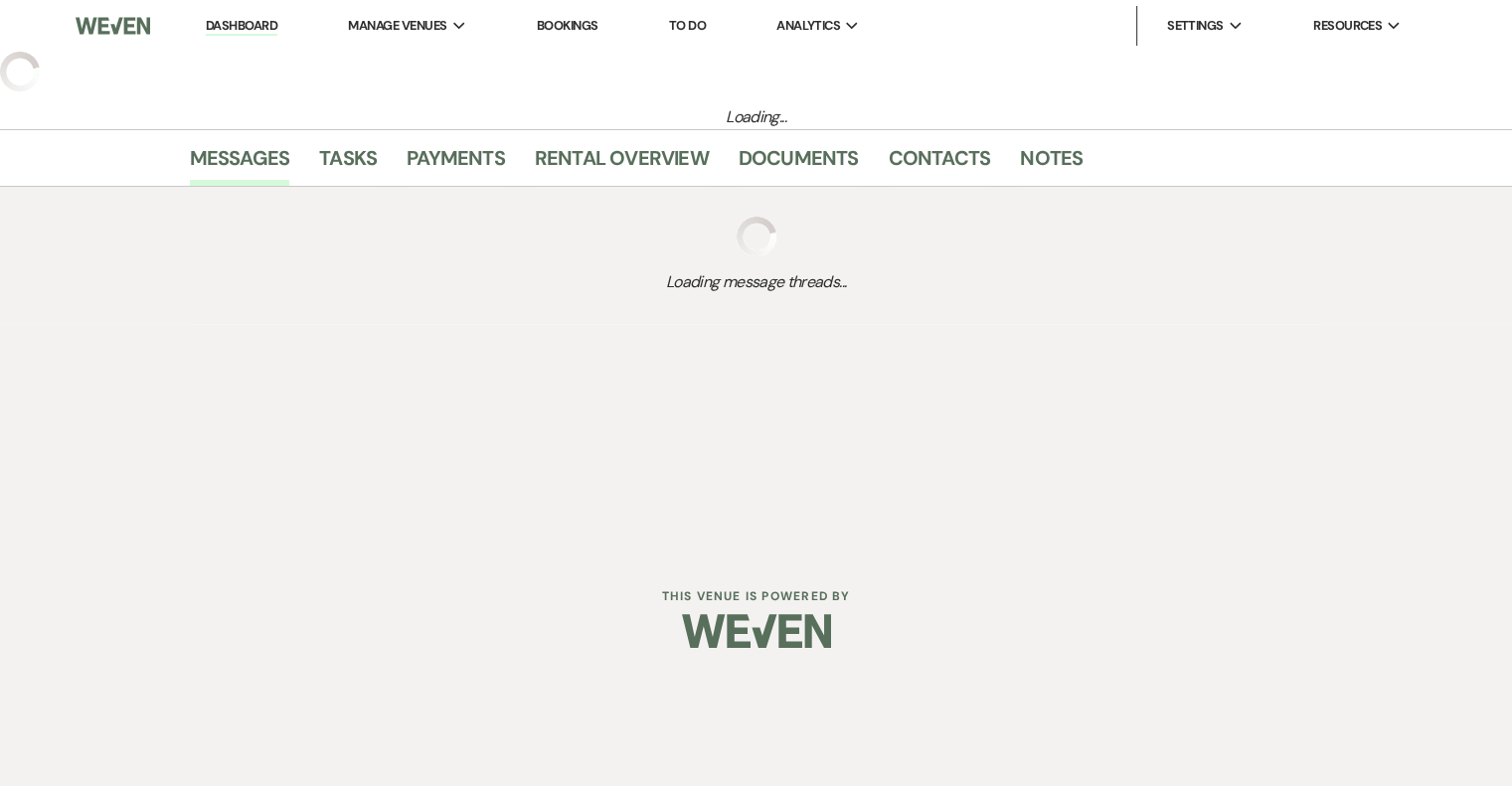 select on "3" 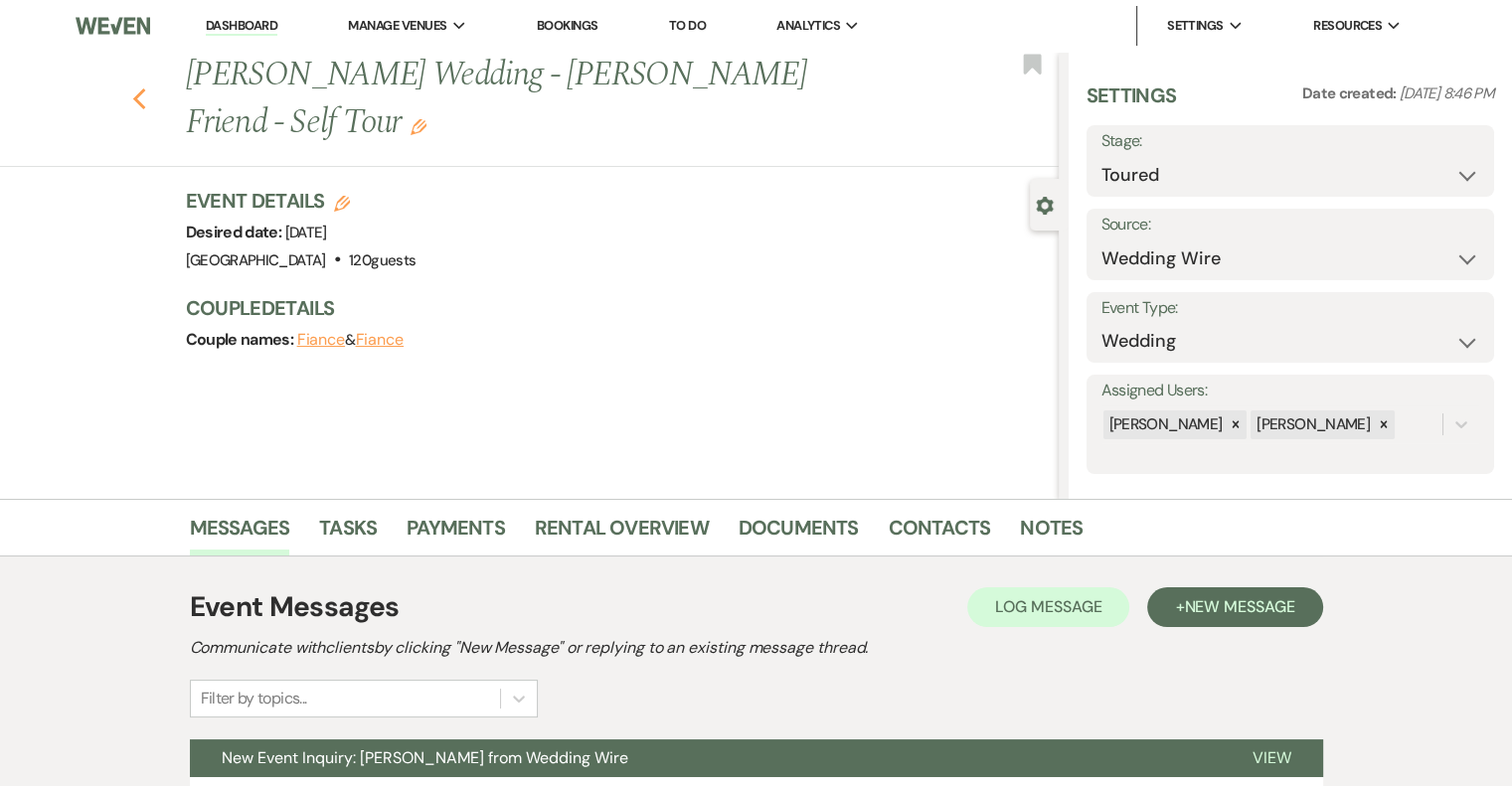 click 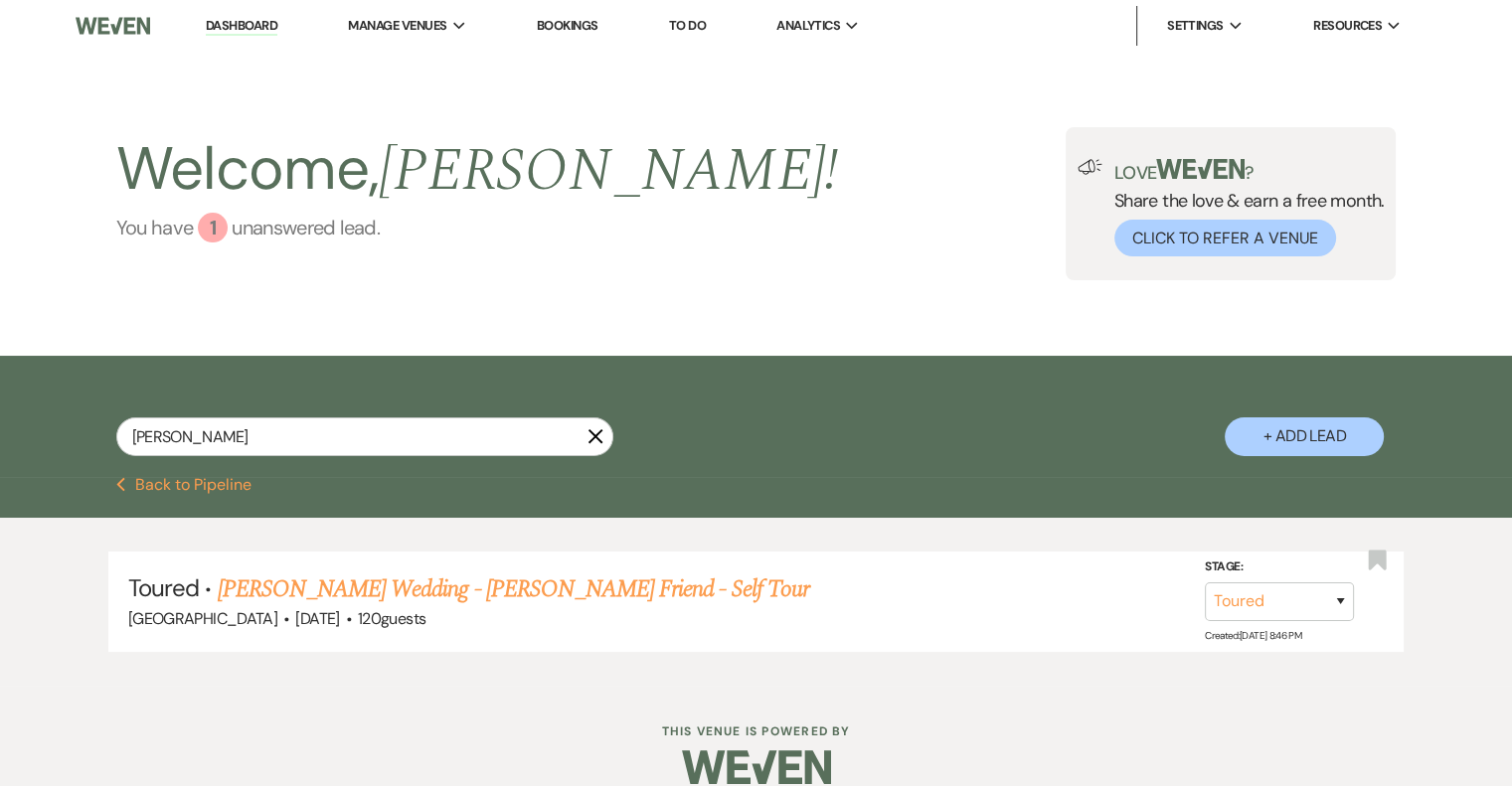 click on "1" at bounding box center [213, 228] 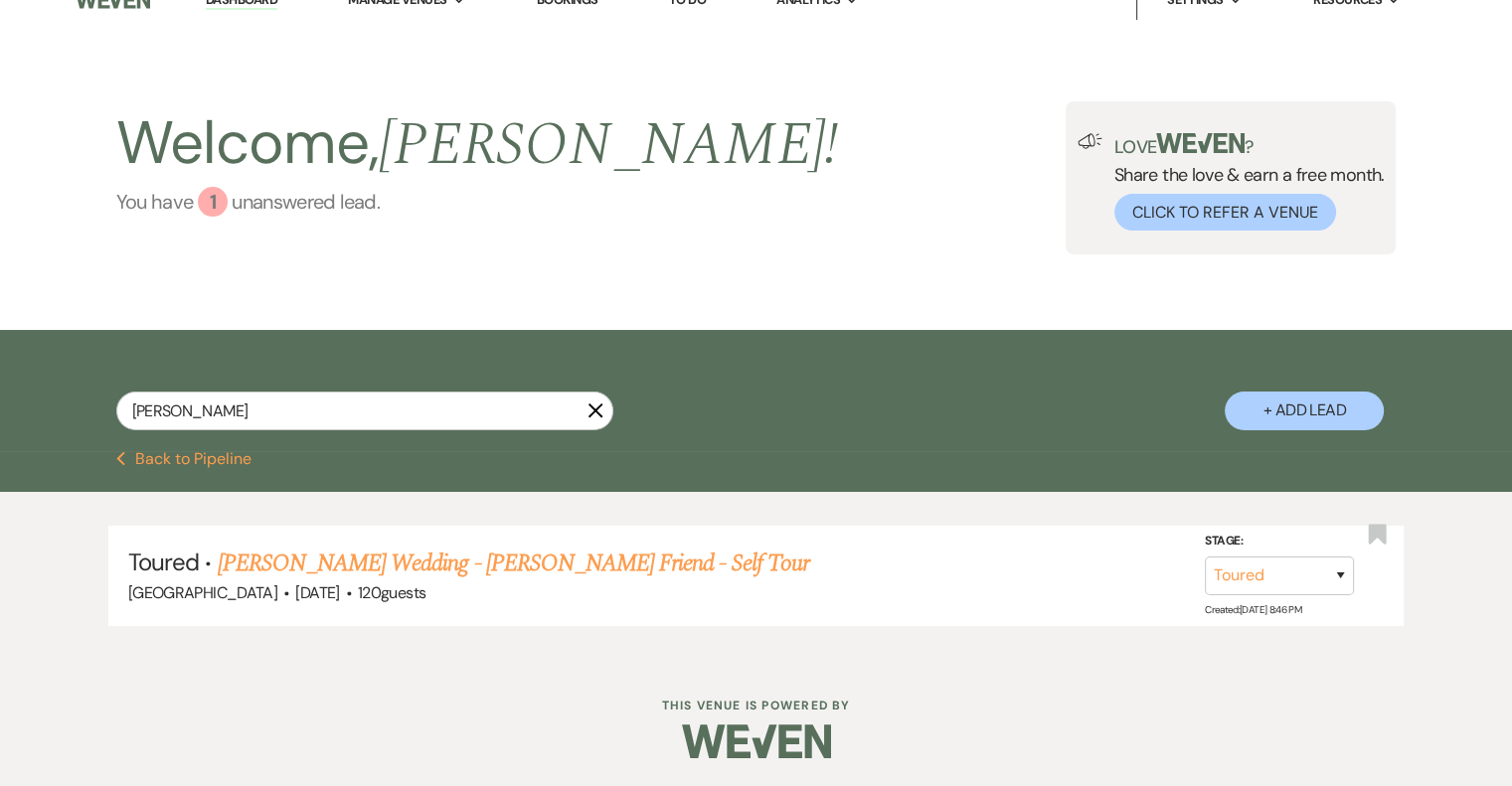 click on "Welcome,  [PERSON_NAME] ! You have   1   unanswered lead ." at bounding box center (477, 178) 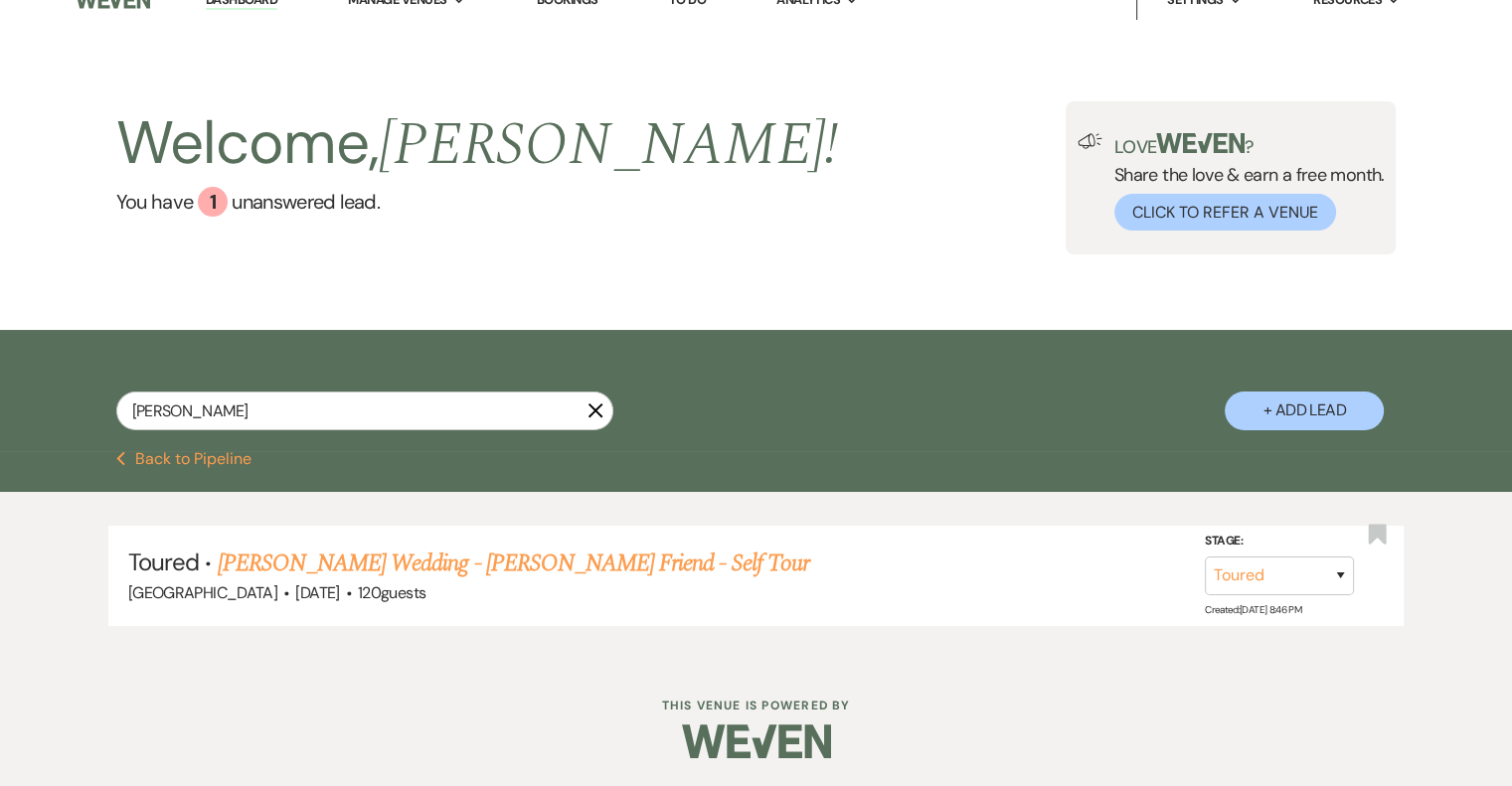 click on "X" 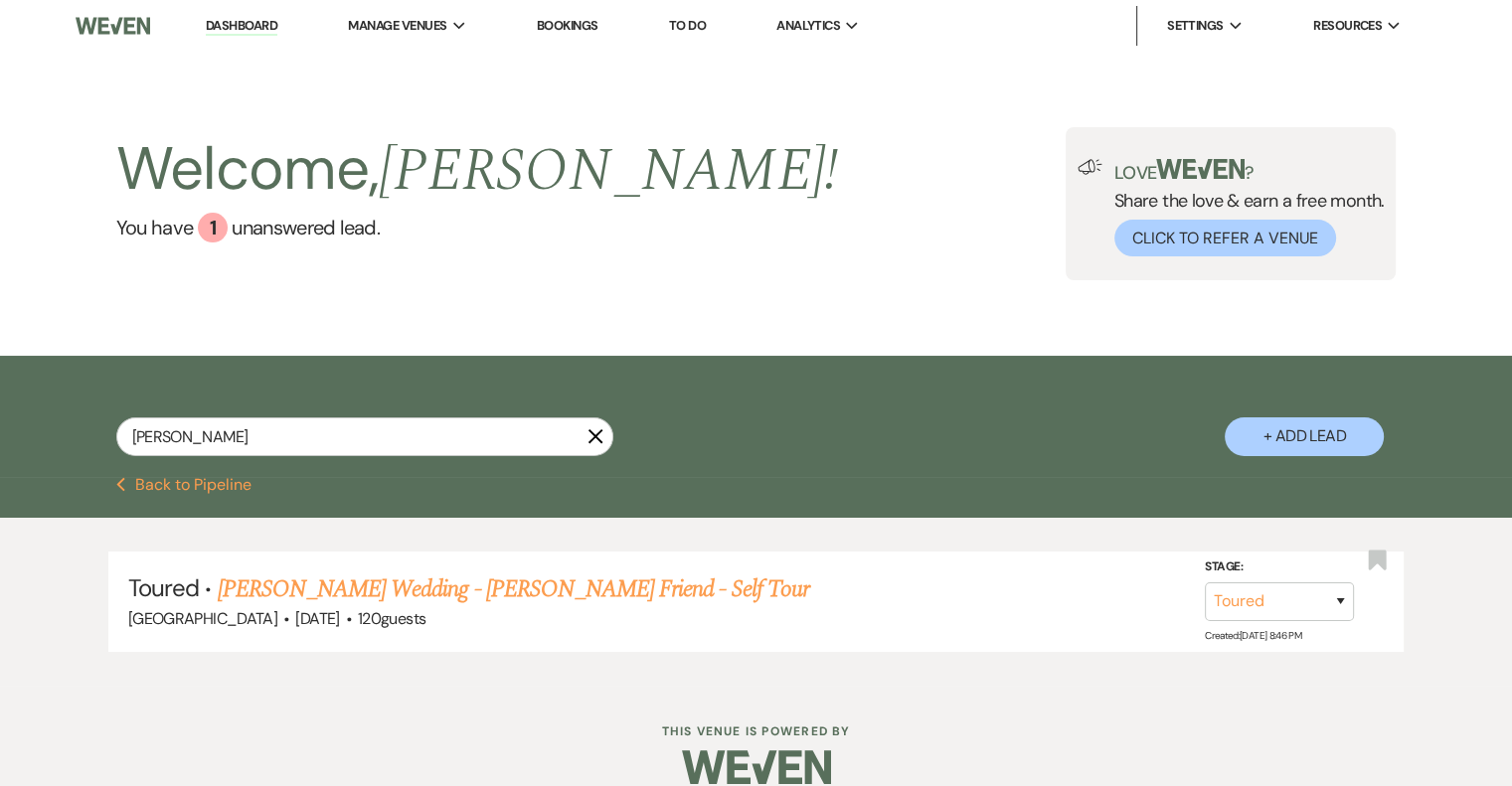 click 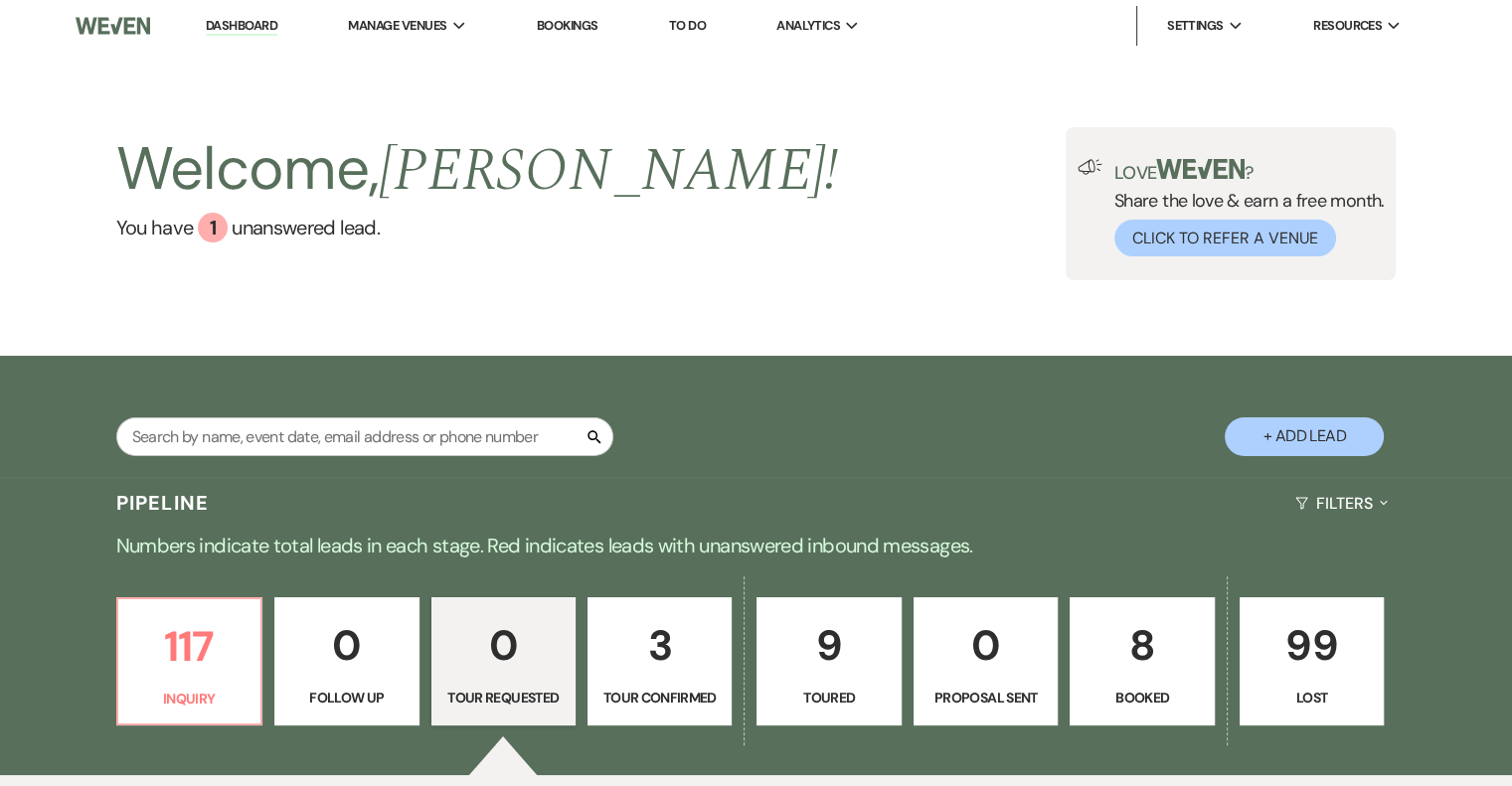 scroll, scrollTop: 282, scrollLeft: 0, axis: vertical 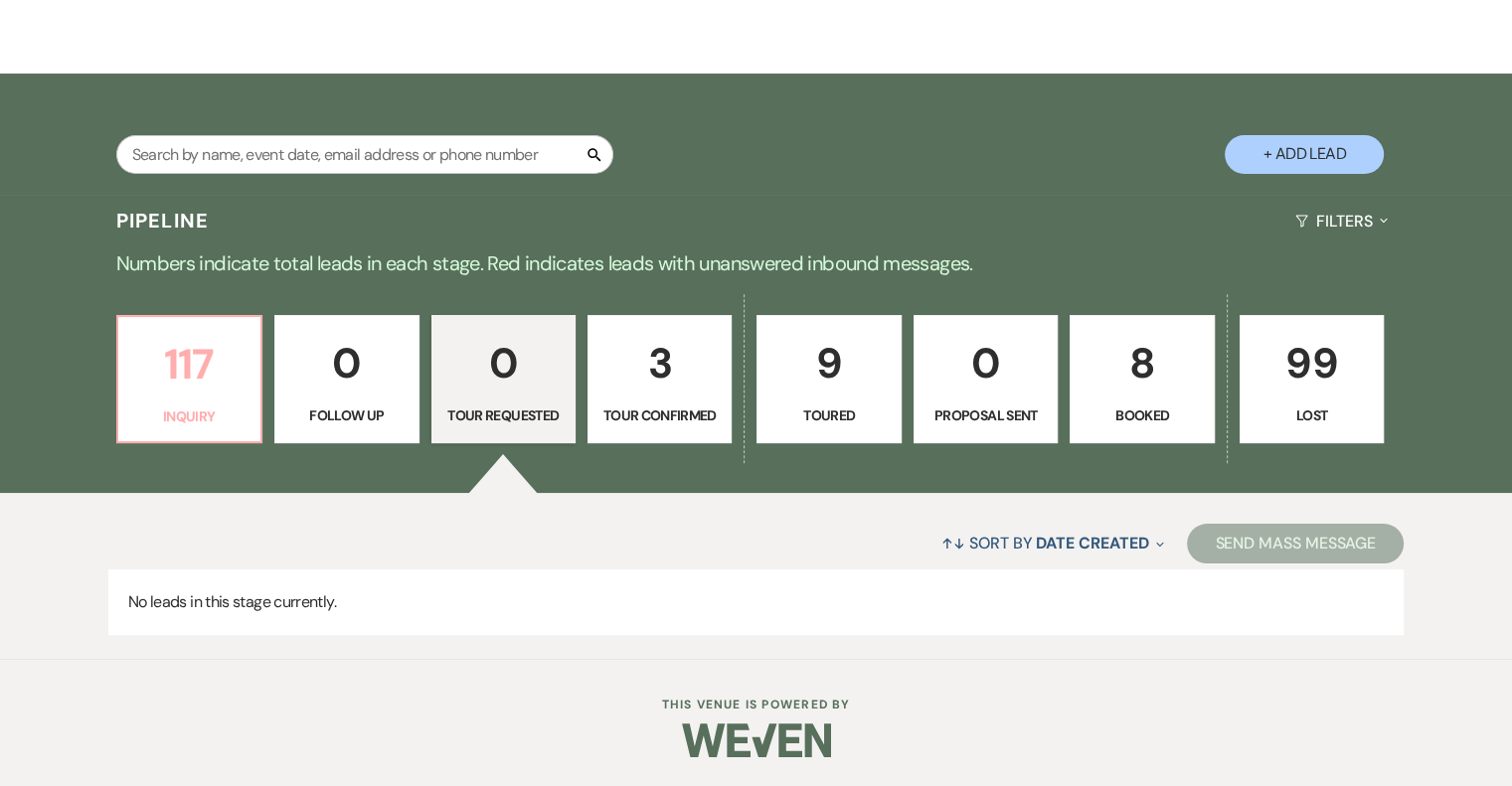 click on "117" at bounding box center [189, 364] 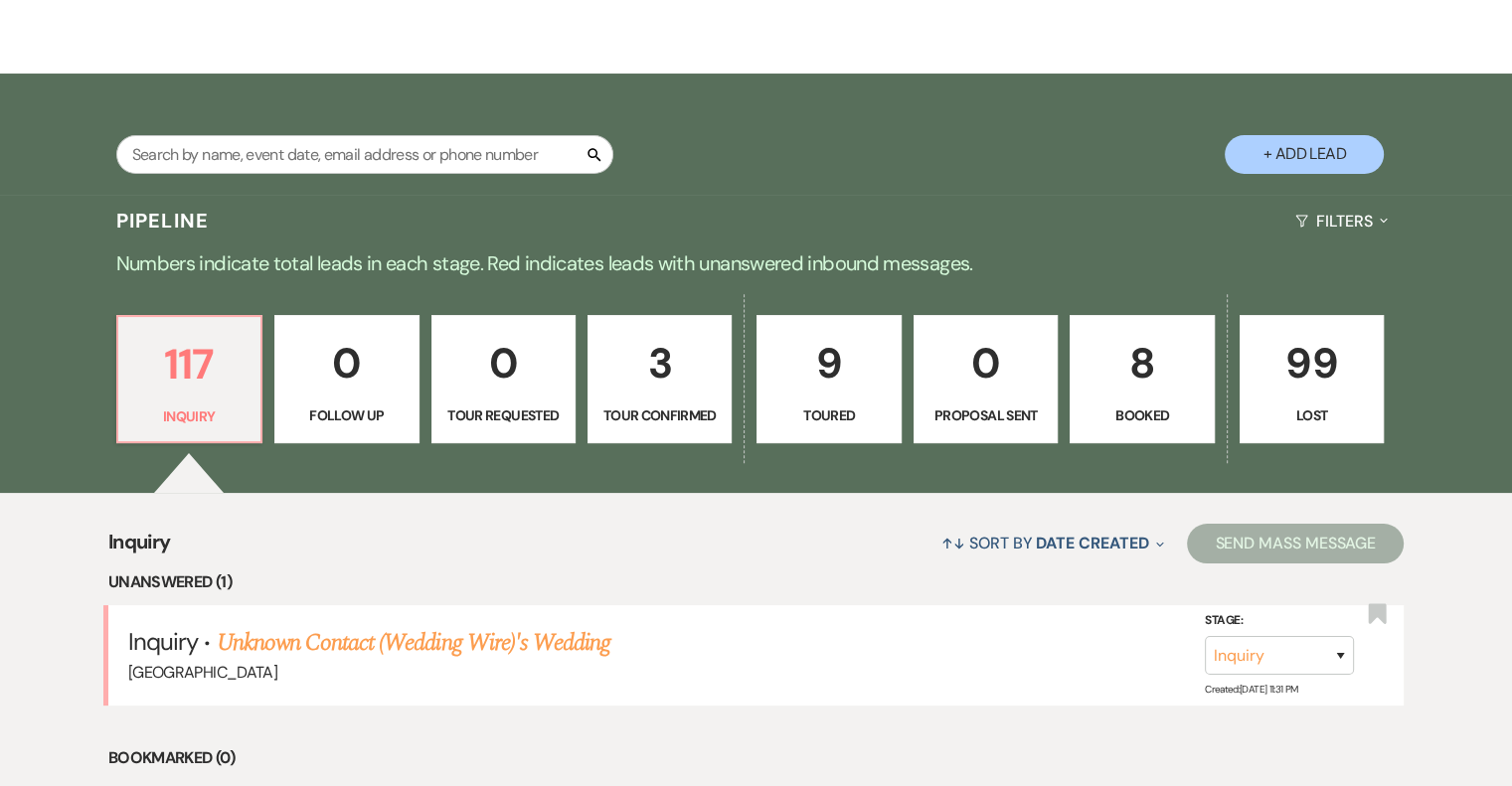 click on "3 Tour Confirmed" at bounding box center [659, 380] 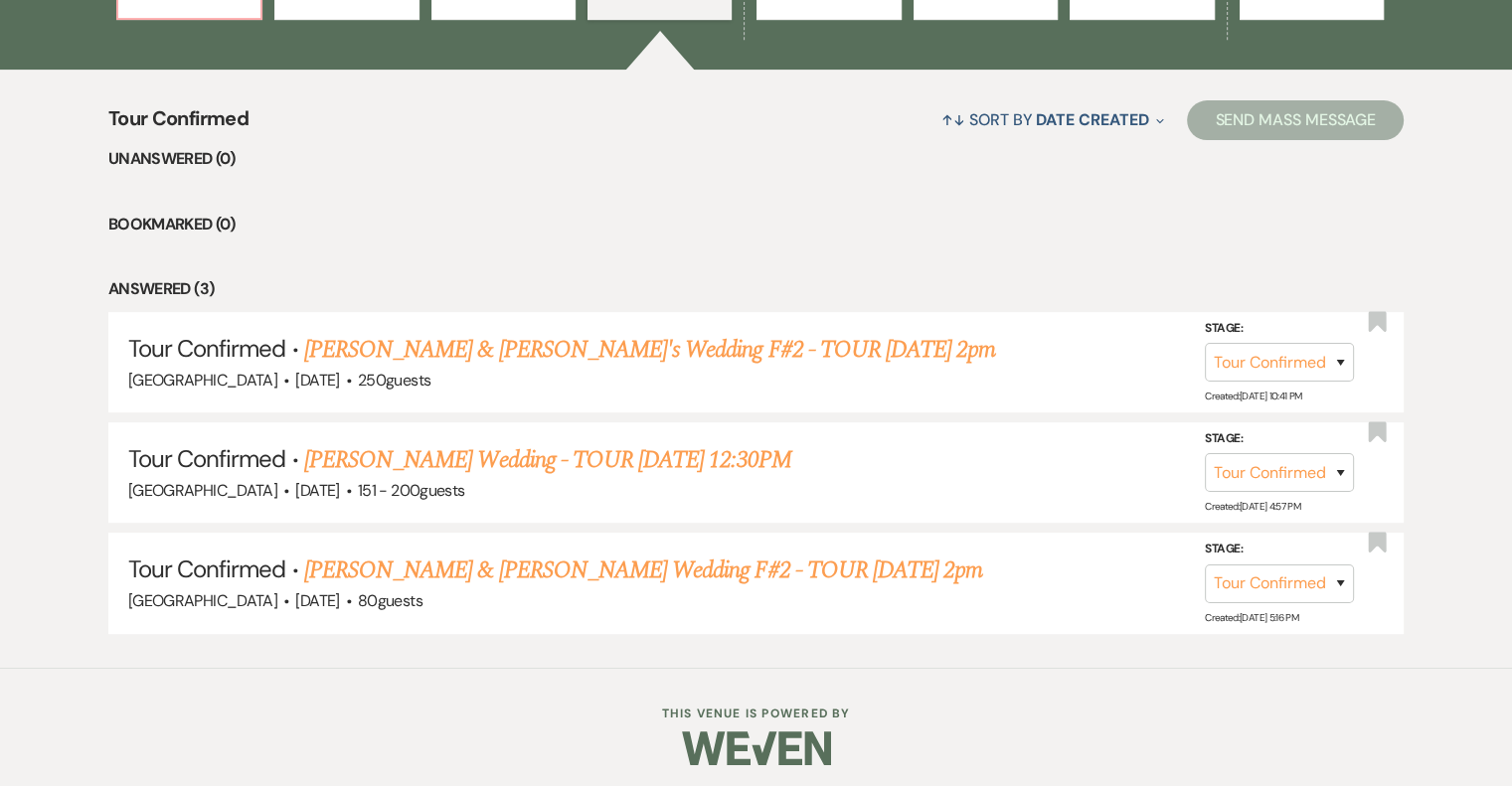scroll, scrollTop: 710, scrollLeft: 0, axis: vertical 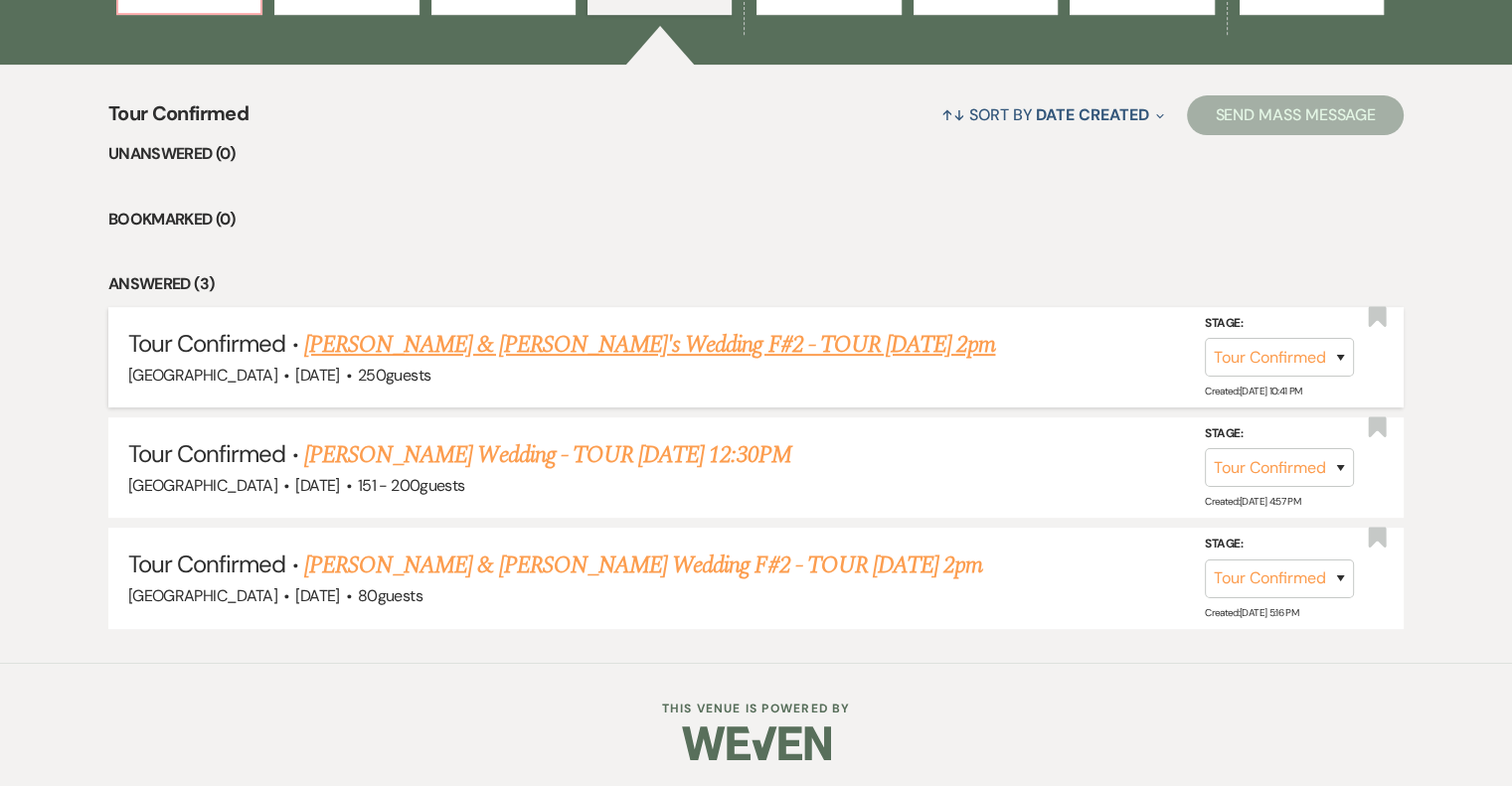 click on "[PERSON_NAME] & [PERSON_NAME]'s Wedding F#2 - TOUR [DATE] 2pm" at bounding box center [649, 345] 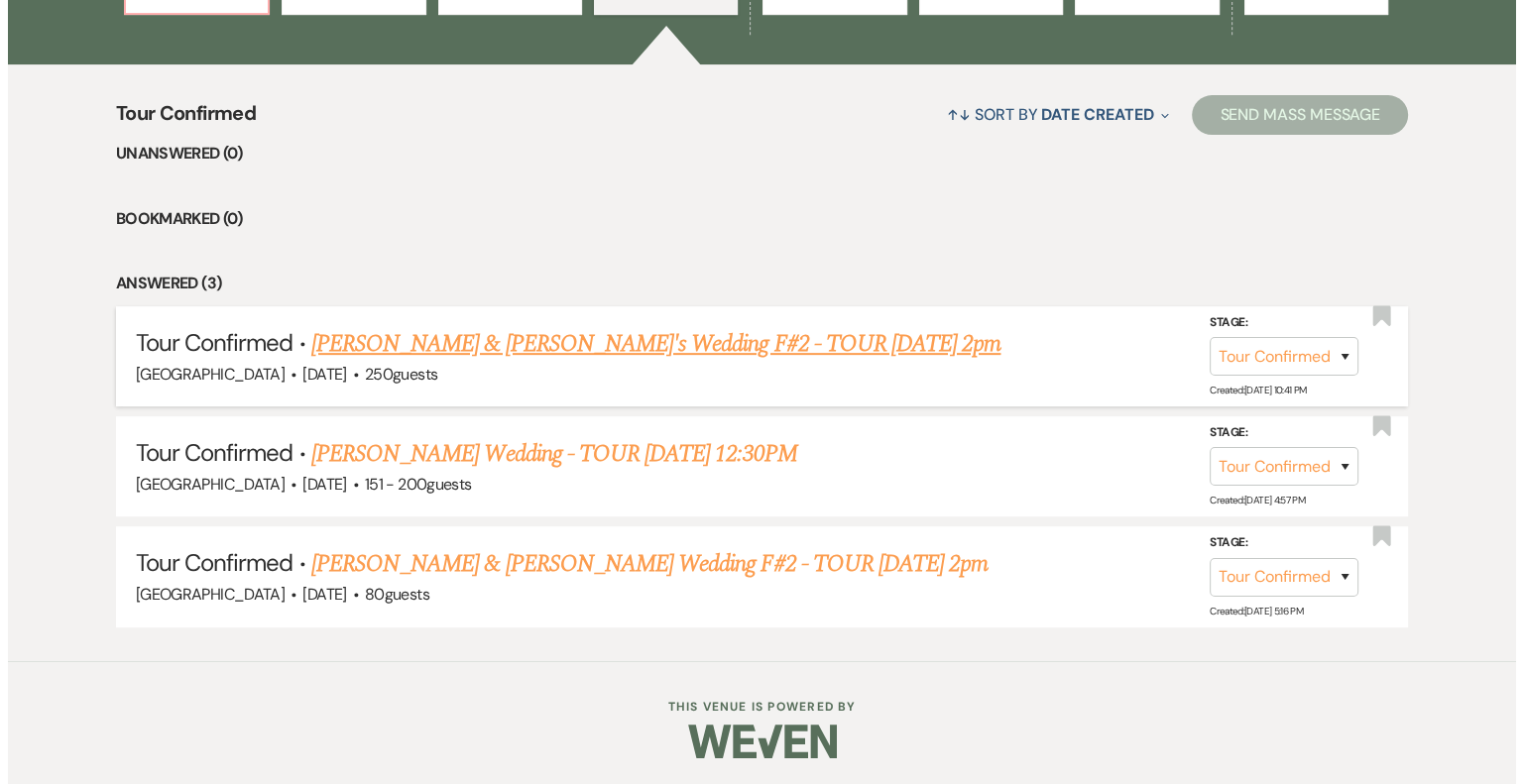 scroll, scrollTop: 0, scrollLeft: 0, axis: both 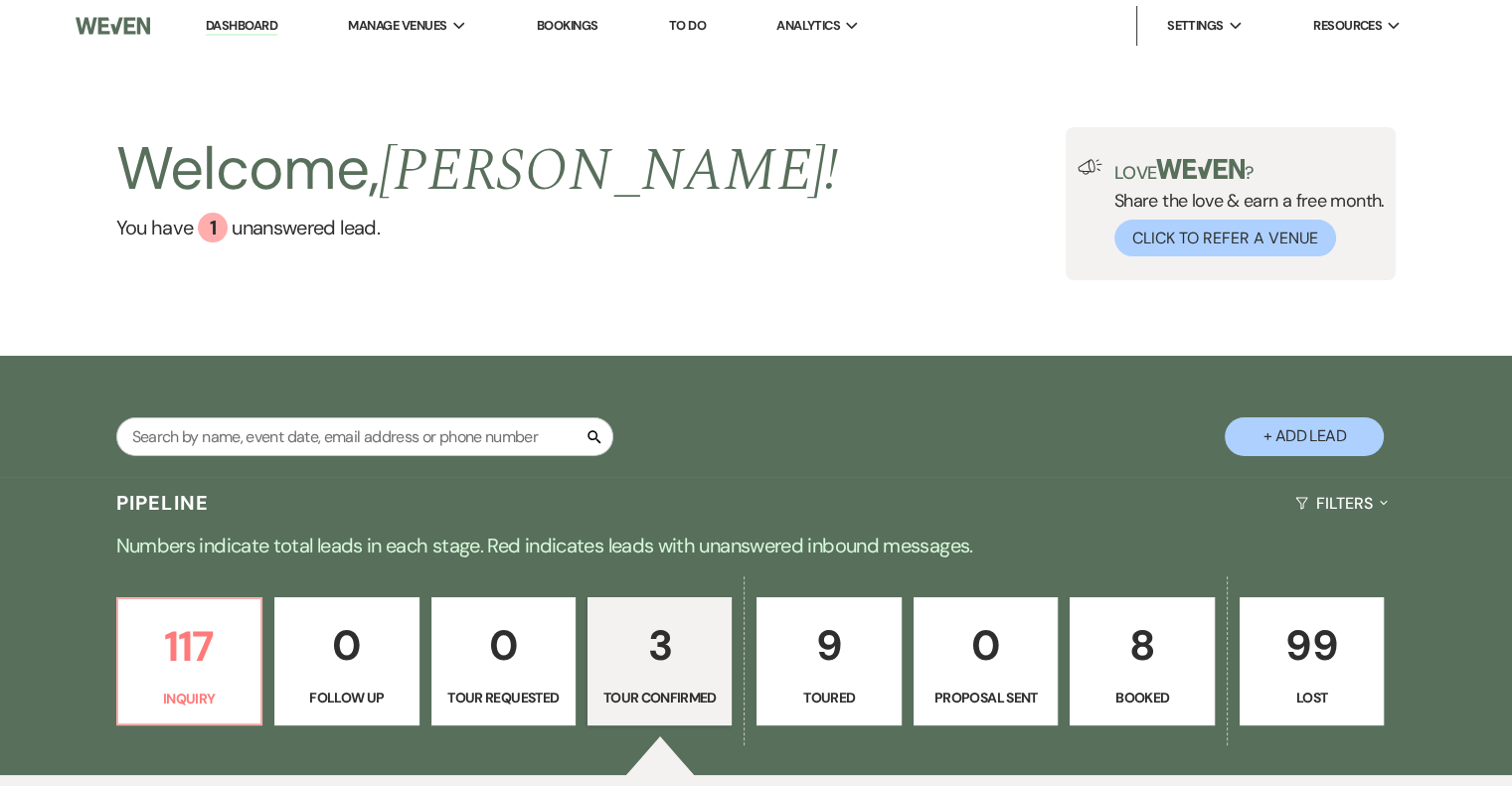 select on "4" 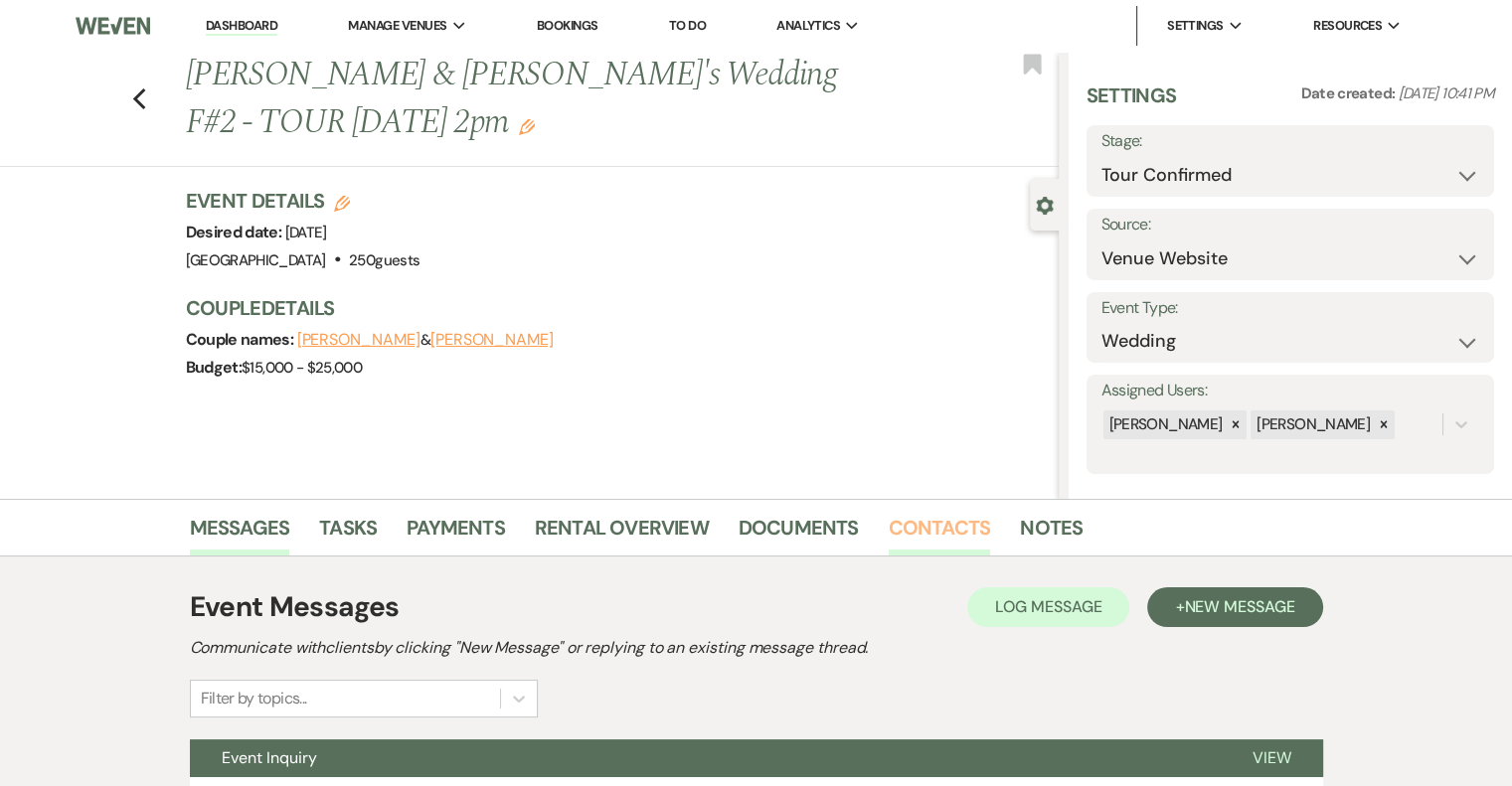 click on "Contacts" at bounding box center [939, 534] 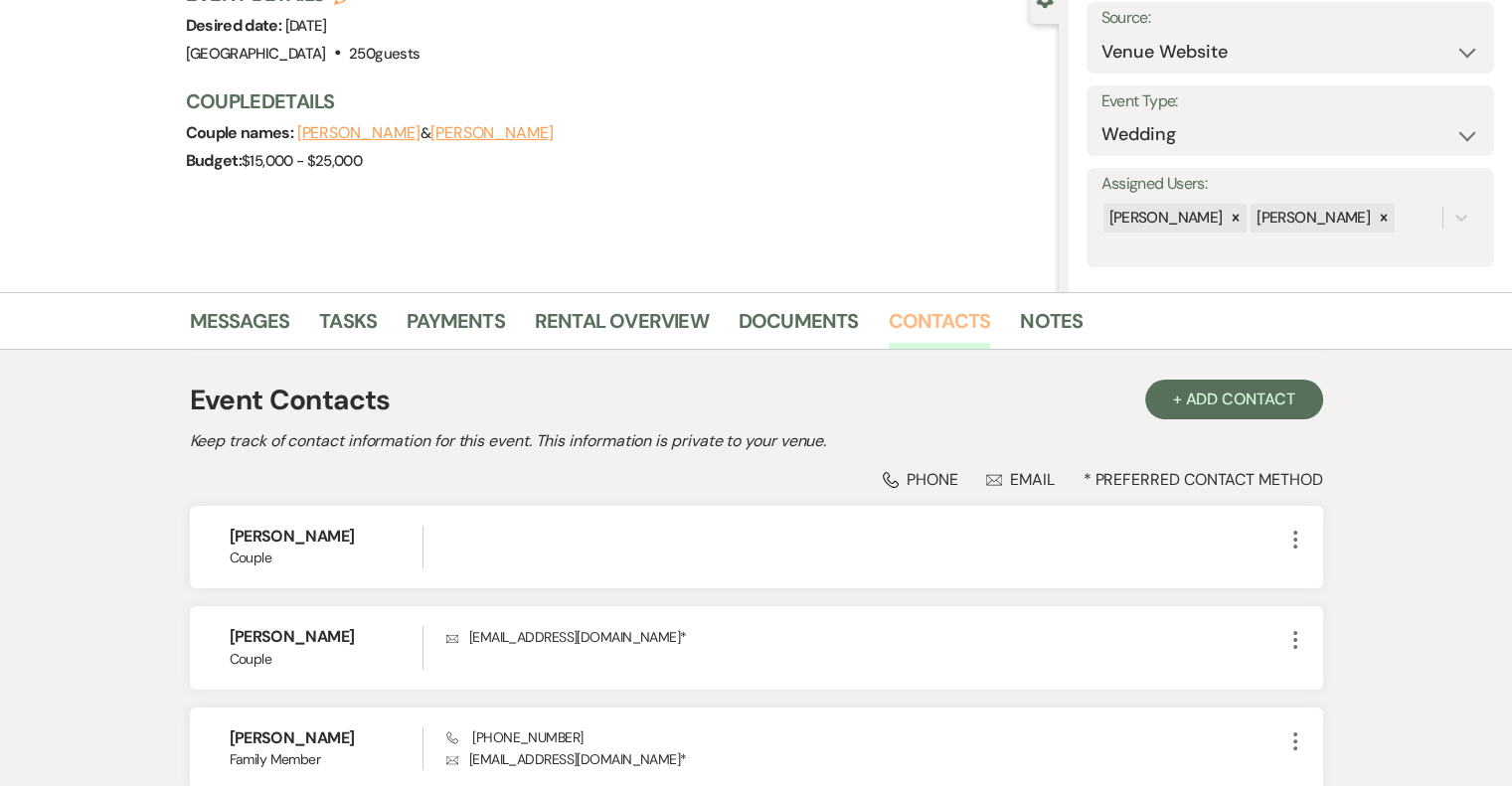 scroll, scrollTop: 215, scrollLeft: 0, axis: vertical 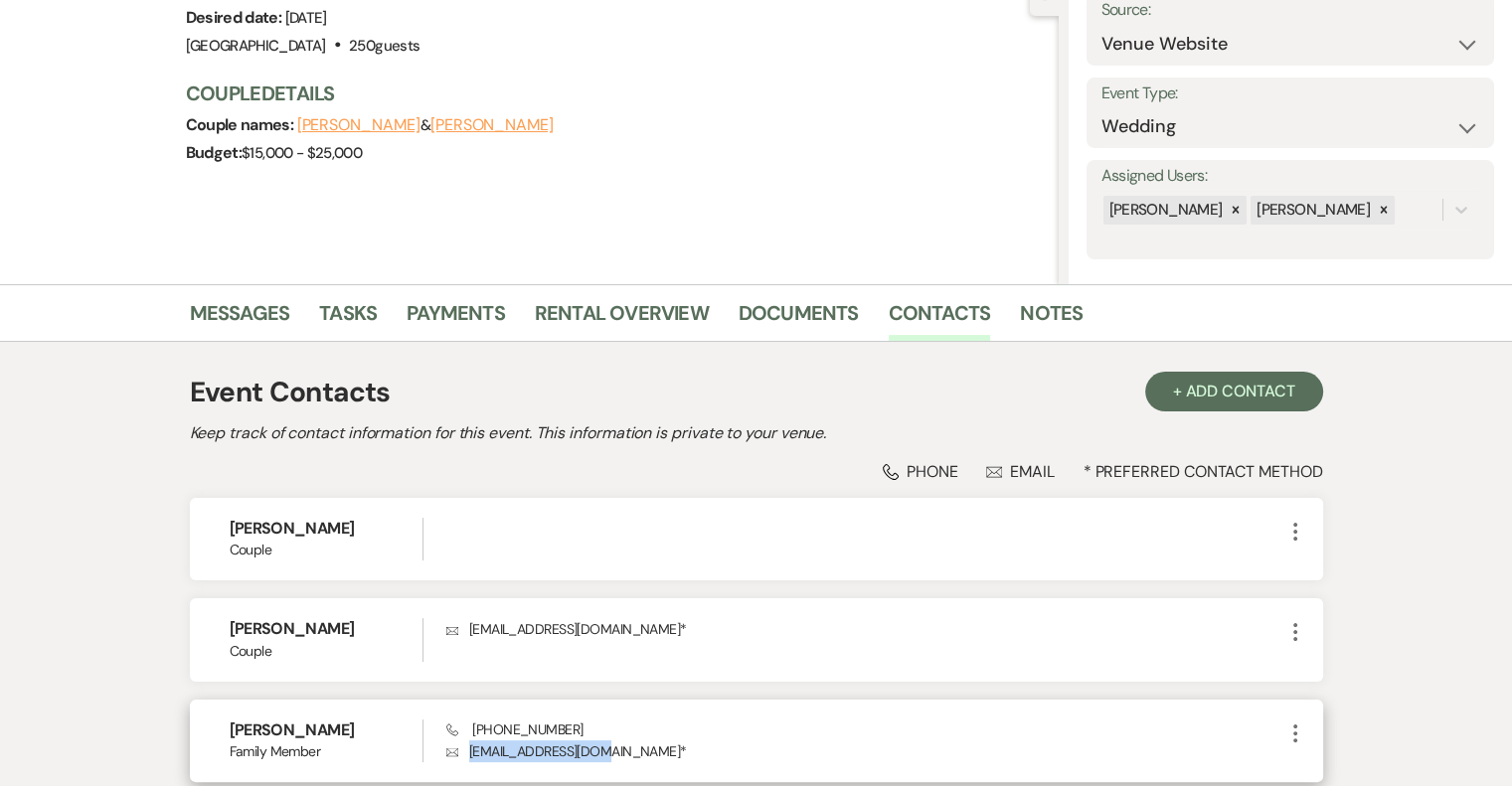 drag, startPoint x: 466, startPoint y: 750, endPoint x: 600, endPoint y: 745, distance: 134.09325 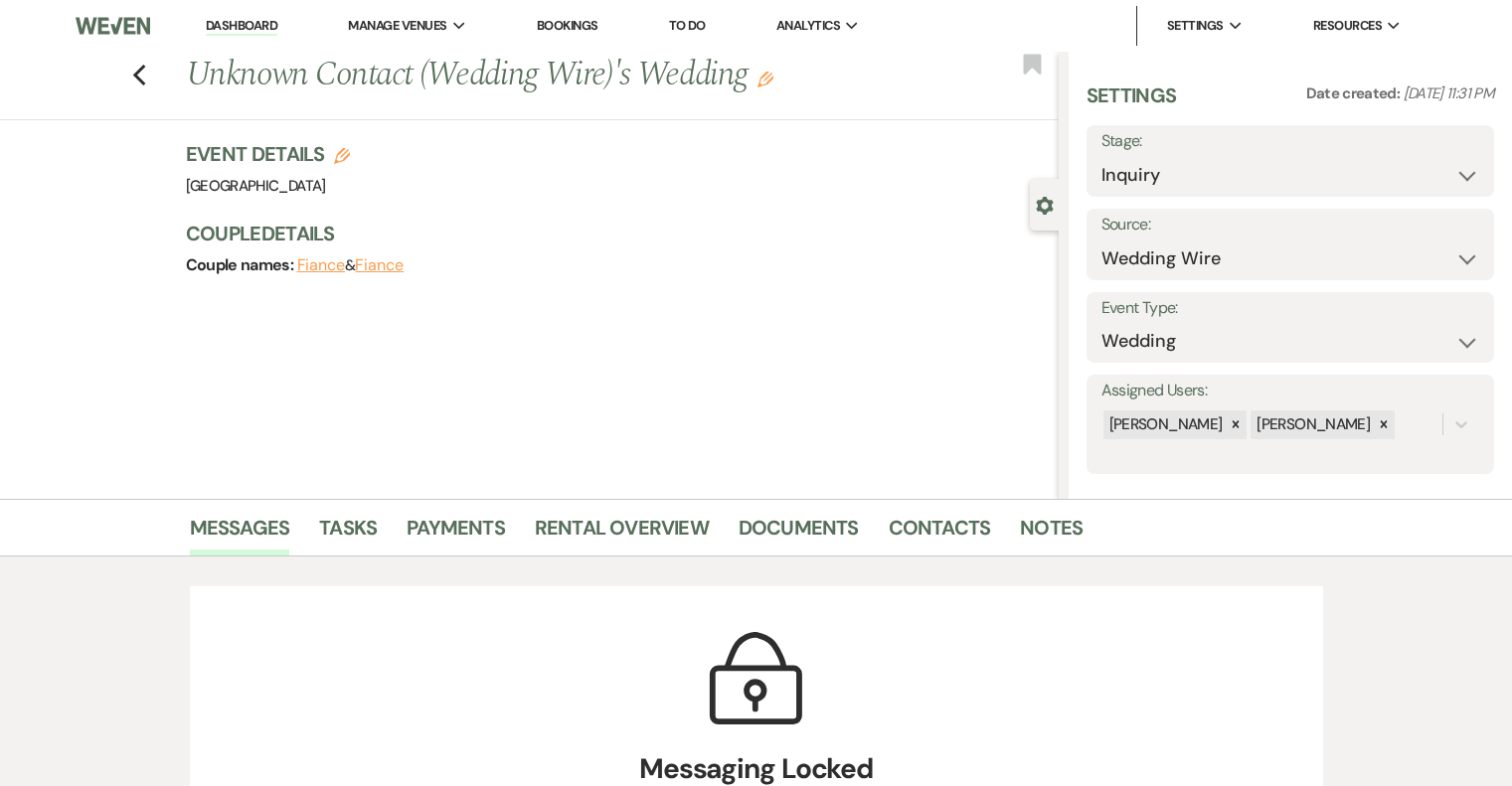 scroll, scrollTop: 0, scrollLeft: 0, axis: both 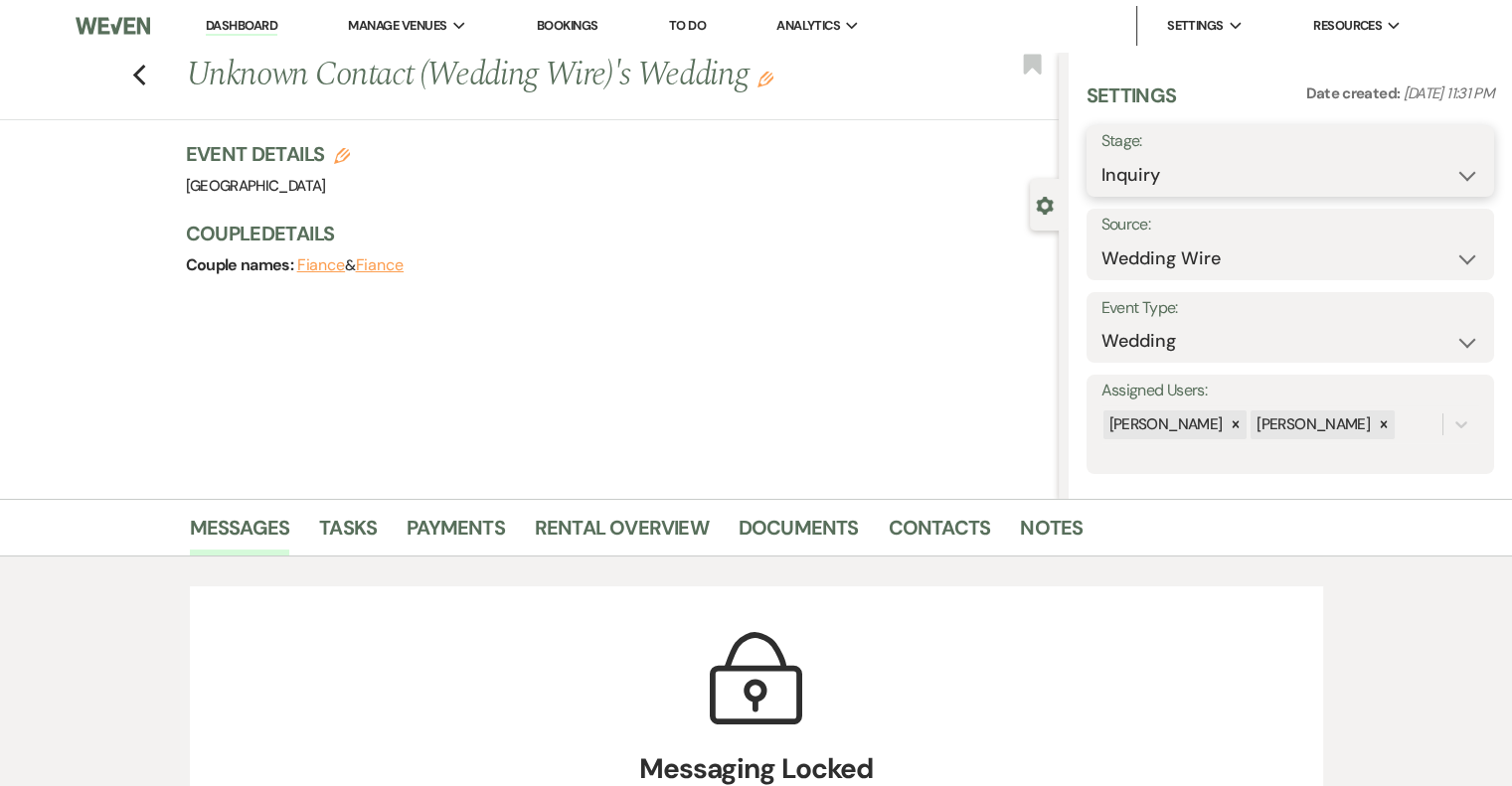 click on "Inquiry Follow Up Tour Requested Tour Confirmed Toured Proposal Sent Booked Lost" at bounding box center (1290, 175) 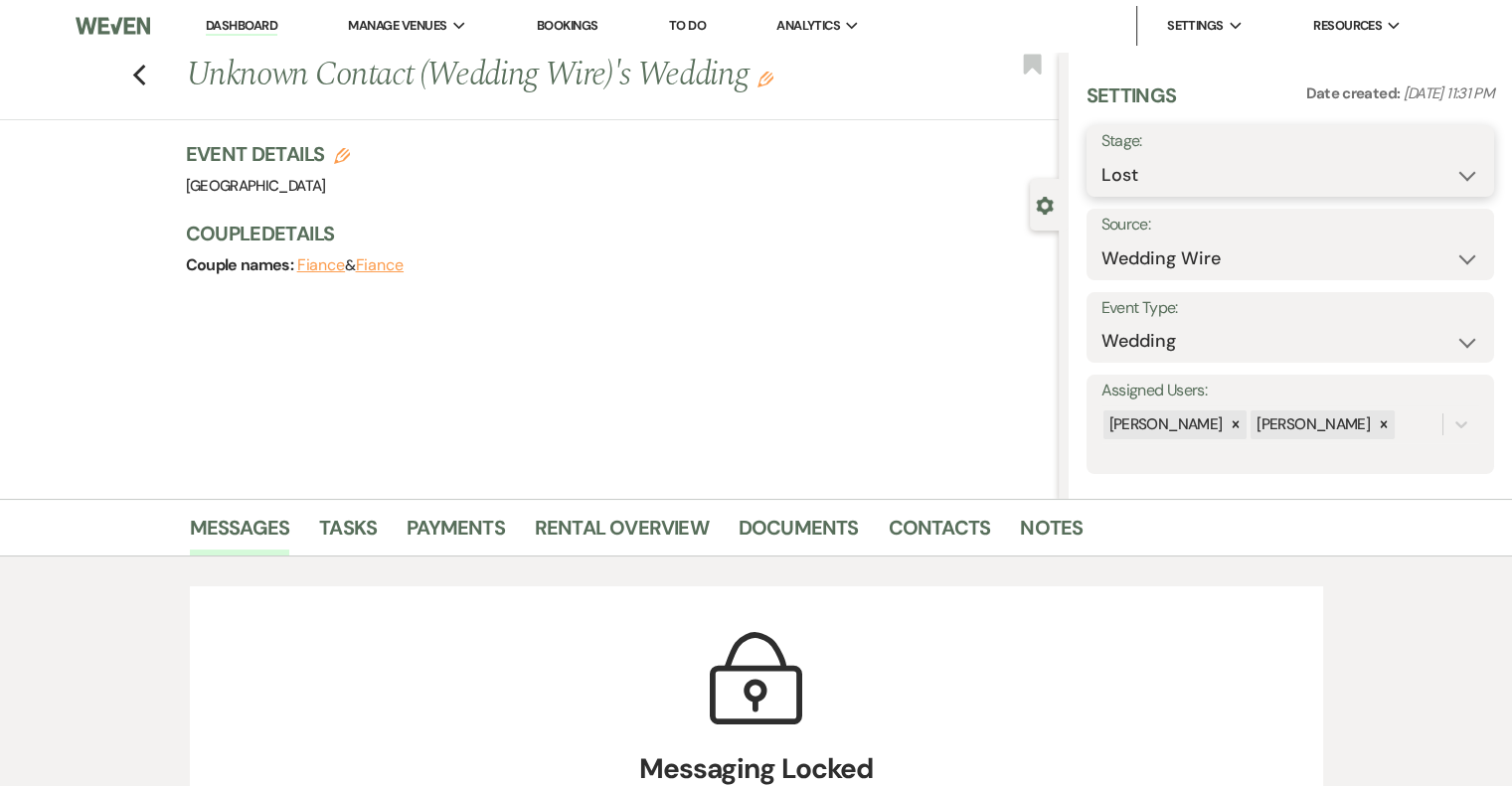 click on "Inquiry Follow Up Tour Requested Tour Confirmed Toured Proposal Sent Booked Lost" at bounding box center [1290, 175] 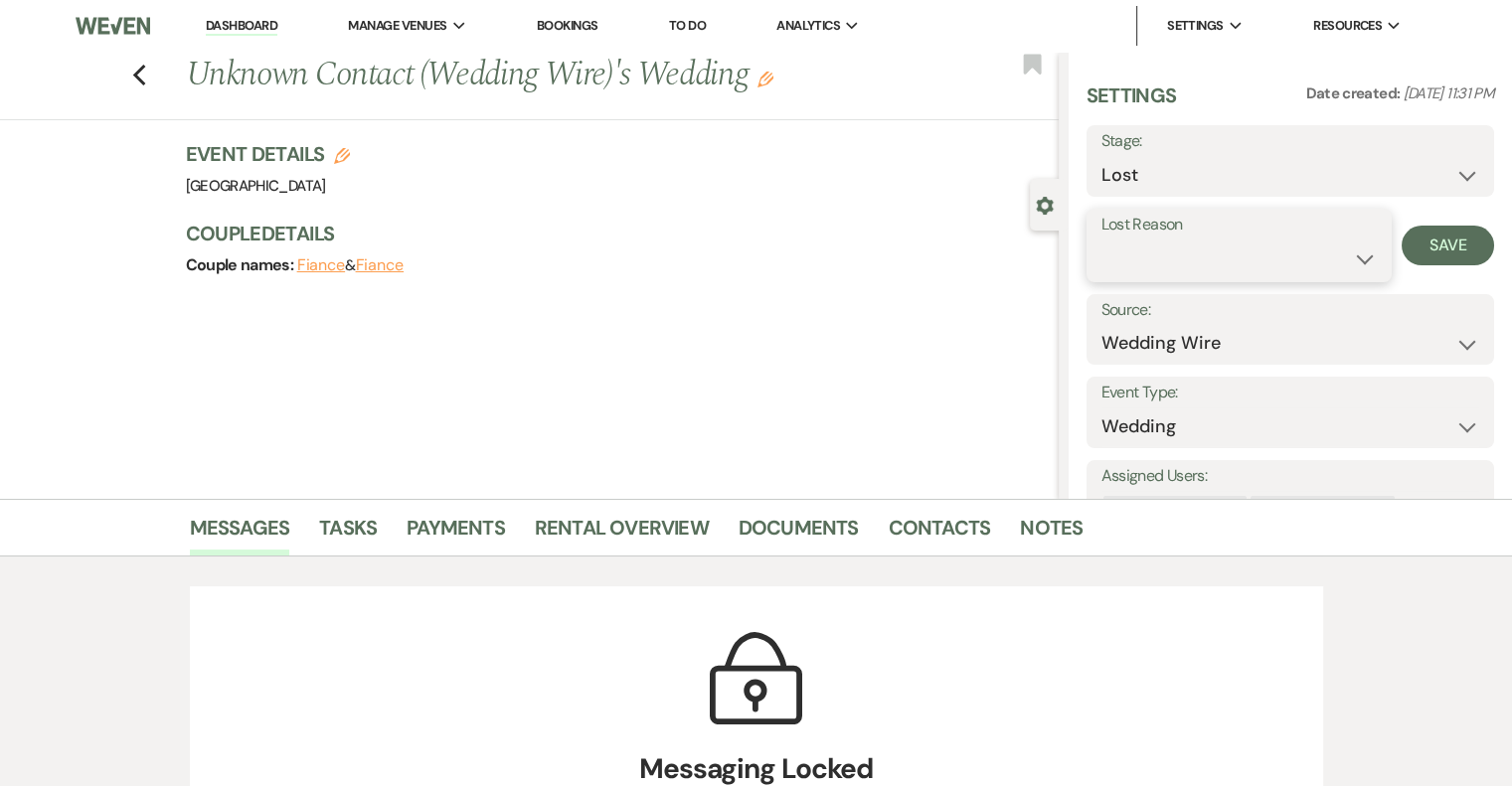 click on "Booked Elsewhere Budget Date Unavailable No Response Not a Good Match Capacity Cancelled Duplicate (hidden) Spam (hidden) Other (hidden) Other" at bounding box center [1239, 258] 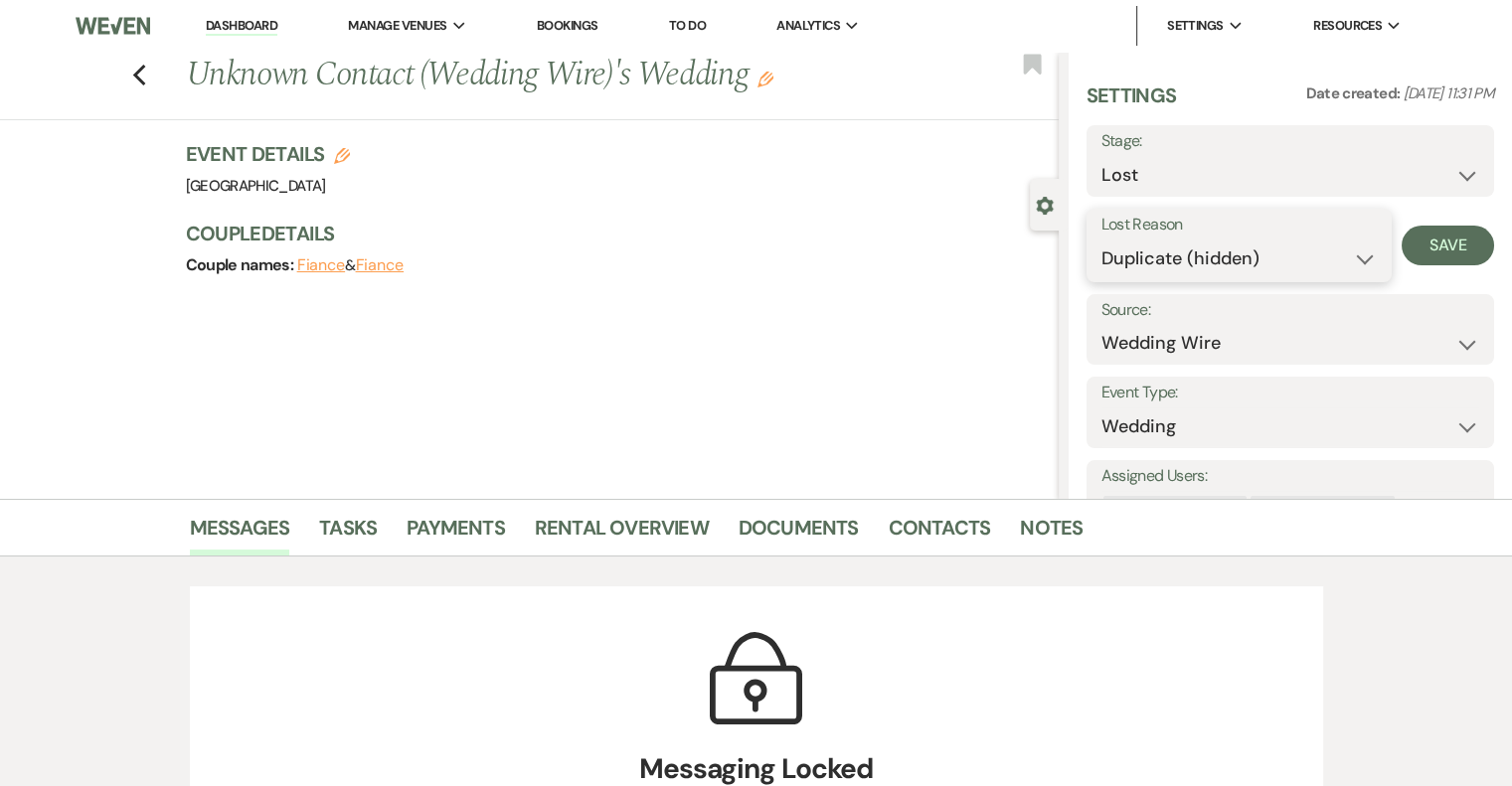 click on "Booked Elsewhere Budget Date Unavailable No Response Not a Good Match Capacity Cancelled Duplicate (hidden) Spam (hidden) Other (hidden) Other" at bounding box center [1239, 258] 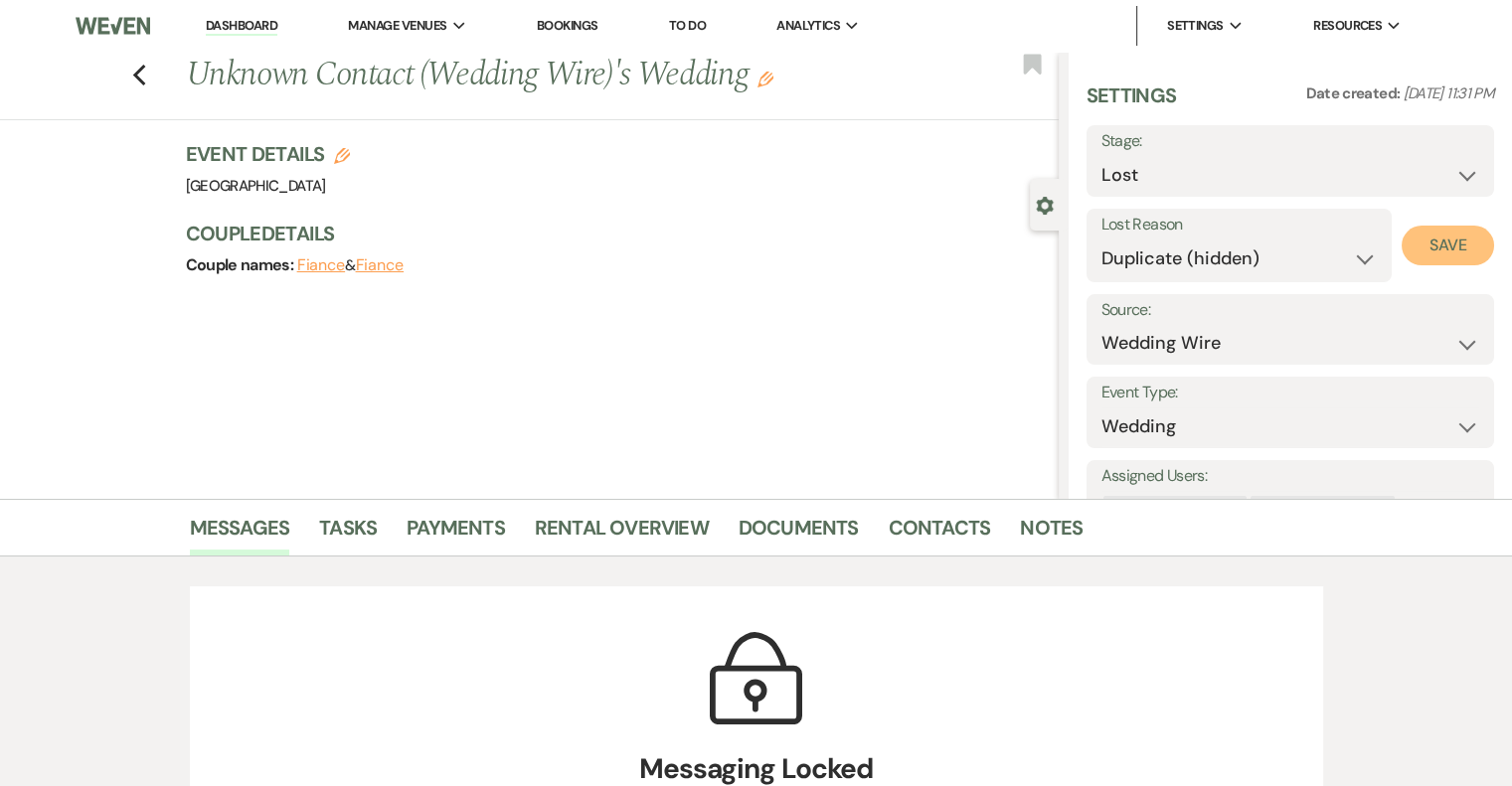 click on "Save" at bounding box center (1447, 245) 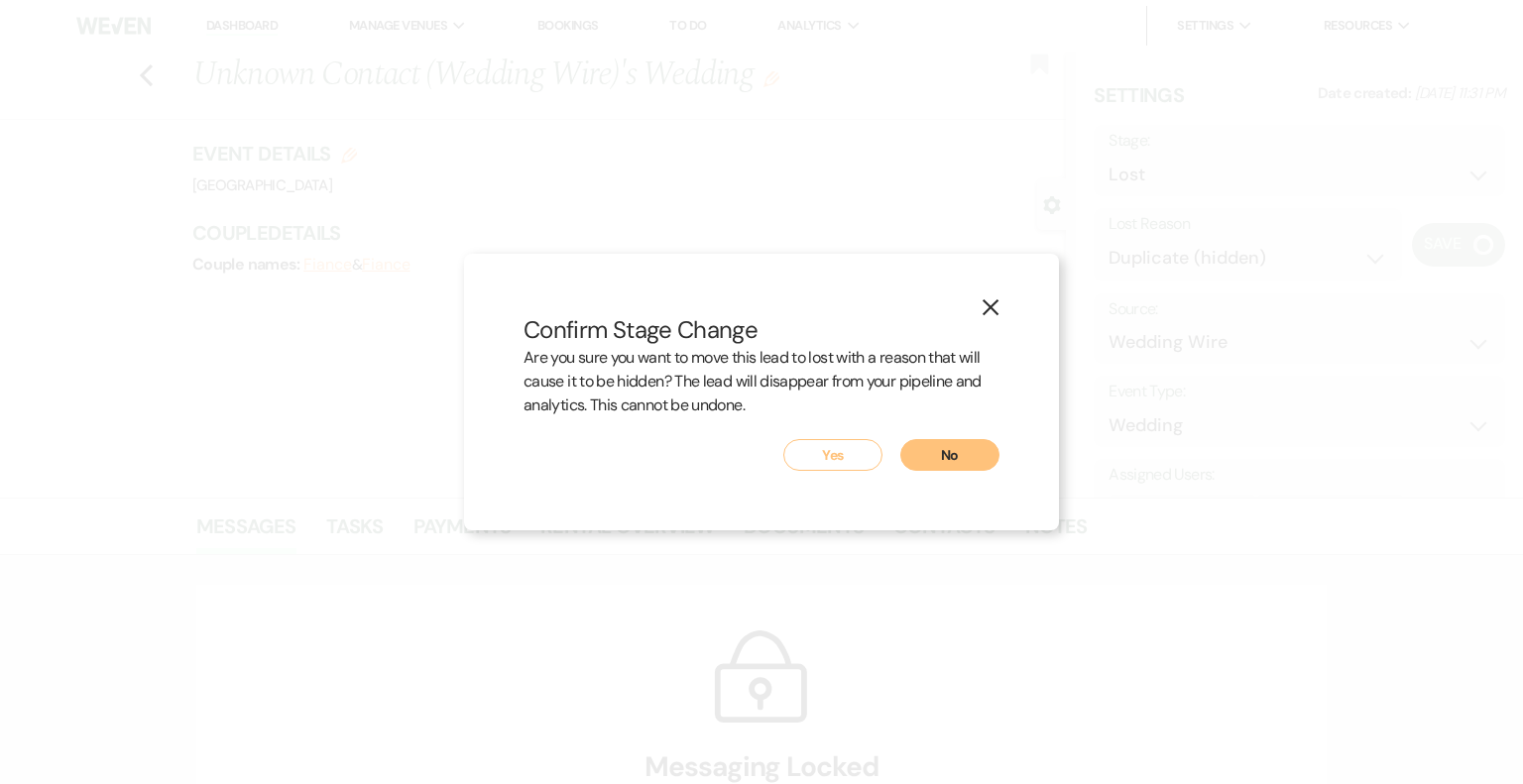 click on "Yes" at bounding box center [833, 455] 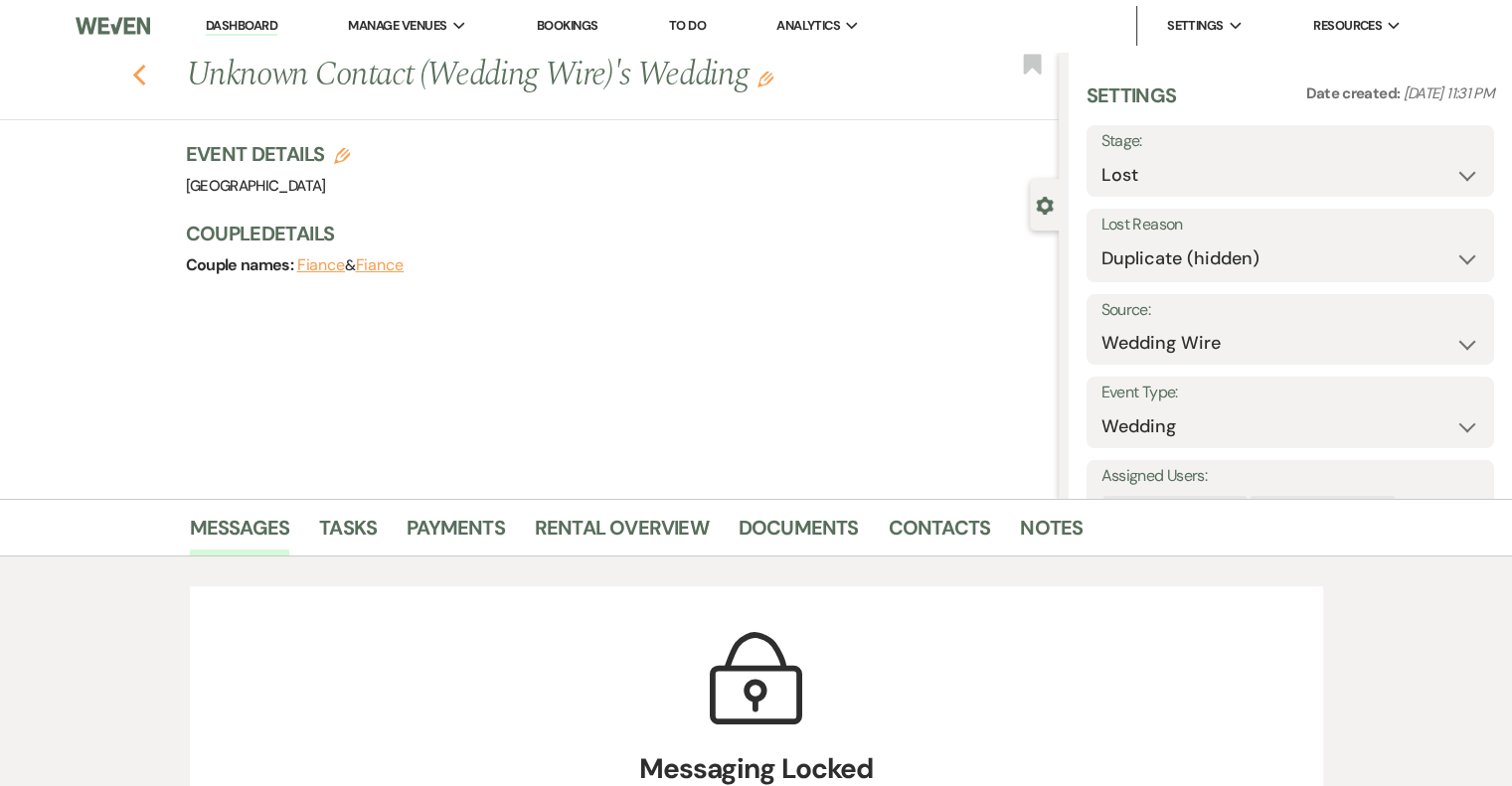 click on "Previous" 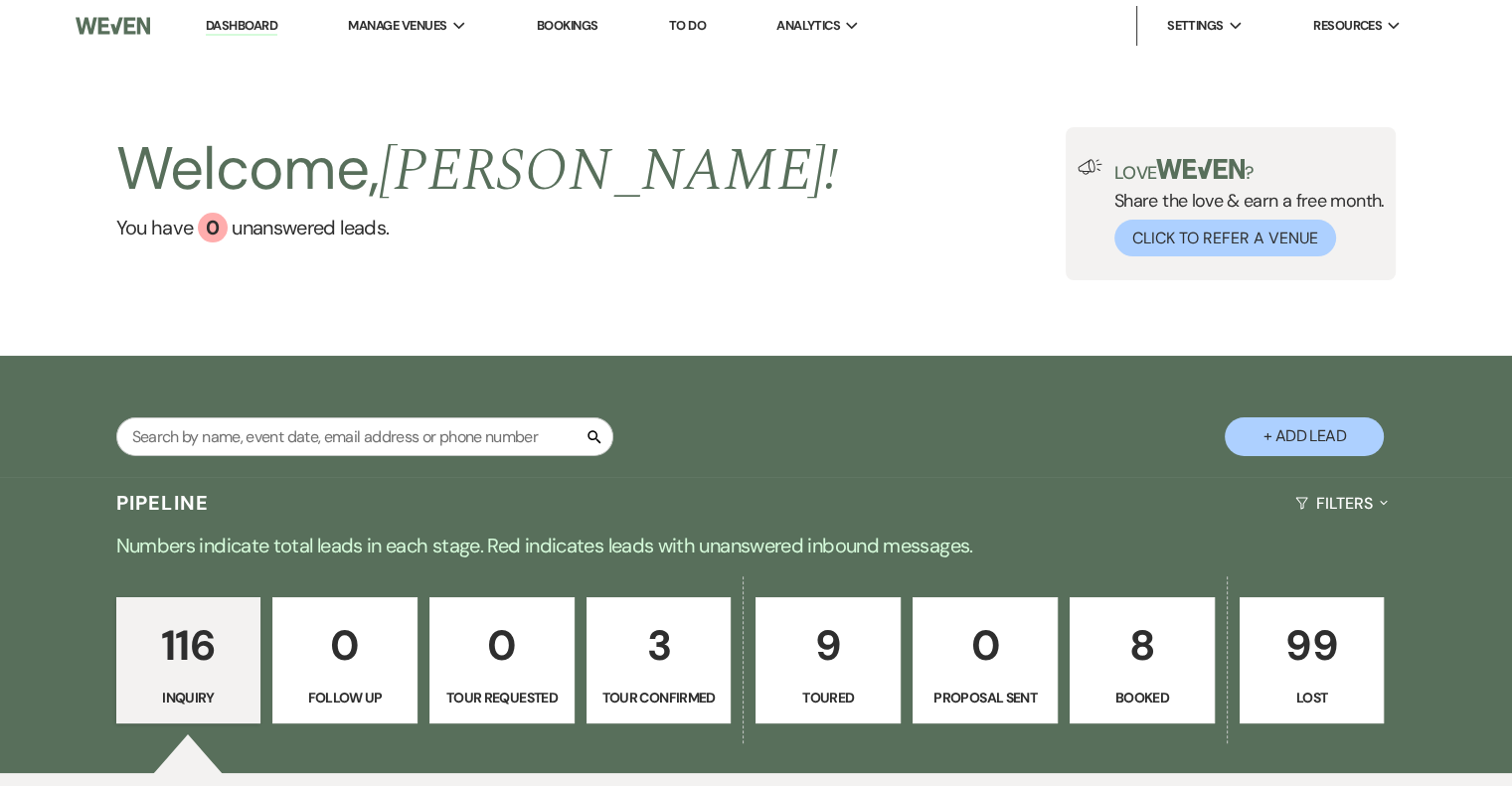click on "Toured" at bounding box center [828, 698] 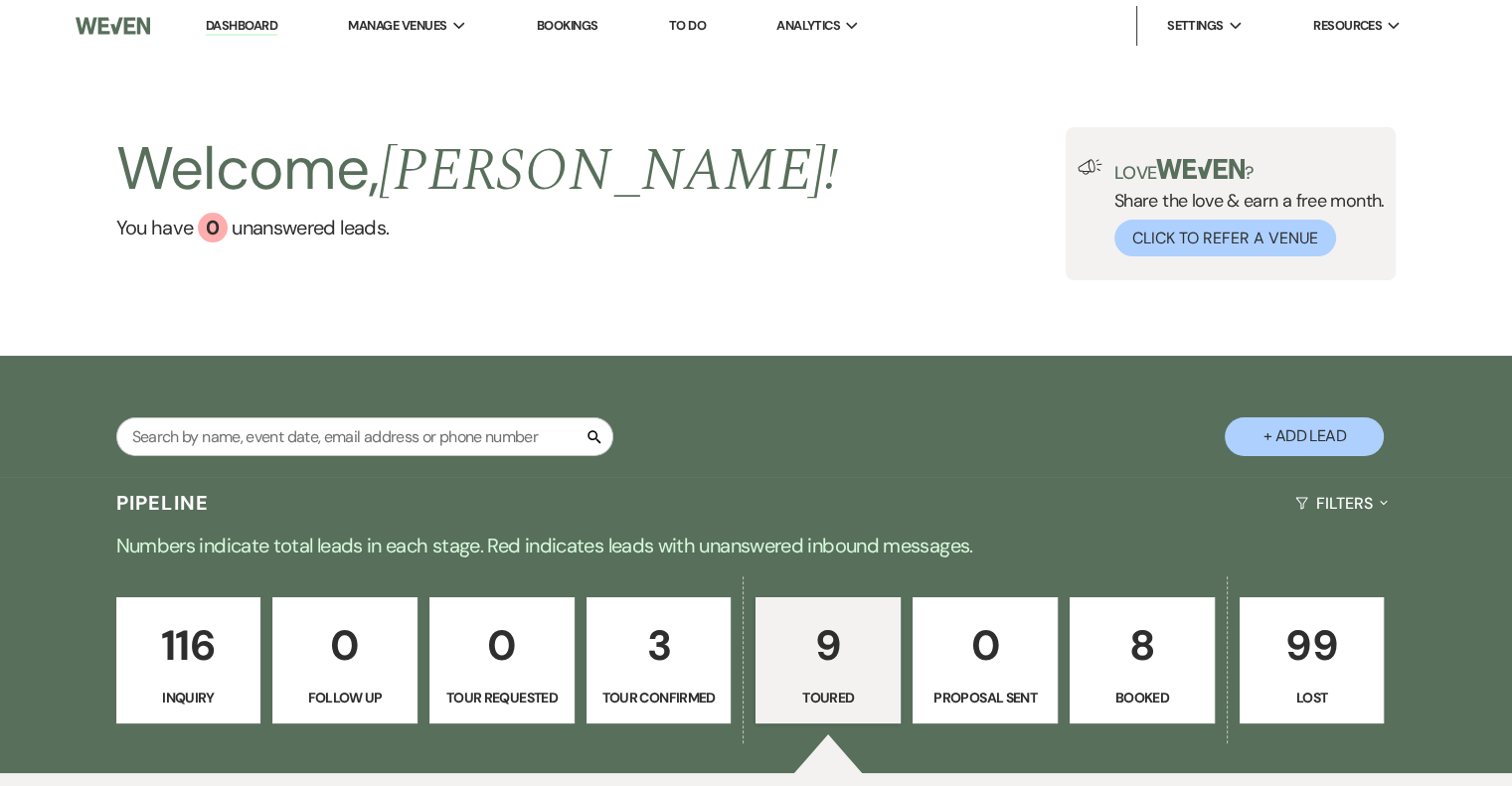 select on "5" 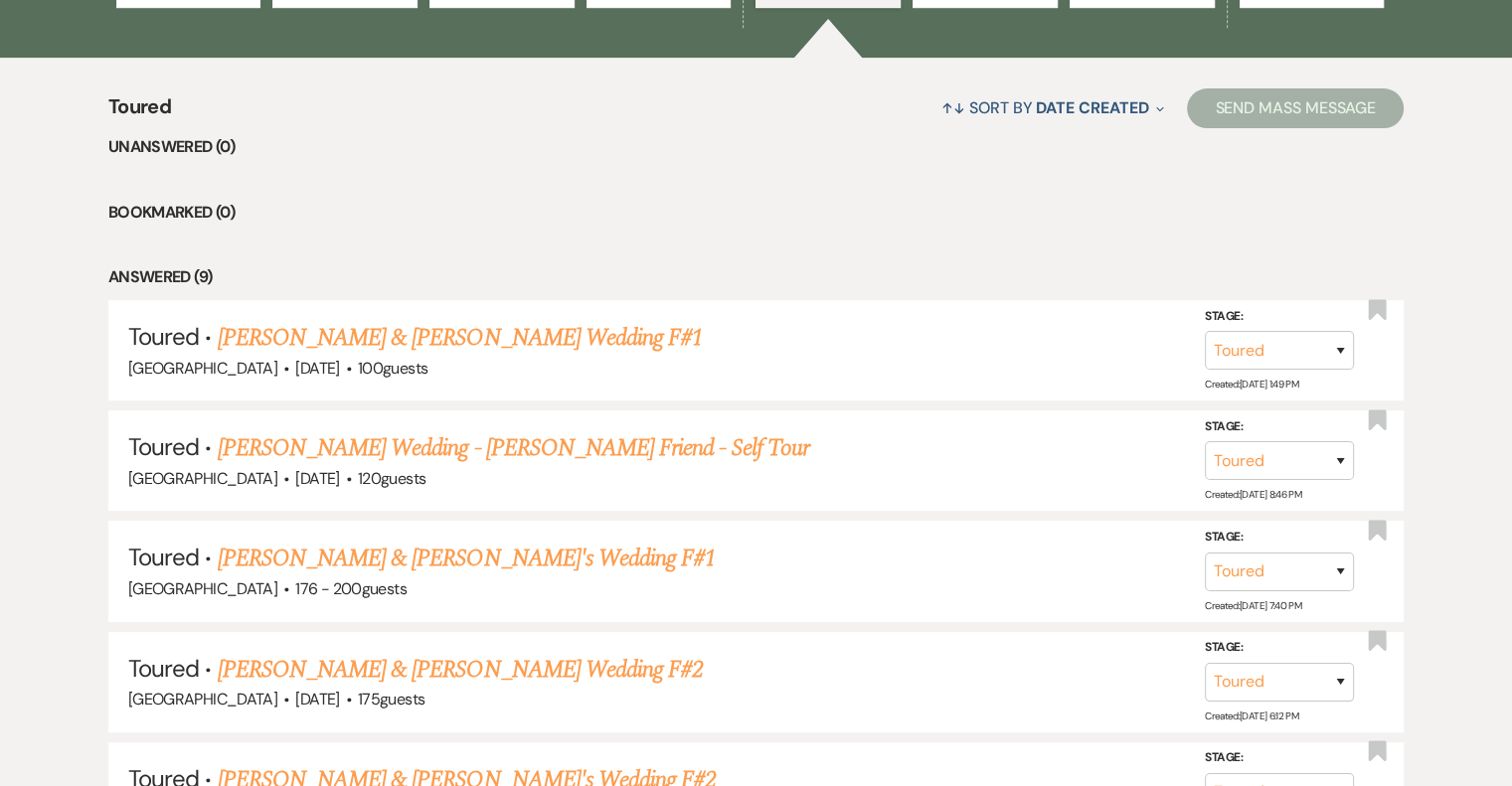 scroll, scrollTop: 722, scrollLeft: 0, axis: vertical 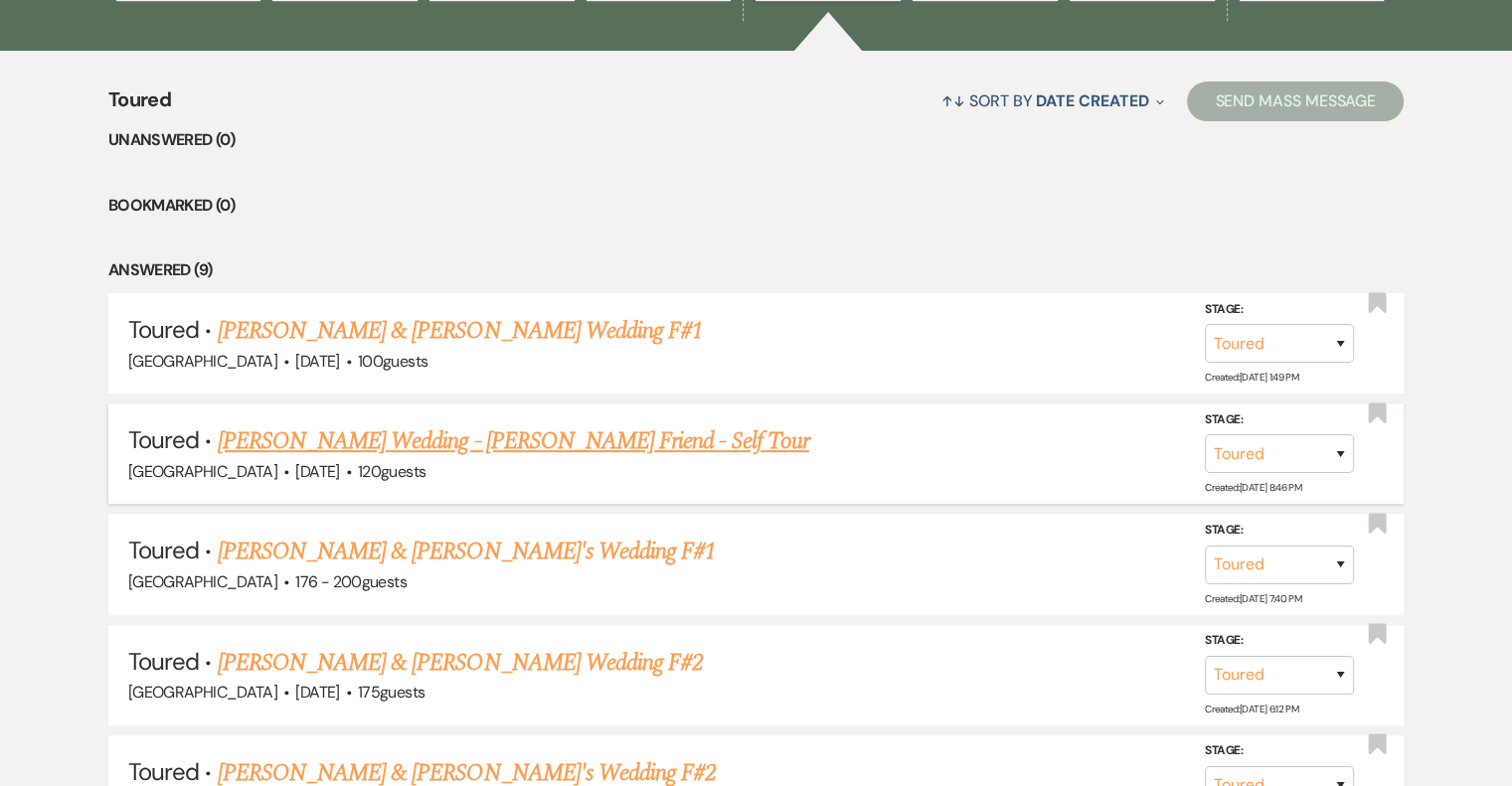 click on "[PERSON_NAME] Wedding - [PERSON_NAME] Friend - Self Tour" at bounding box center (513, 441) 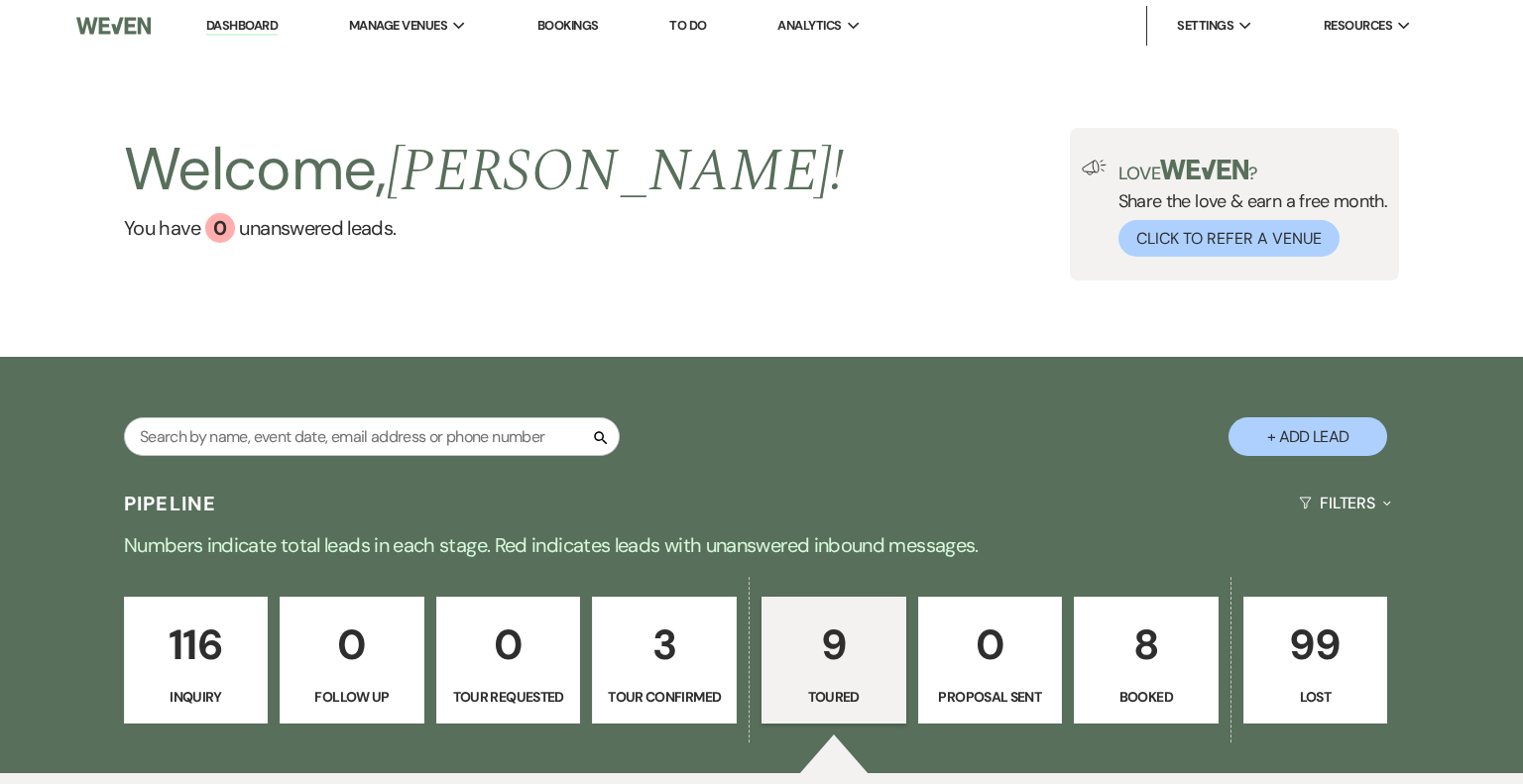 select on "5" 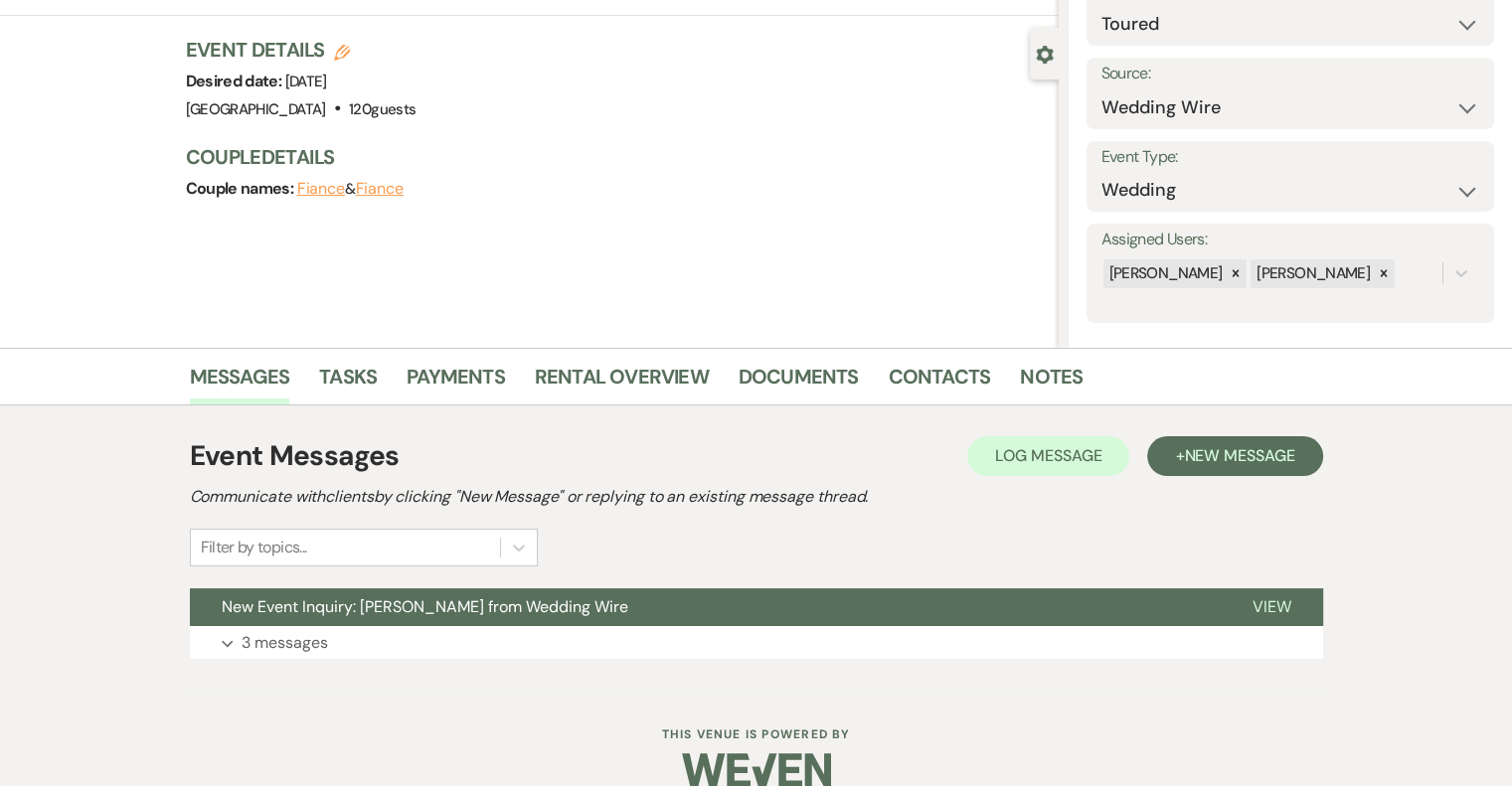 scroll, scrollTop: 181, scrollLeft: 0, axis: vertical 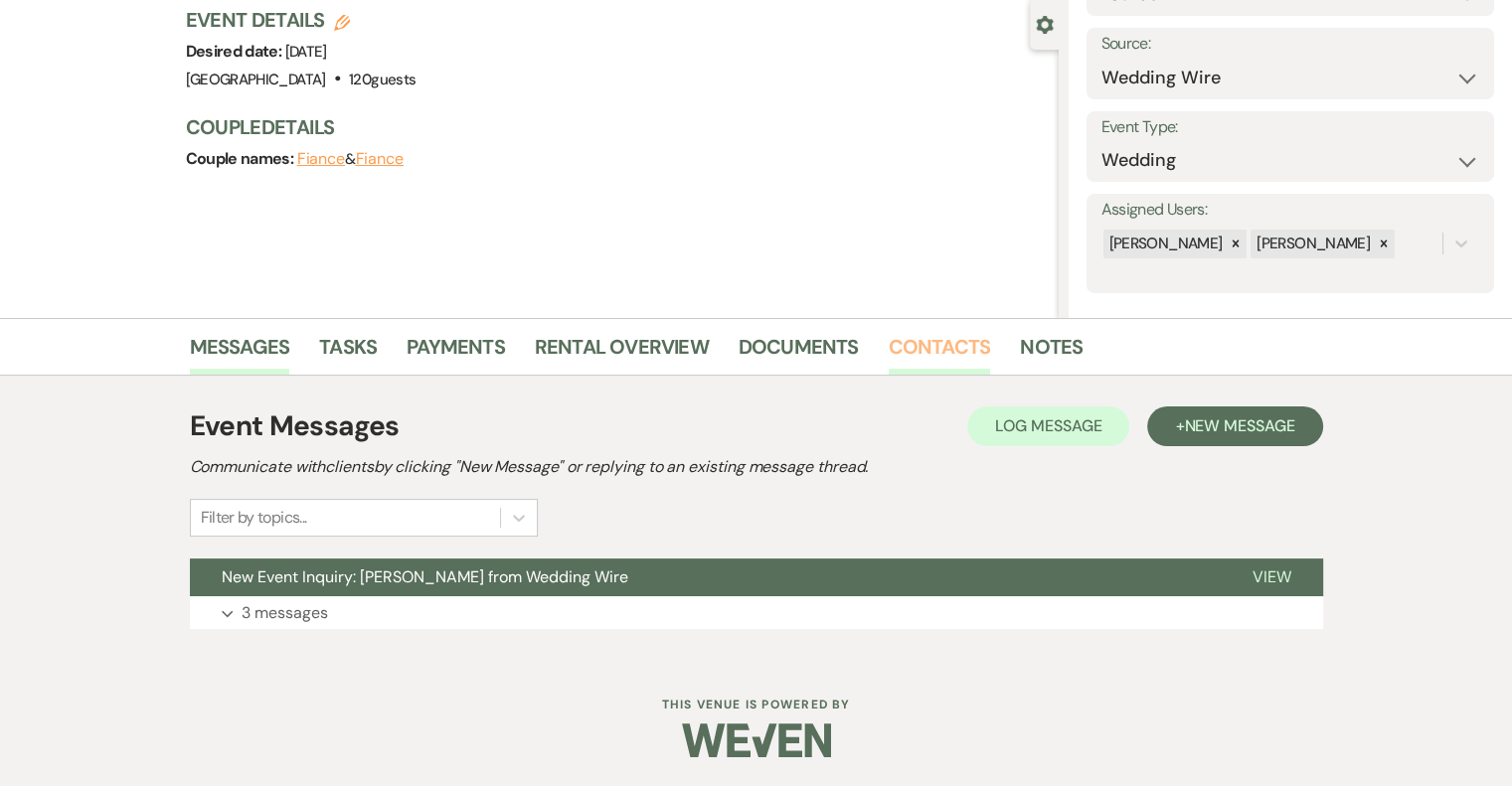 click on "Contacts" at bounding box center [939, 353] 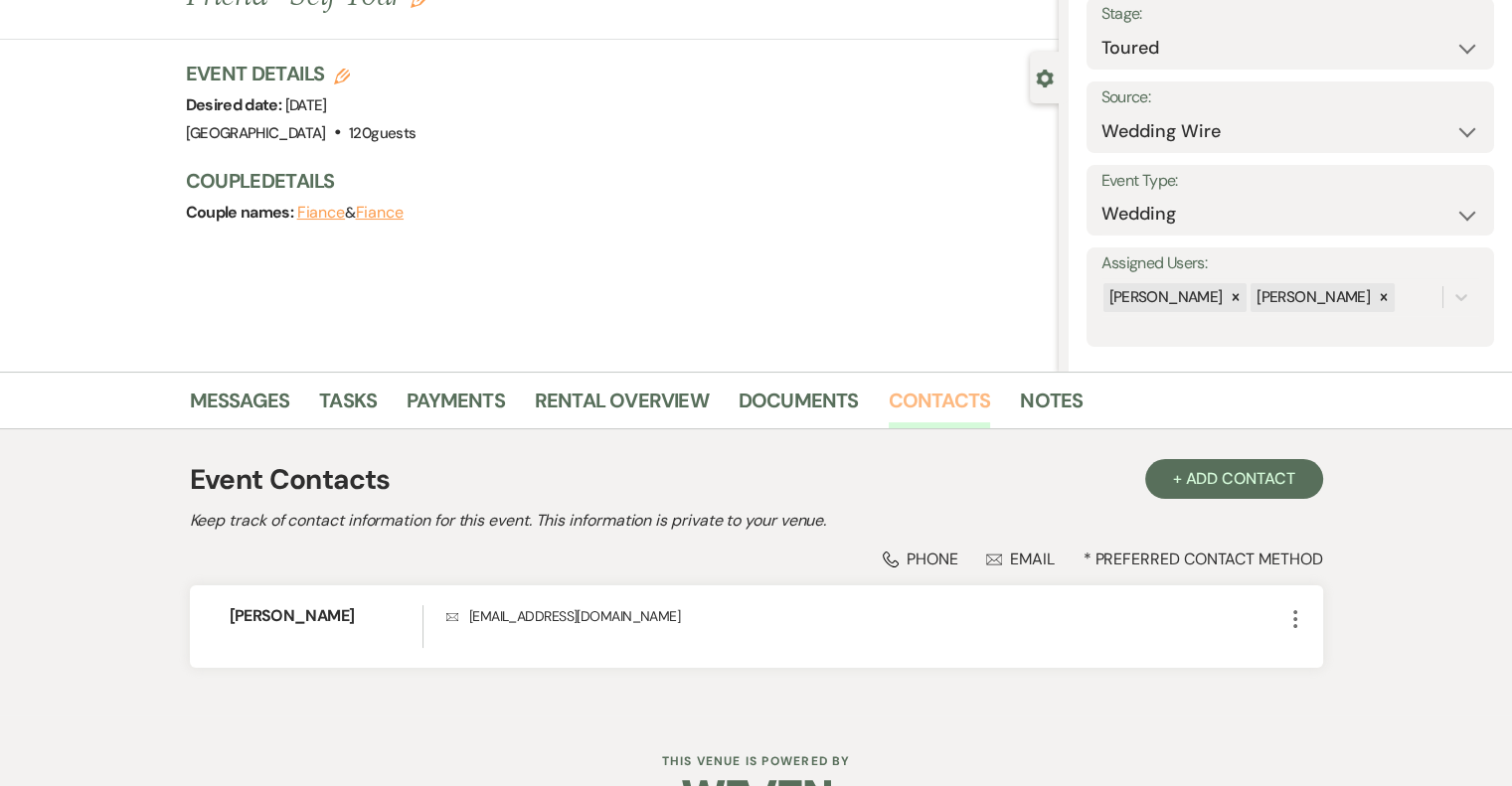 scroll, scrollTop: 184, scrollLeft: 0, axis: vertical 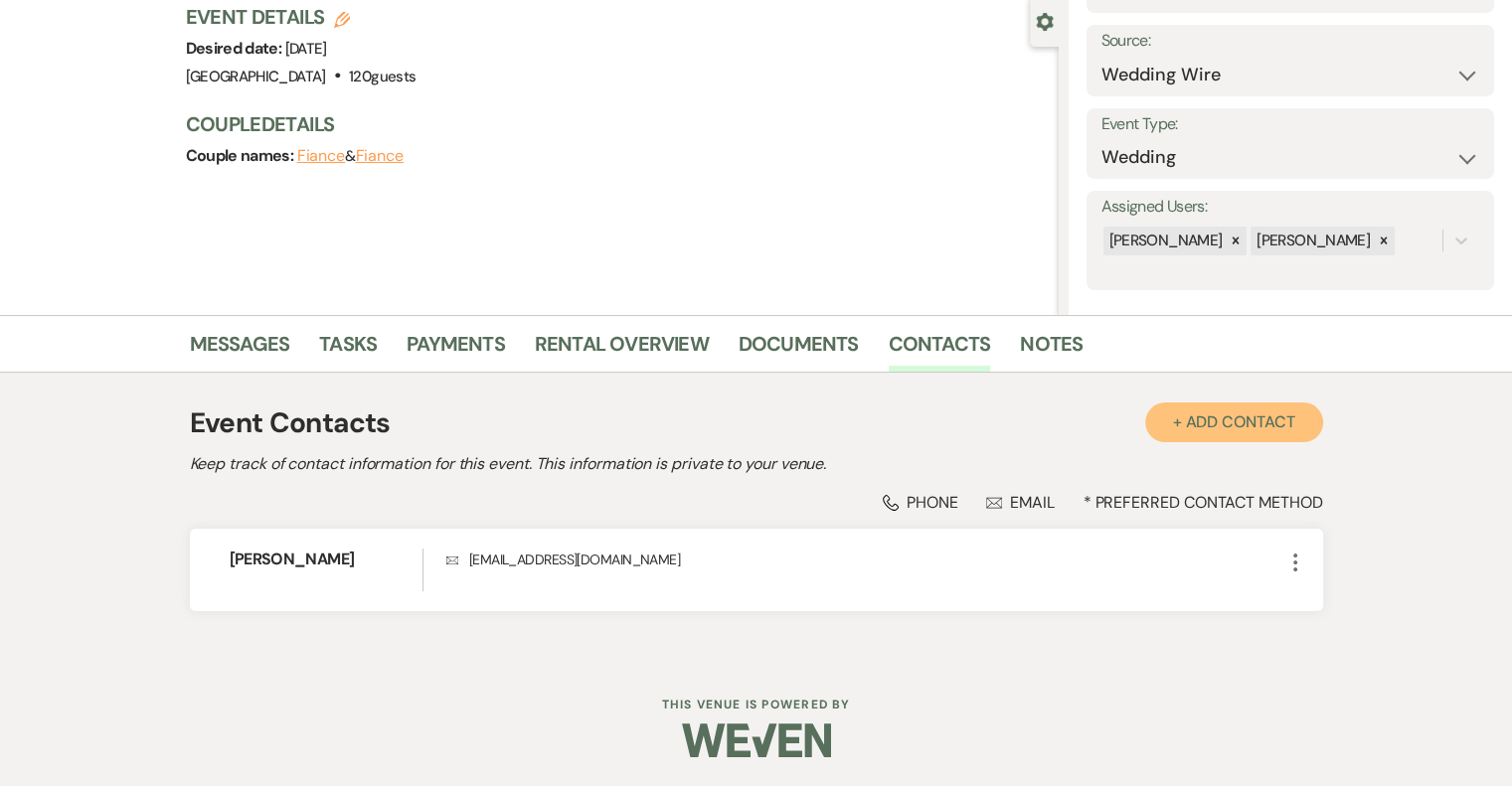 click on "+ Add Contact" at bounding box center (1234, 422) 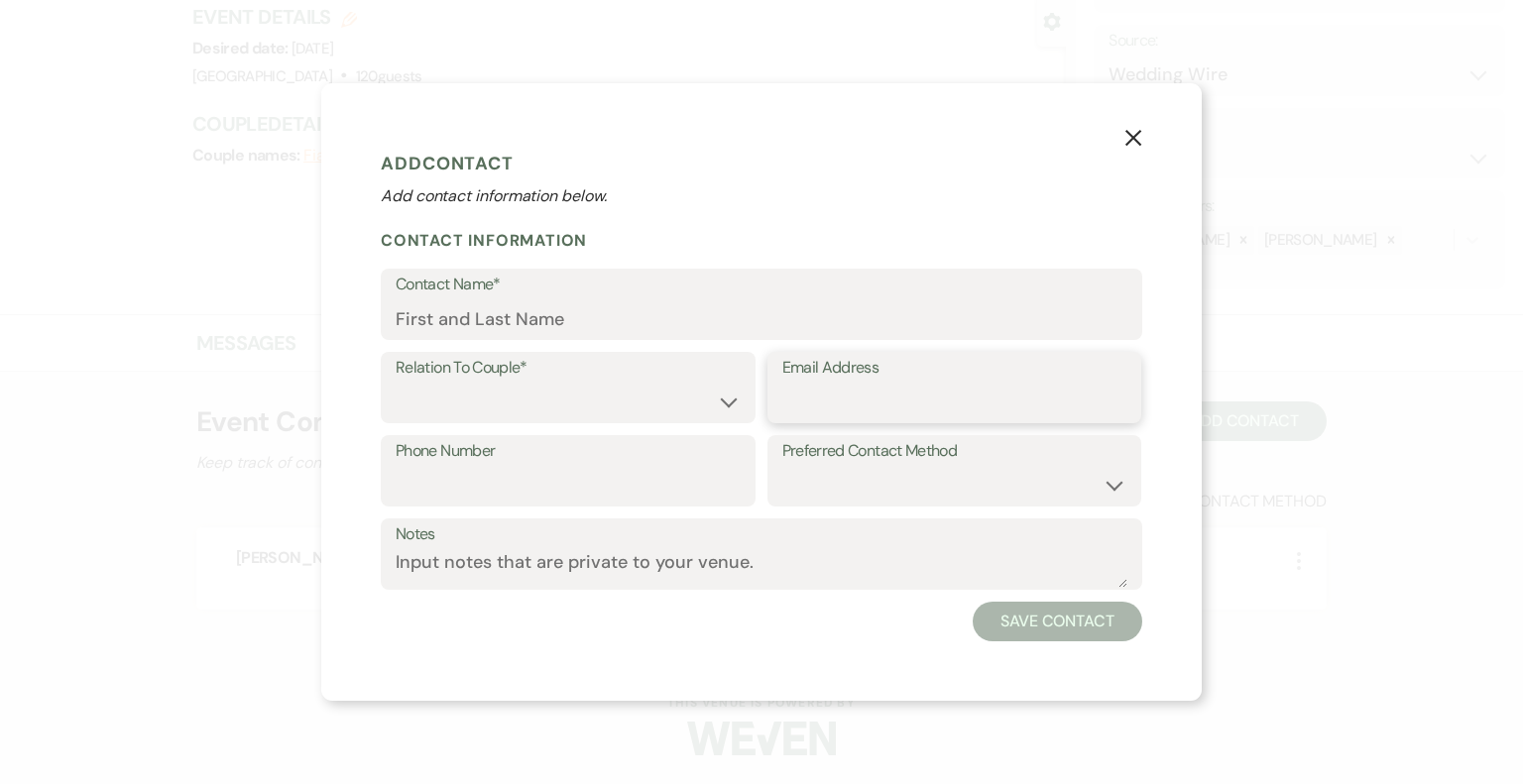 click on "Email Address" at bounding box center [955, 401] 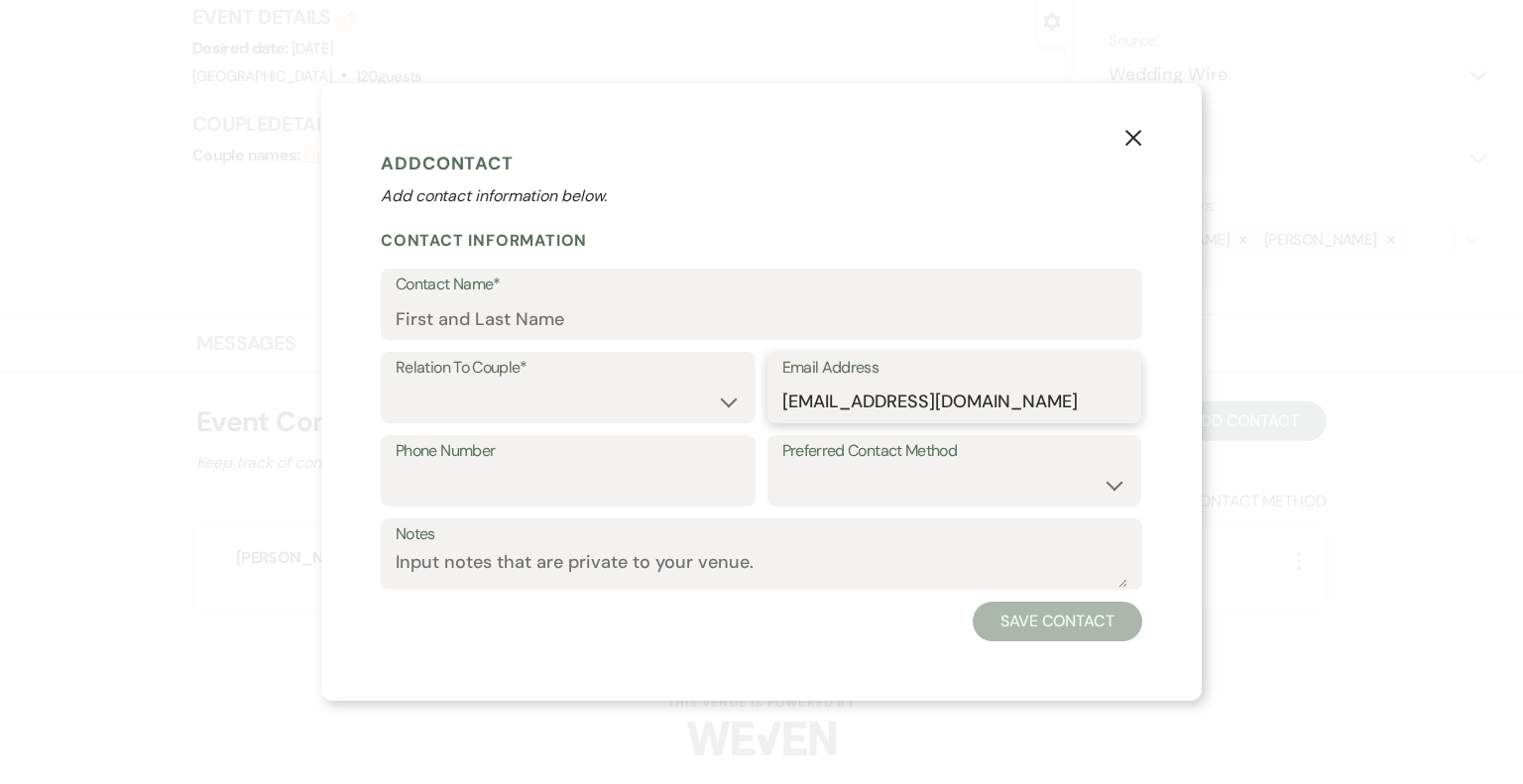 type on "jandg26@outlook.com" 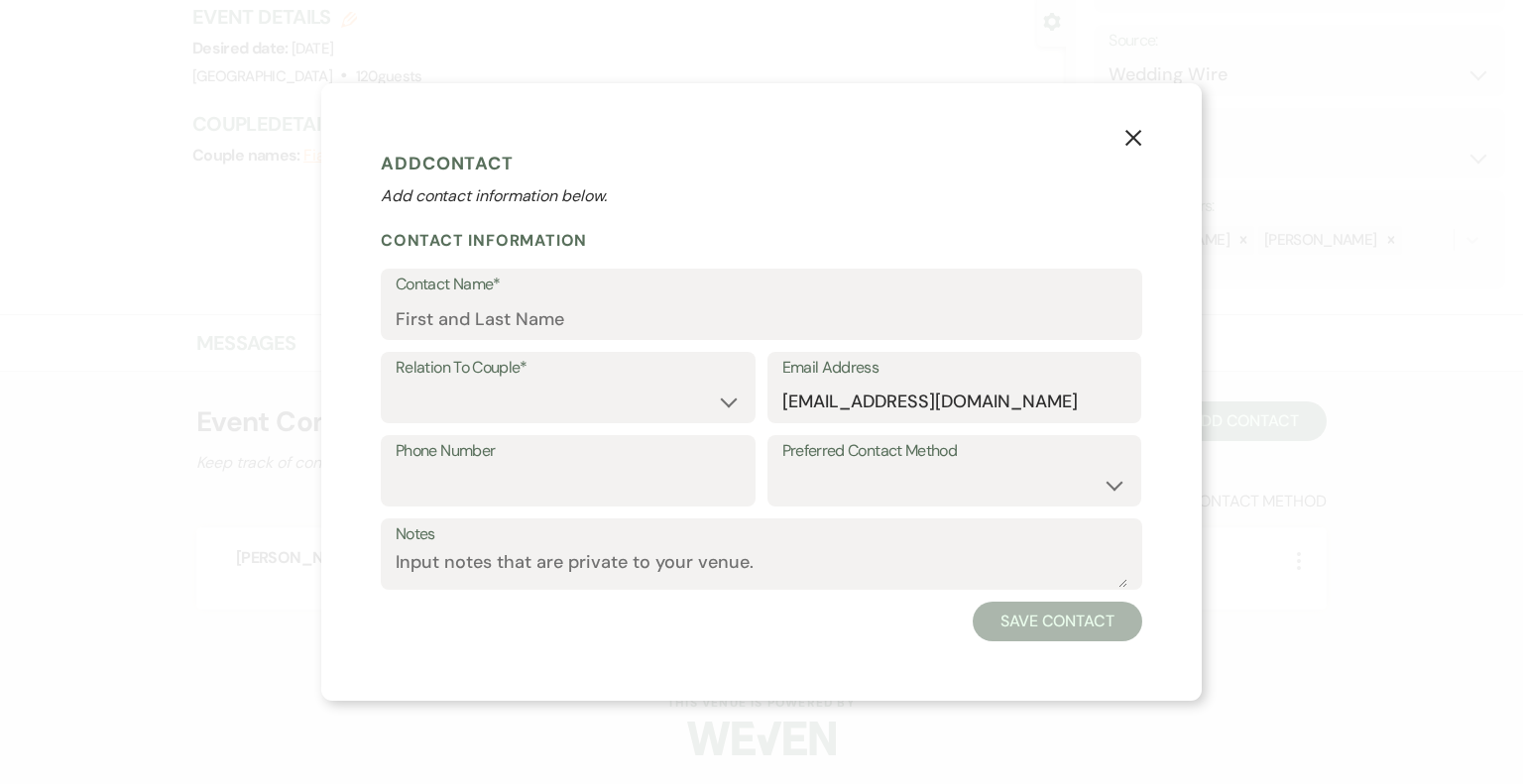 click on "X" 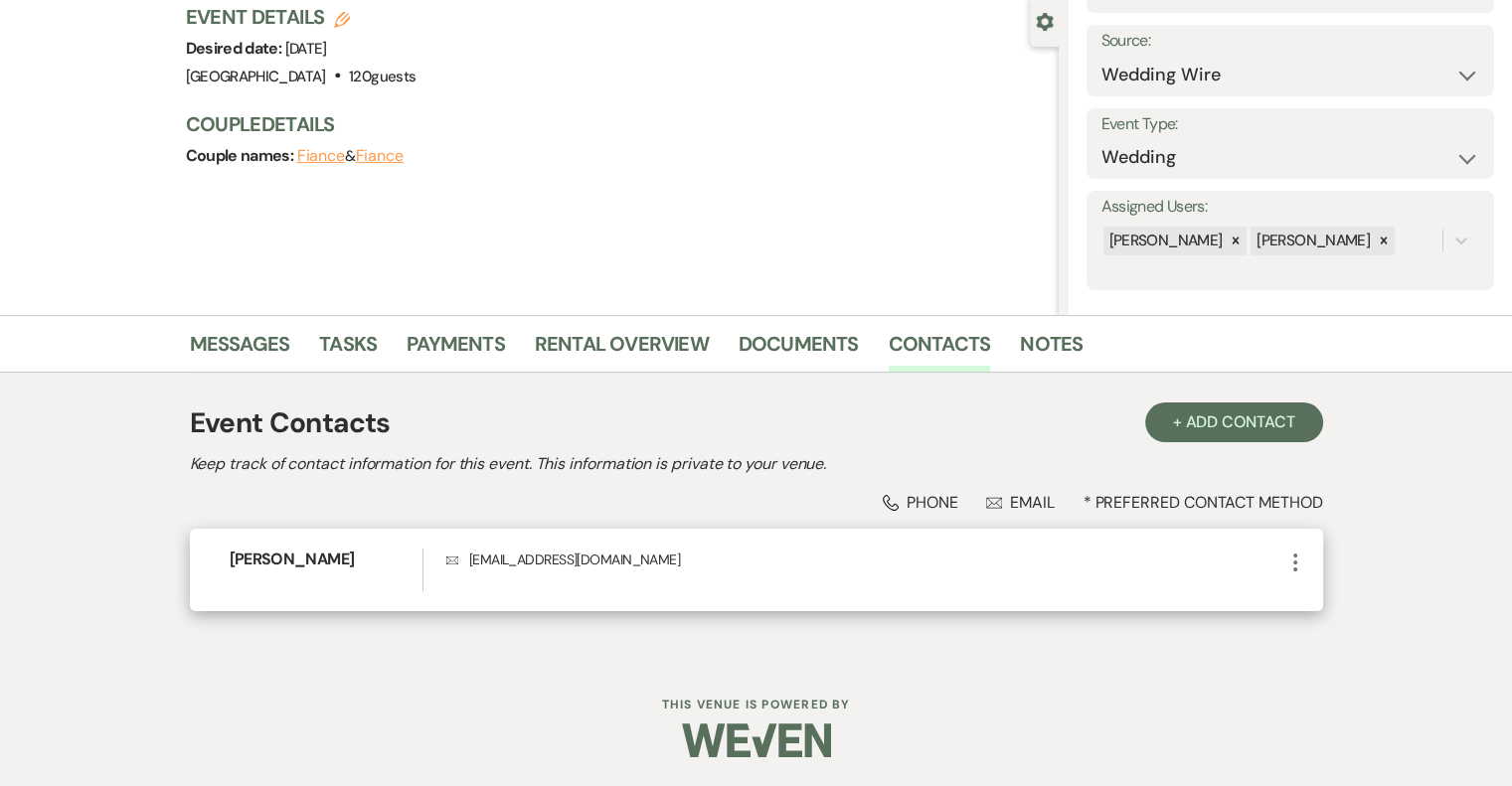 click on "Envelope jandg26@outlook.com" at bounding box center (864, 559) 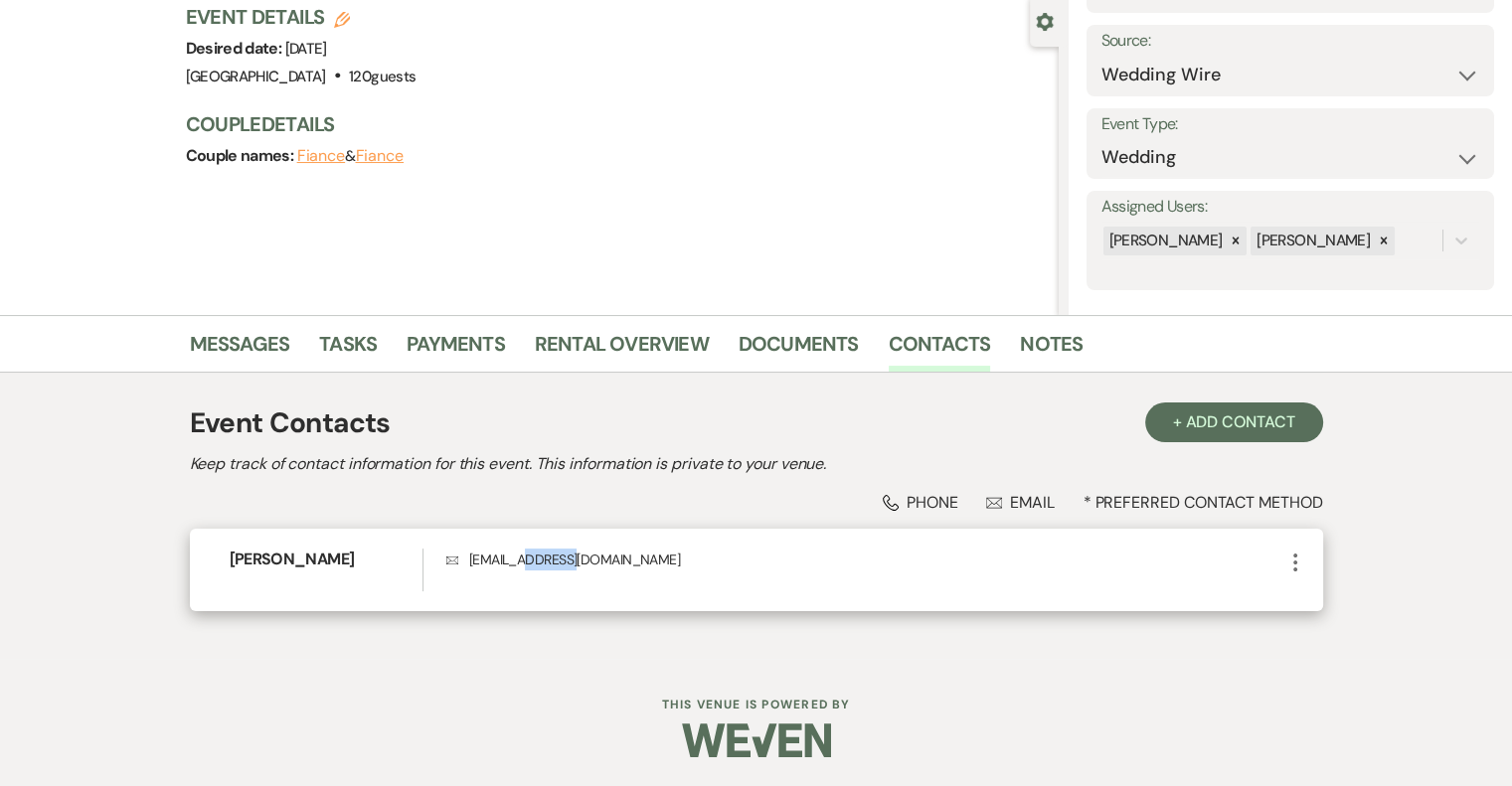 click on "Envelope jandg26@outlook.com" at bounding box center [864, 559] 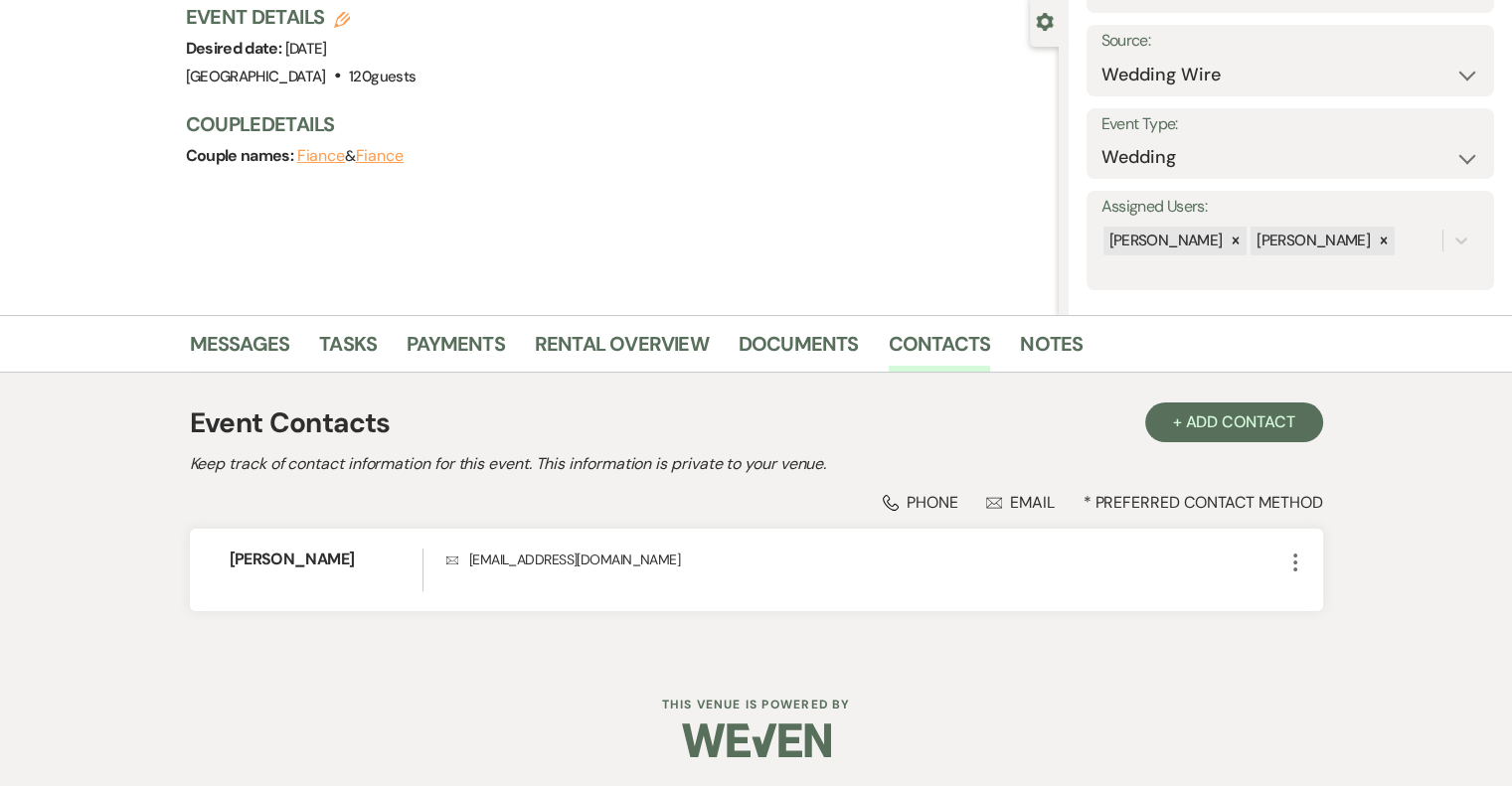 click on "Messages" at bounding box center [254, 348] 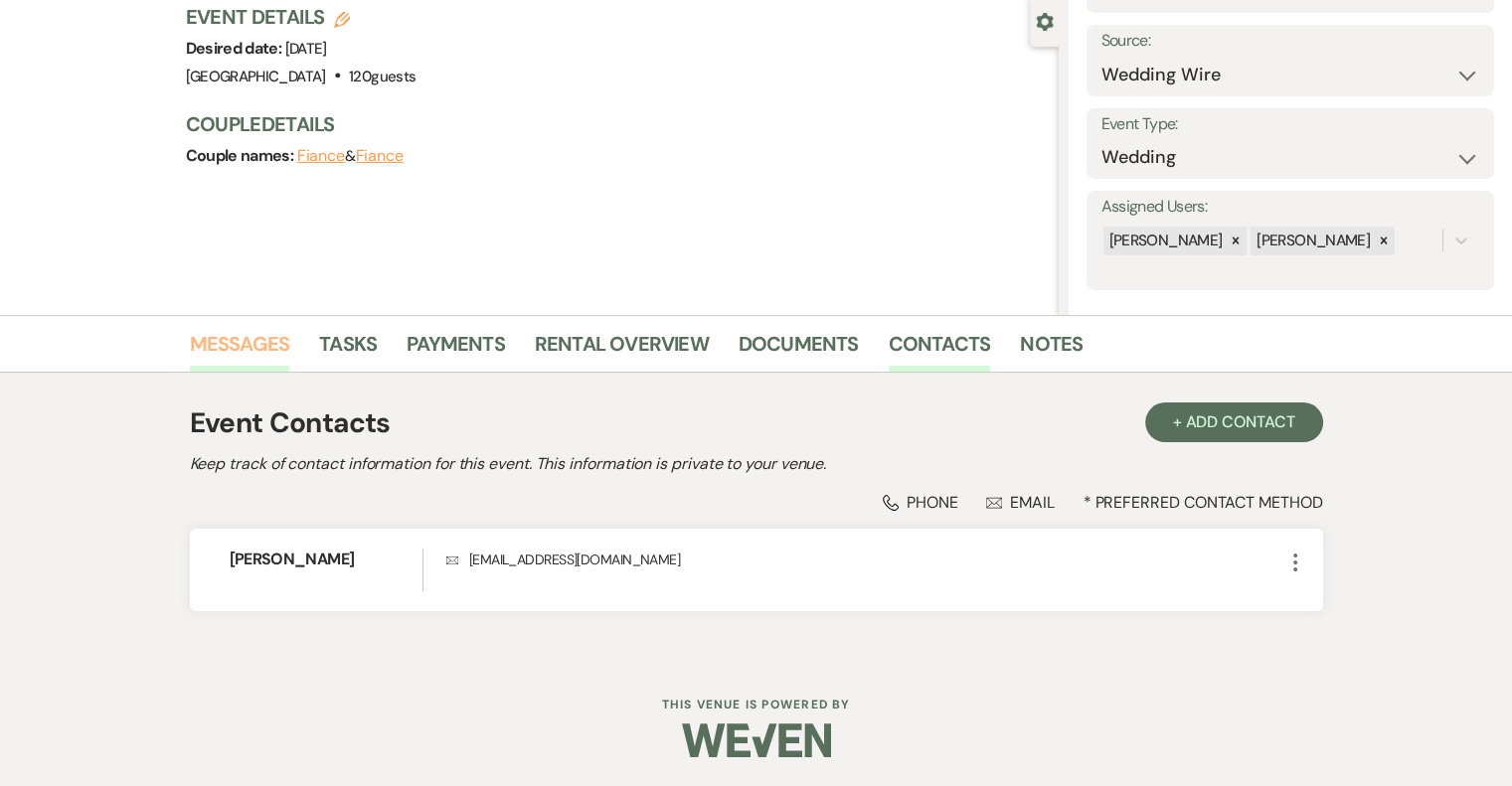 click on "Messages" at bounding box center (240, 350) 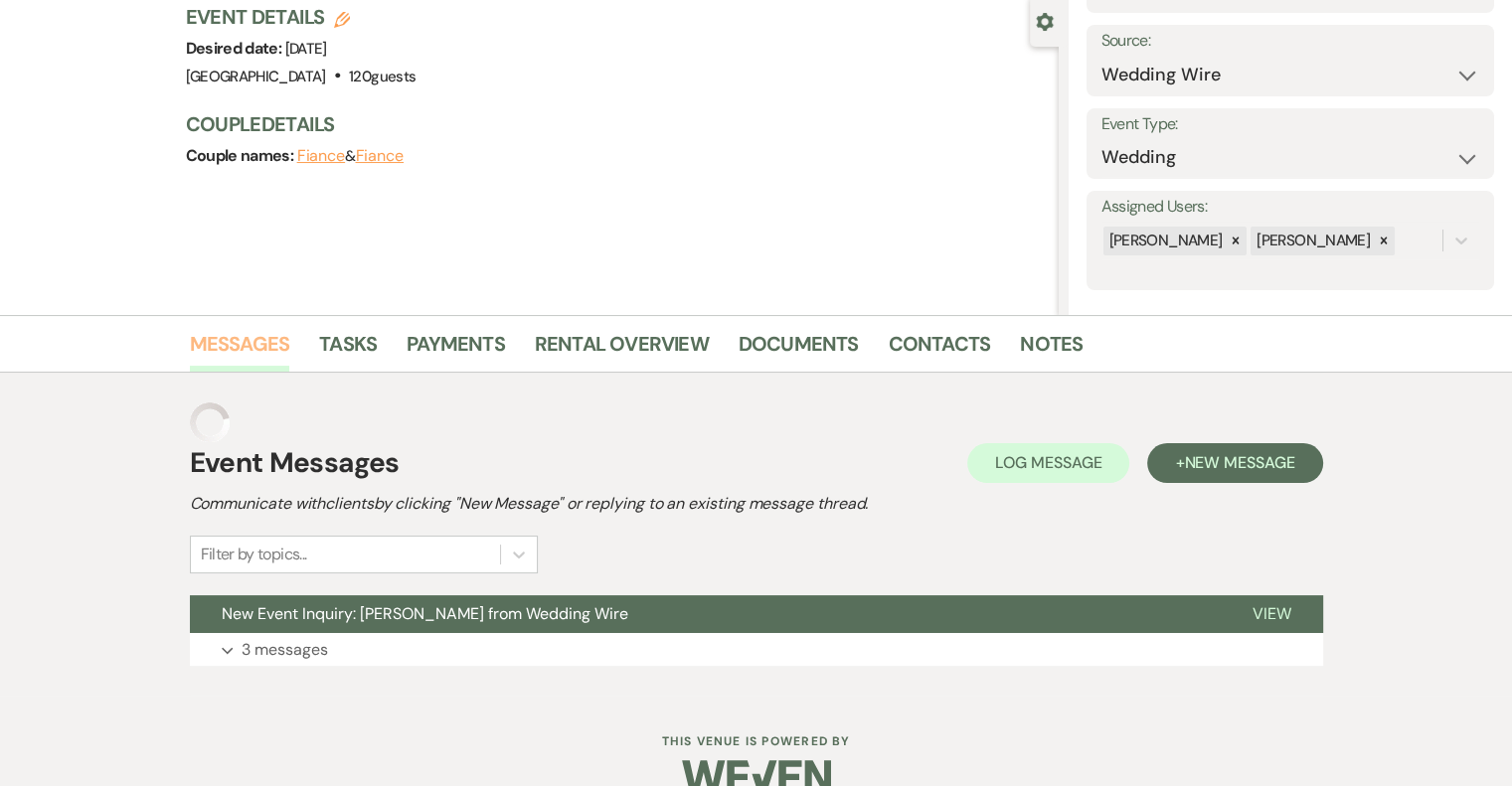 scroll, scrollTop: 181, scrollLeft: 0, axis: vertical 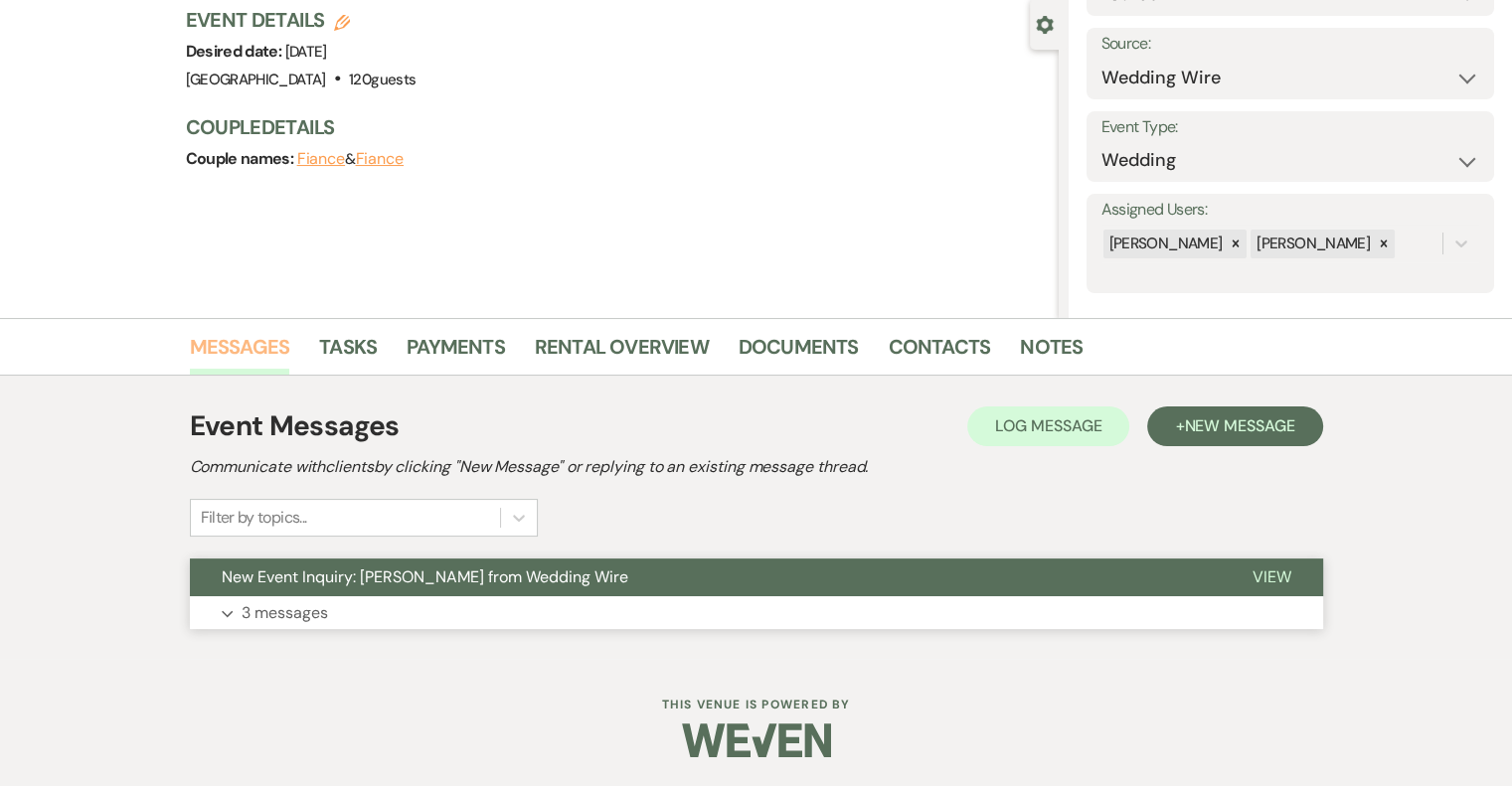 click on "3 messages" at bounding box center (284, 613) 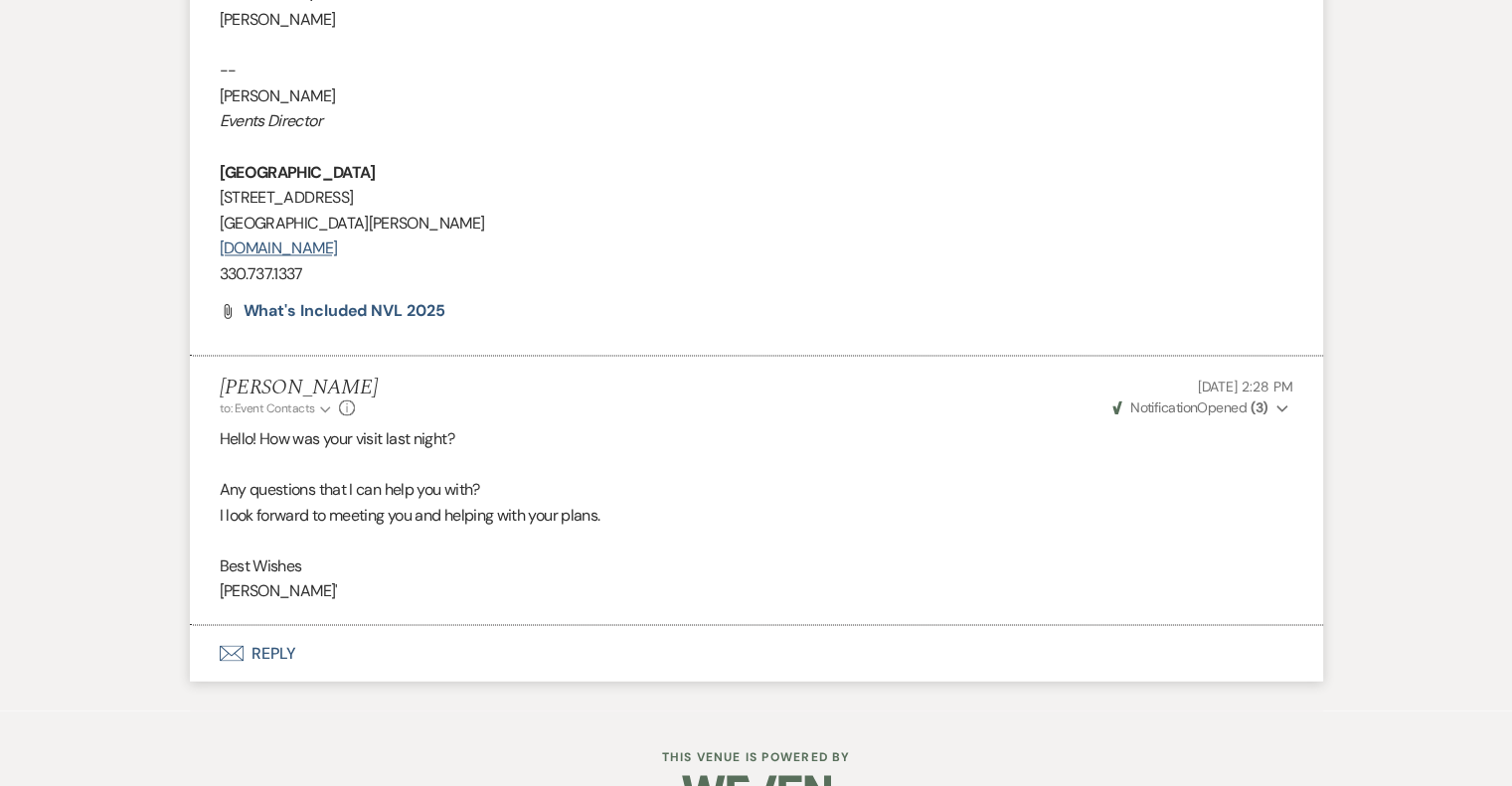 scroll, scrollTop: 3204, scrollLeft: 0, axis: vertical 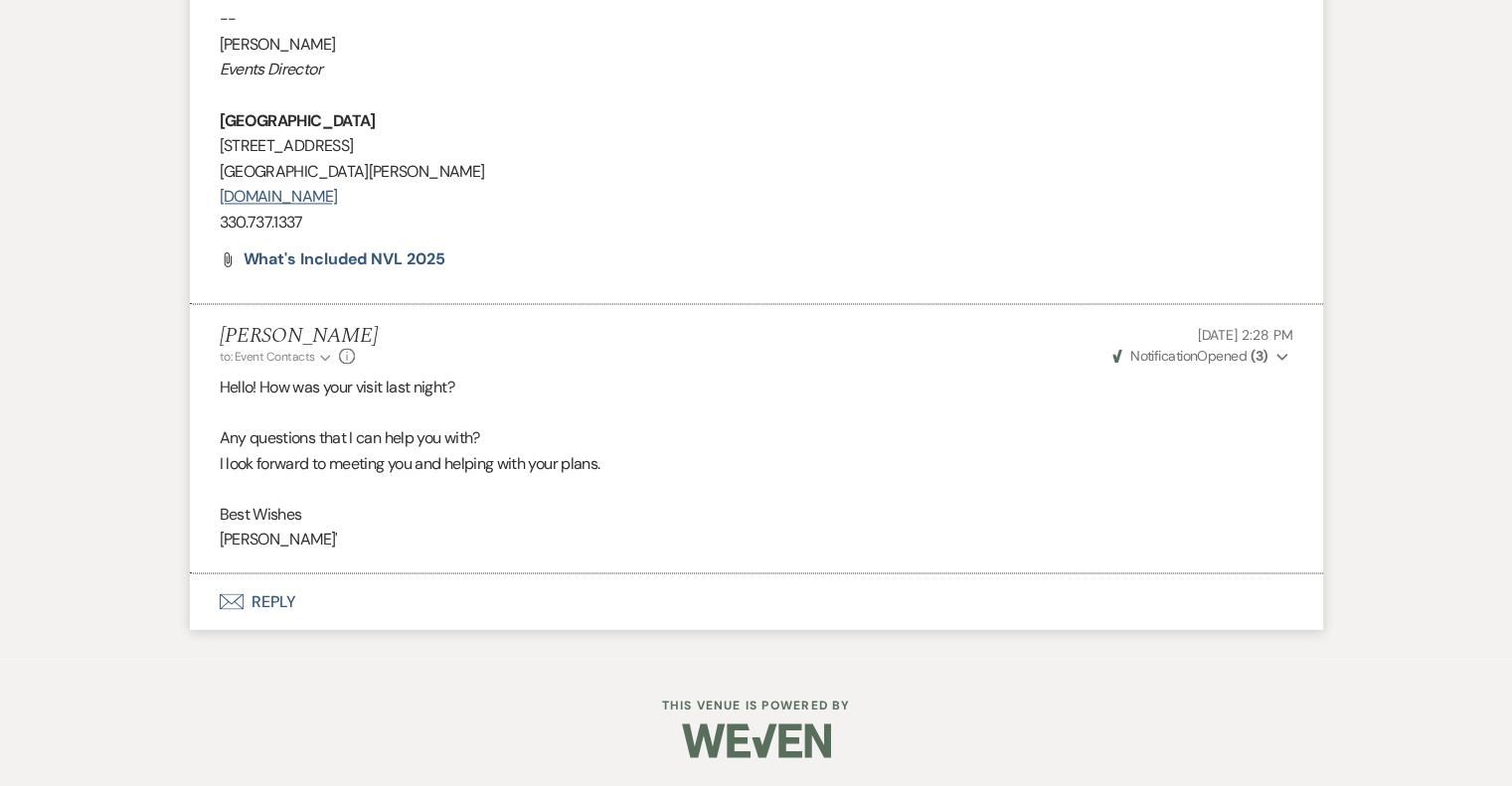 click on "Envelope Reply" at bounding box center (756, 601) 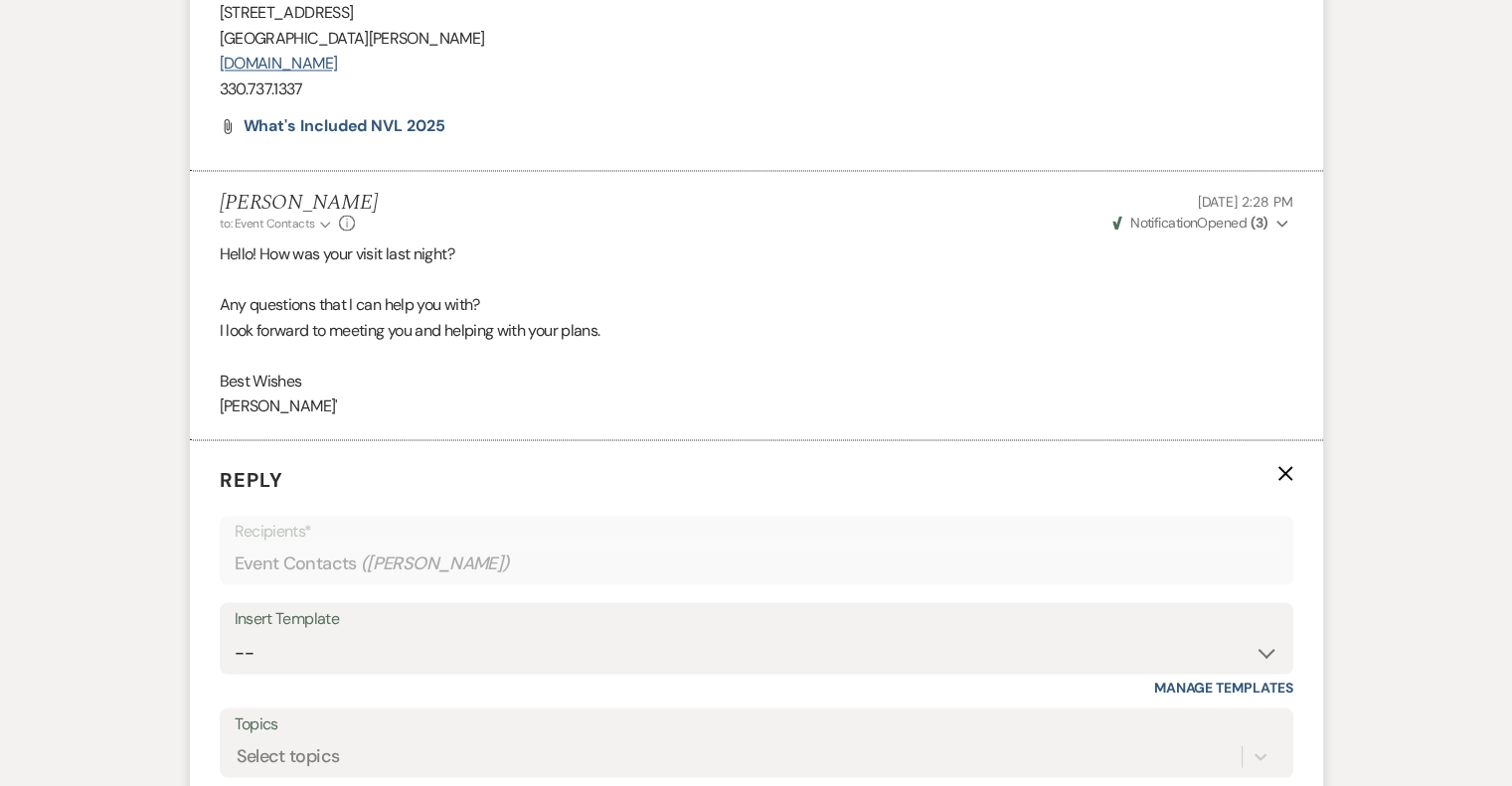 scroll, scrollTop: 3582, scrollLeft: 0, axis: vertical 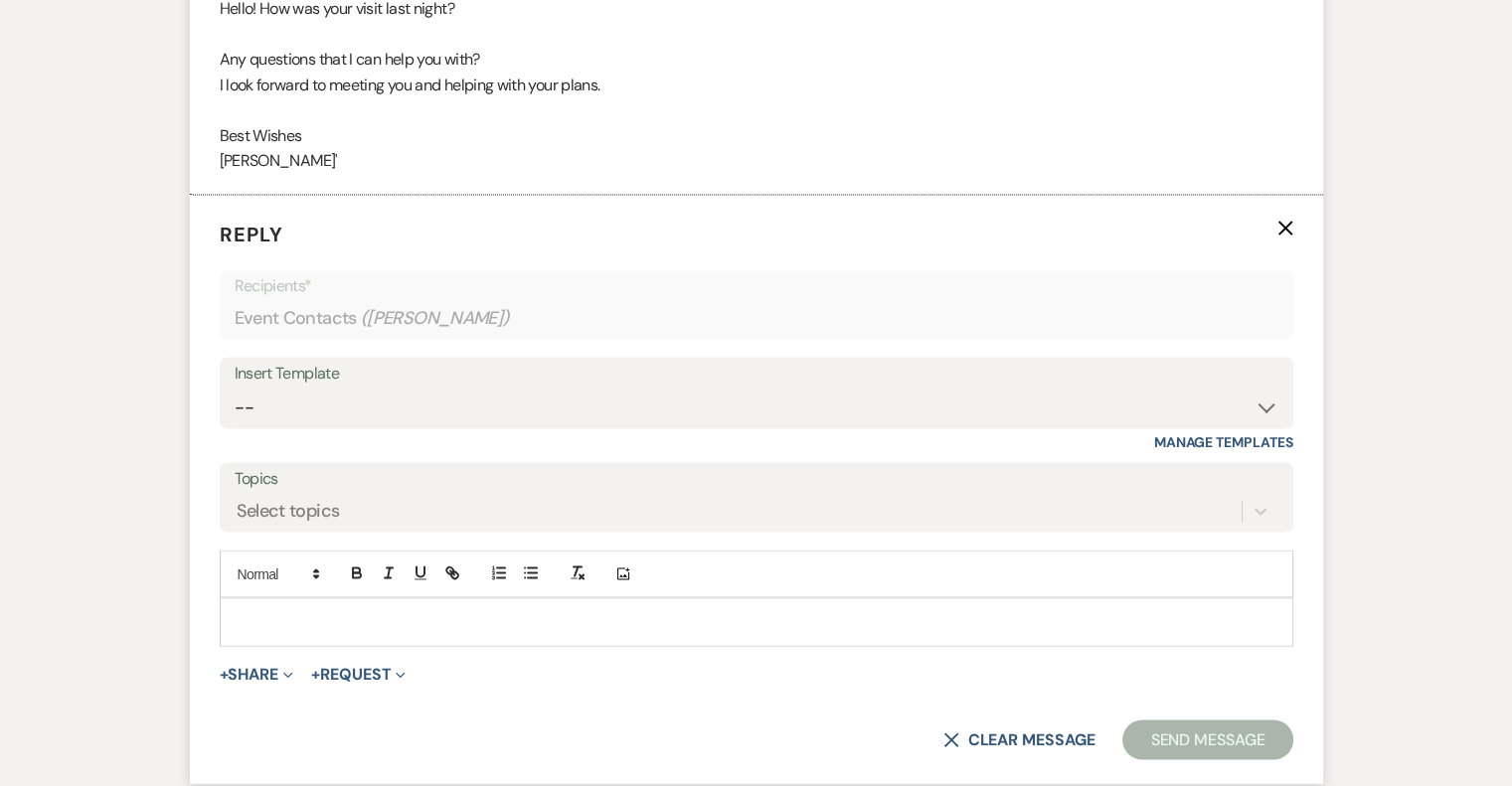 click at bounding box center (756, 621) 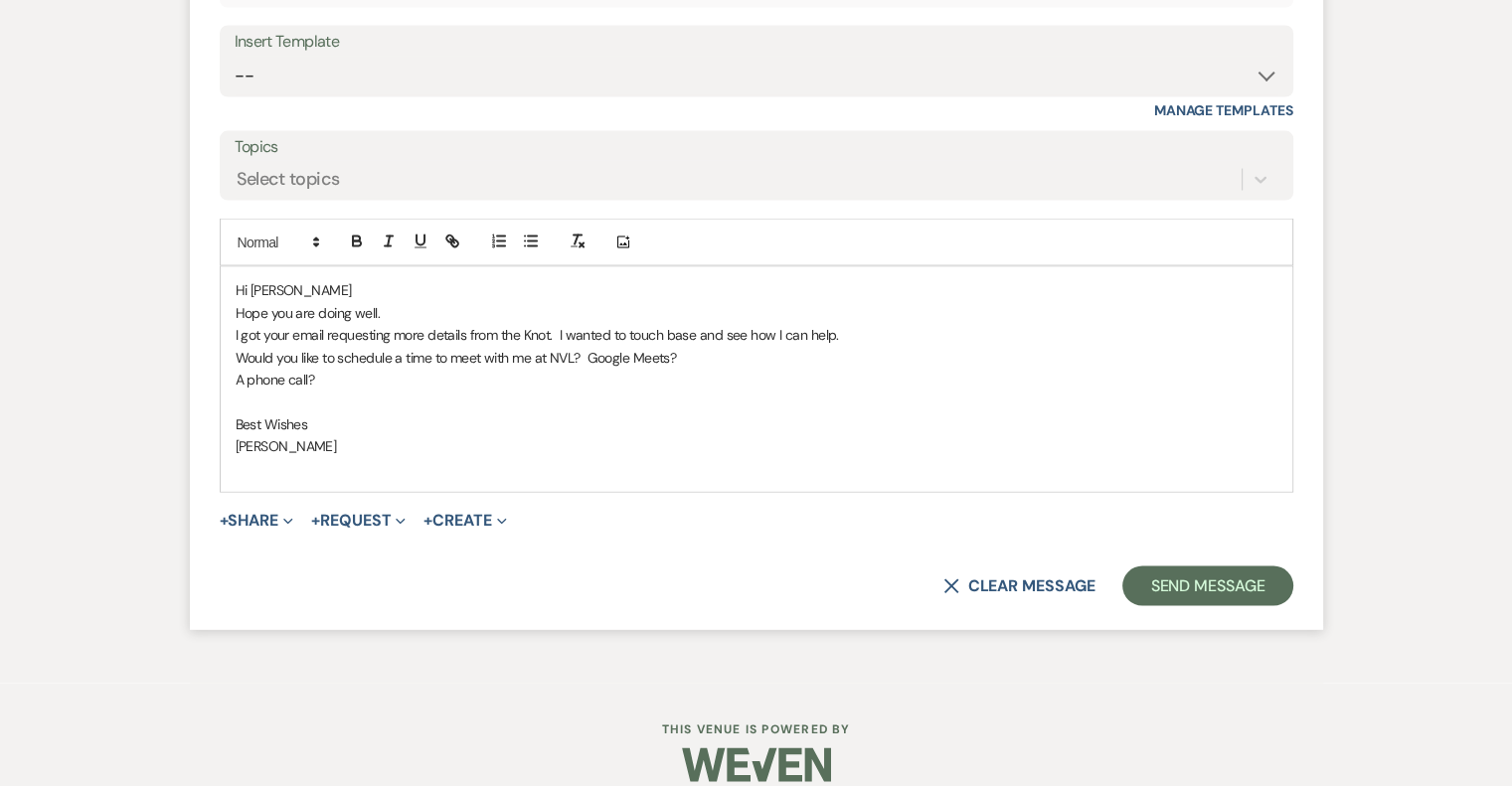scroll, scrollTop: 3926, scrollLeft: 0, axis: vertical 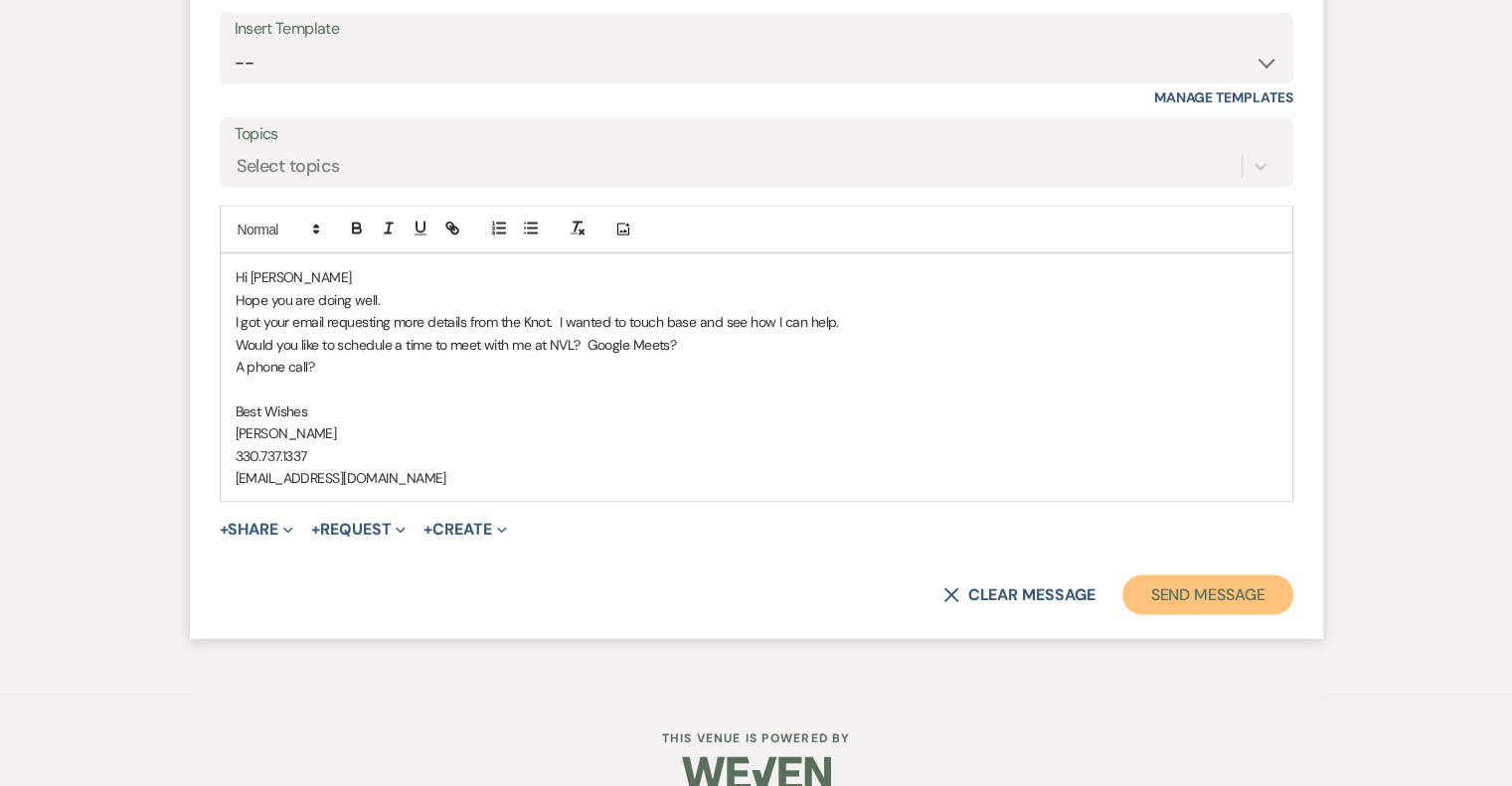 click on "Send Message" at bounding box center [1207, 595] 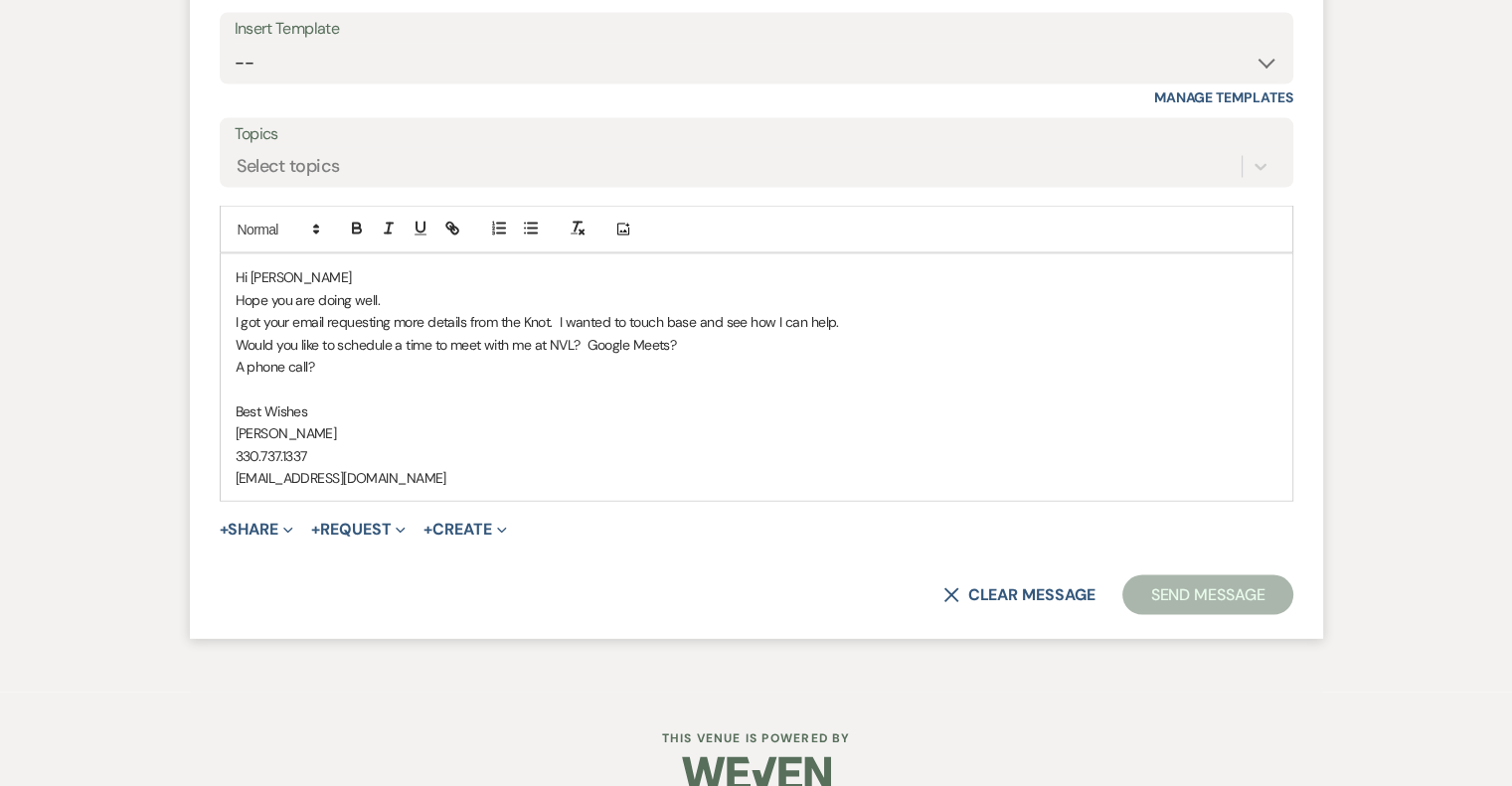 scroll, scrollTop: 3589, scrollLeft: 0, axis: vertical 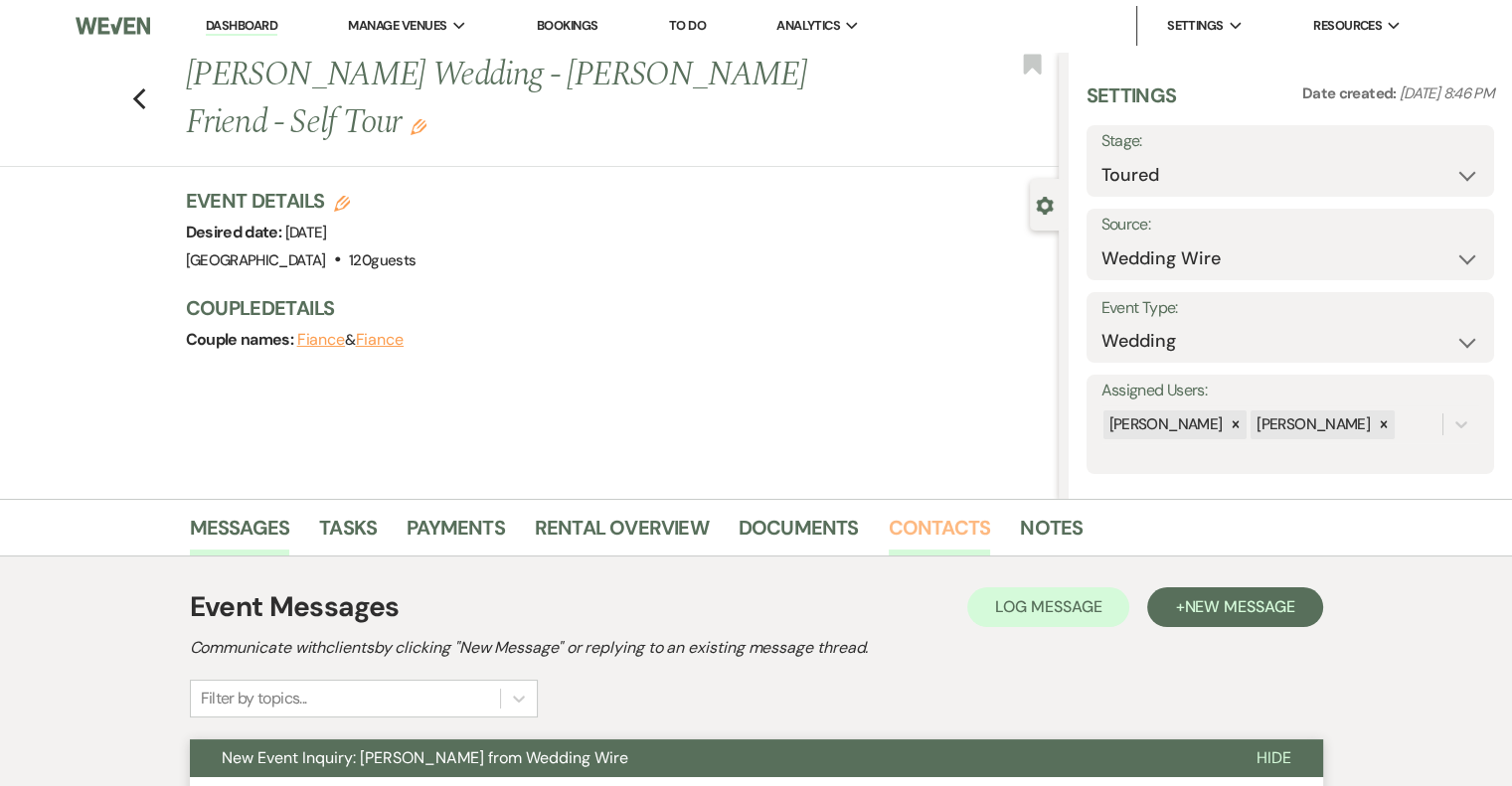 click on "Contacts" at bounding box center (939, 534) 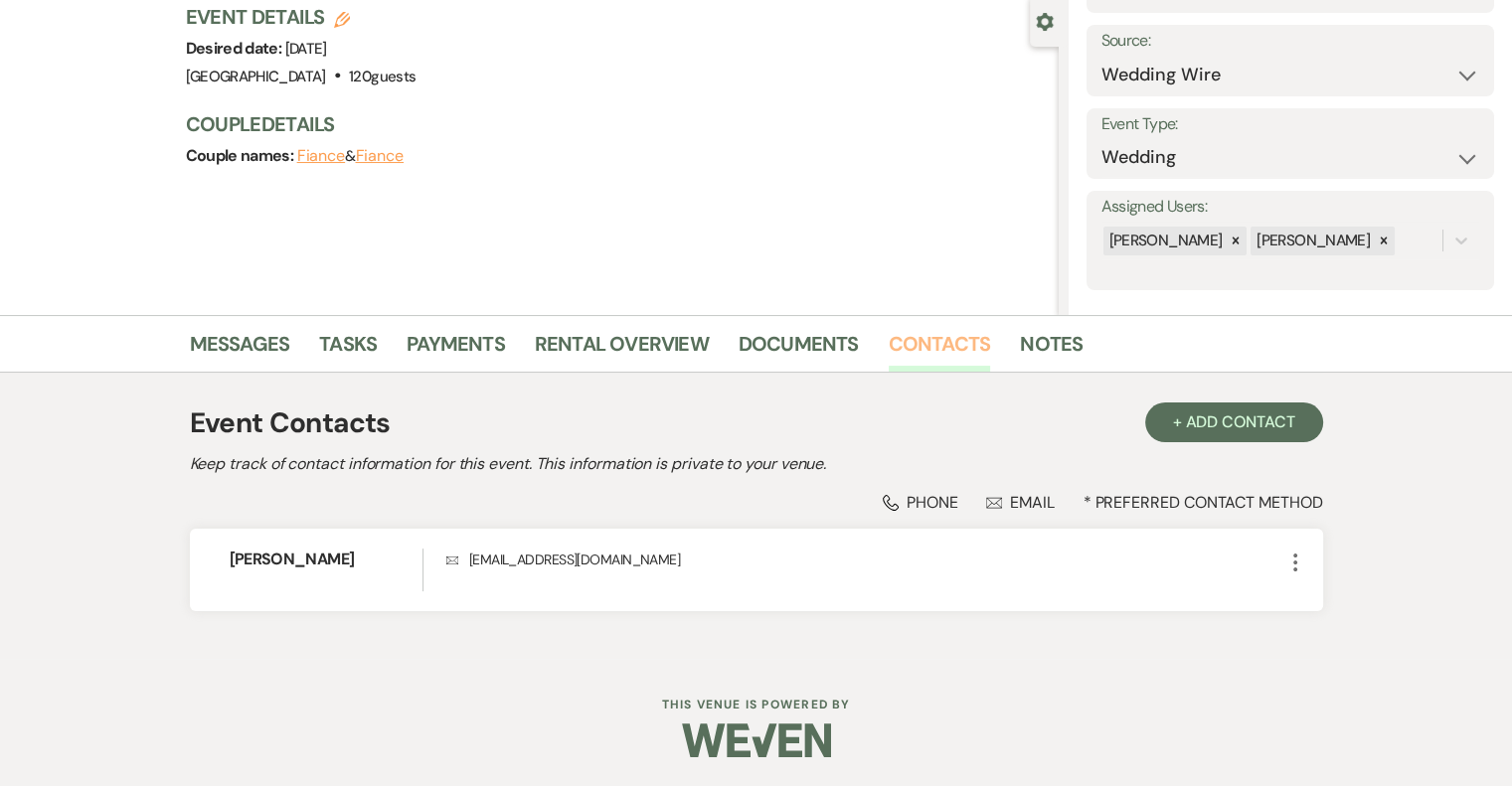 scroll, scrollTop: 0, scrollLeft: 0, axis: both 